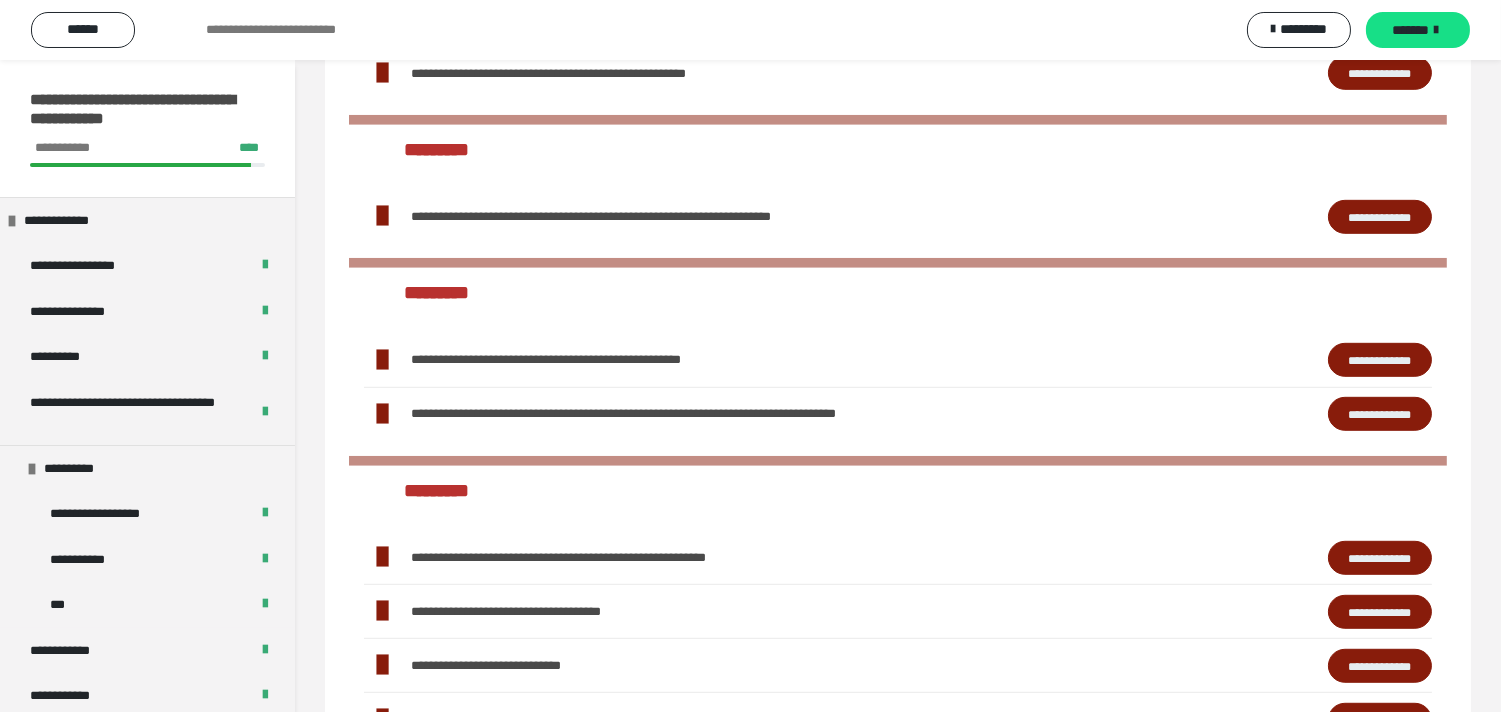 scroll, scrollTop: 2343, scrollLeft: 0, axis: vertical 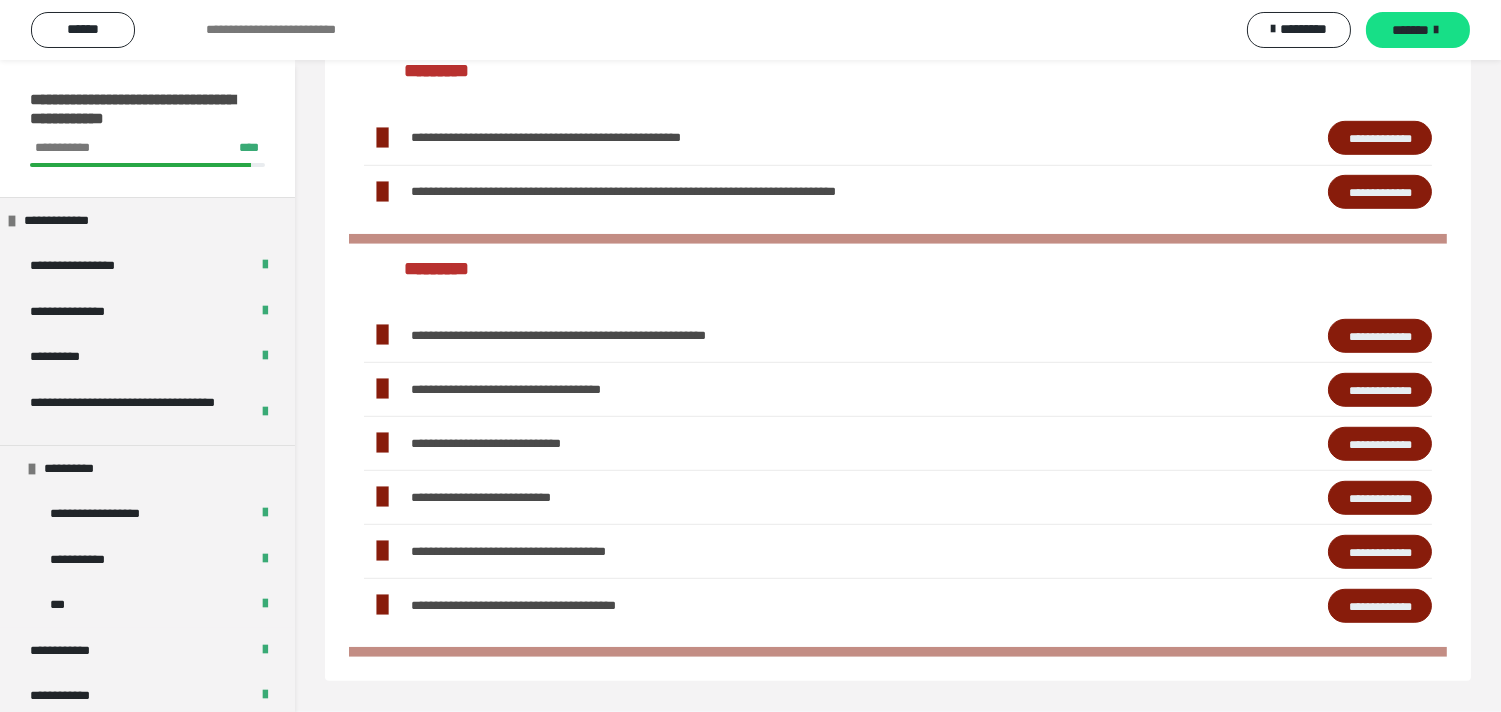 click on "**********" at bounding box center [1380, 336] 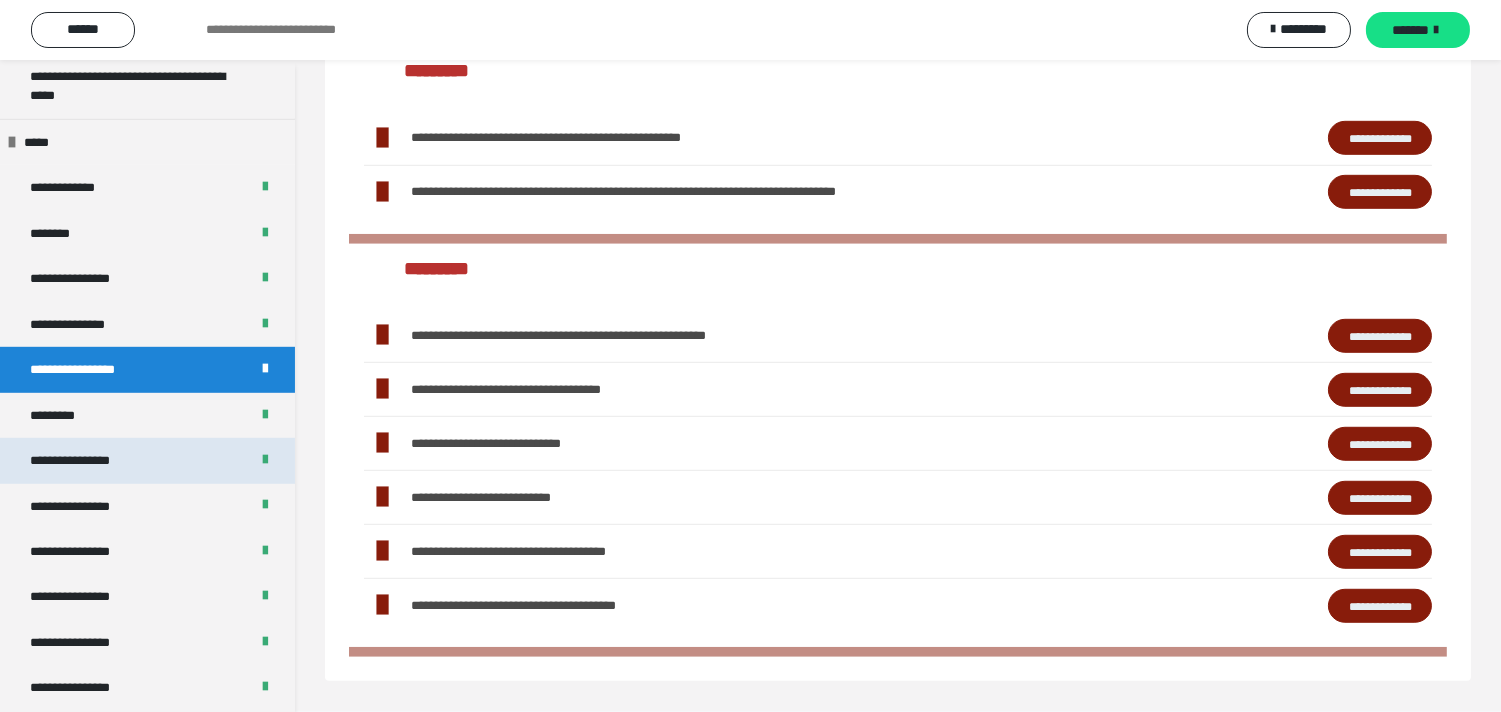 scroll, scrollTop: 2444, scrollLeft: 0, axis: vertical 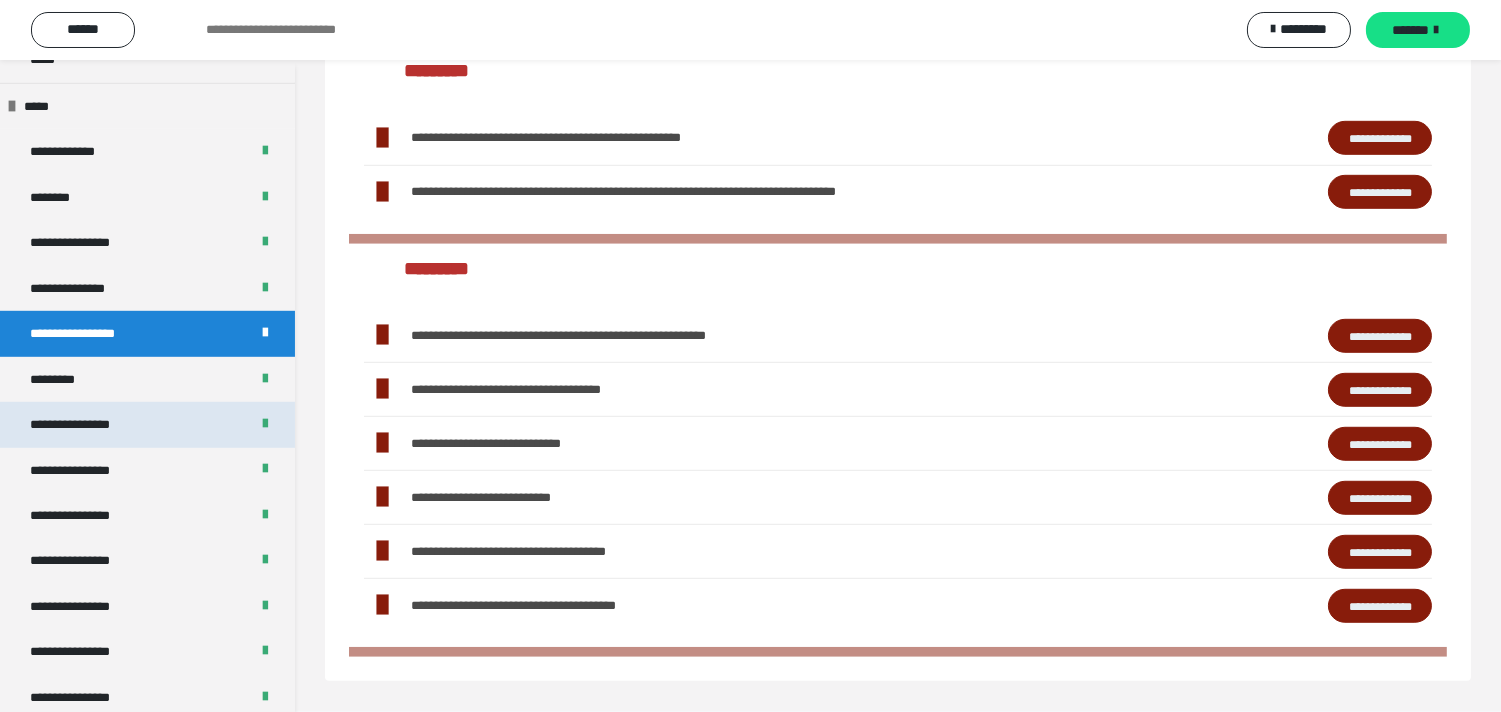 click on "**********" at bounding box center [85, 424] 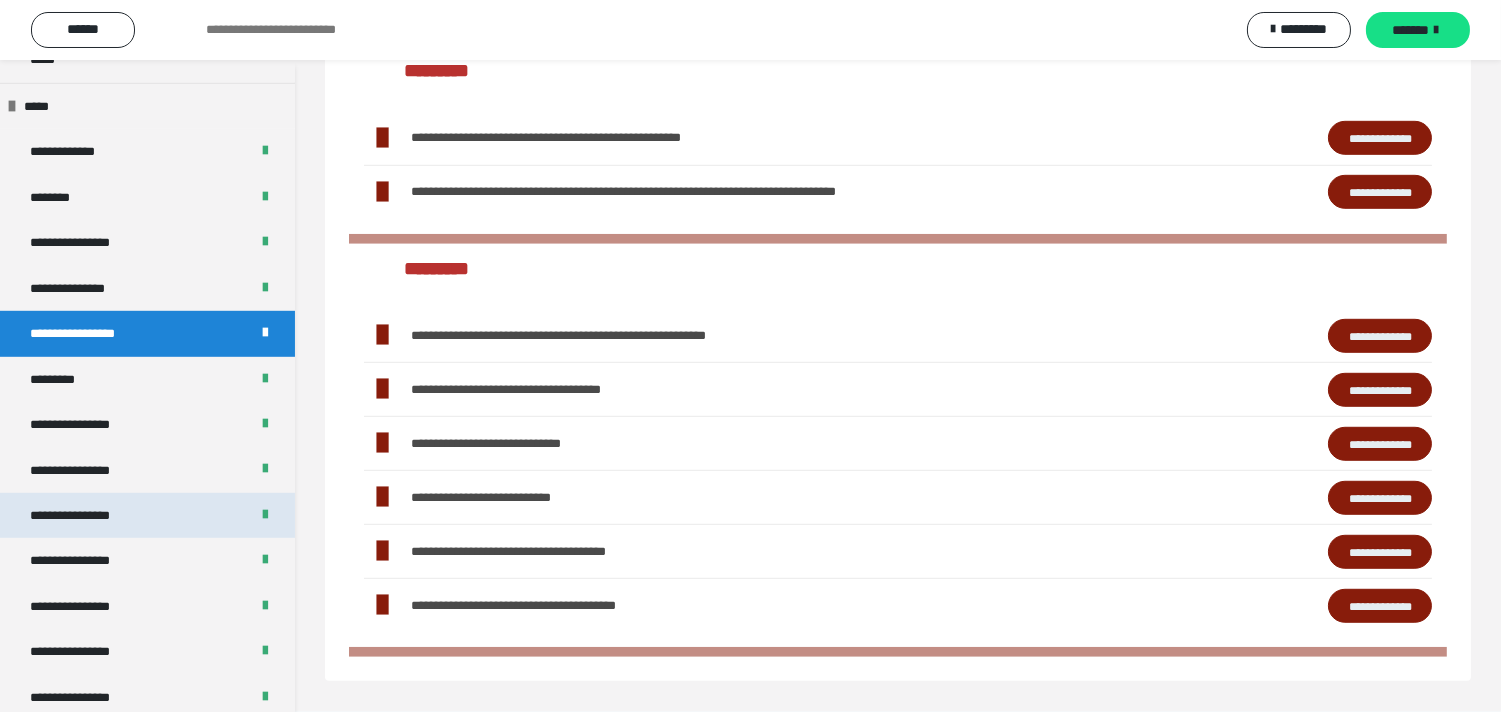 click on "**********" at bounding box center [87, 515] 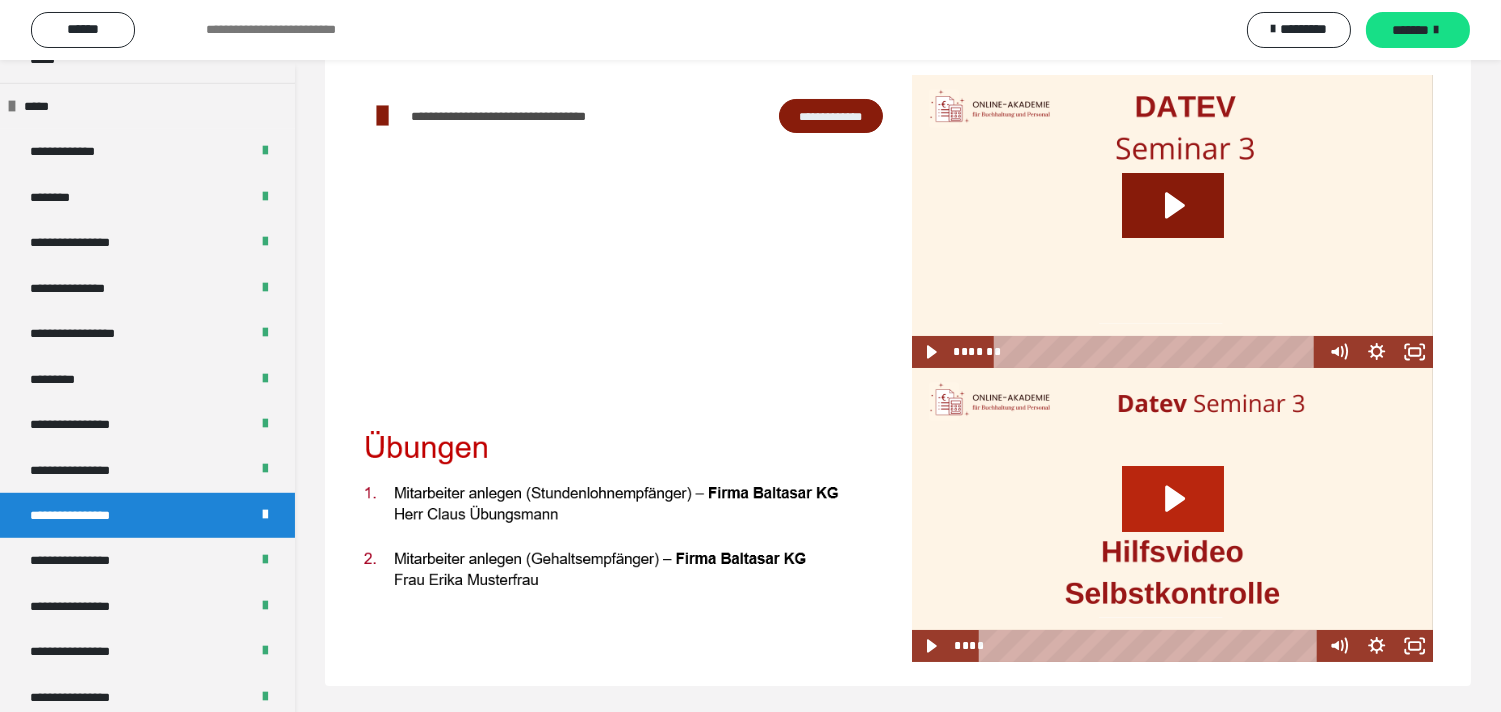 scroll, scrollTop: 154, scrollLeft: 0, axis: vertical 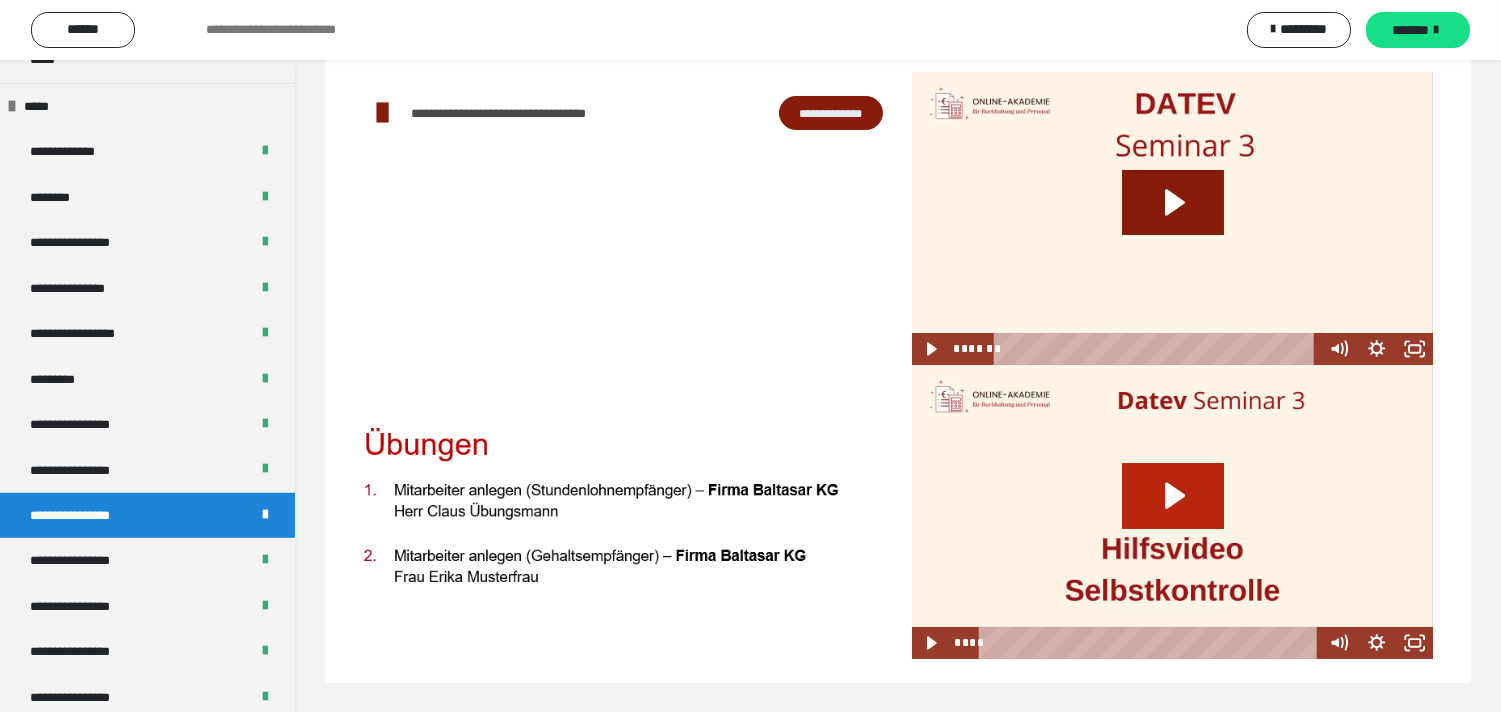 click 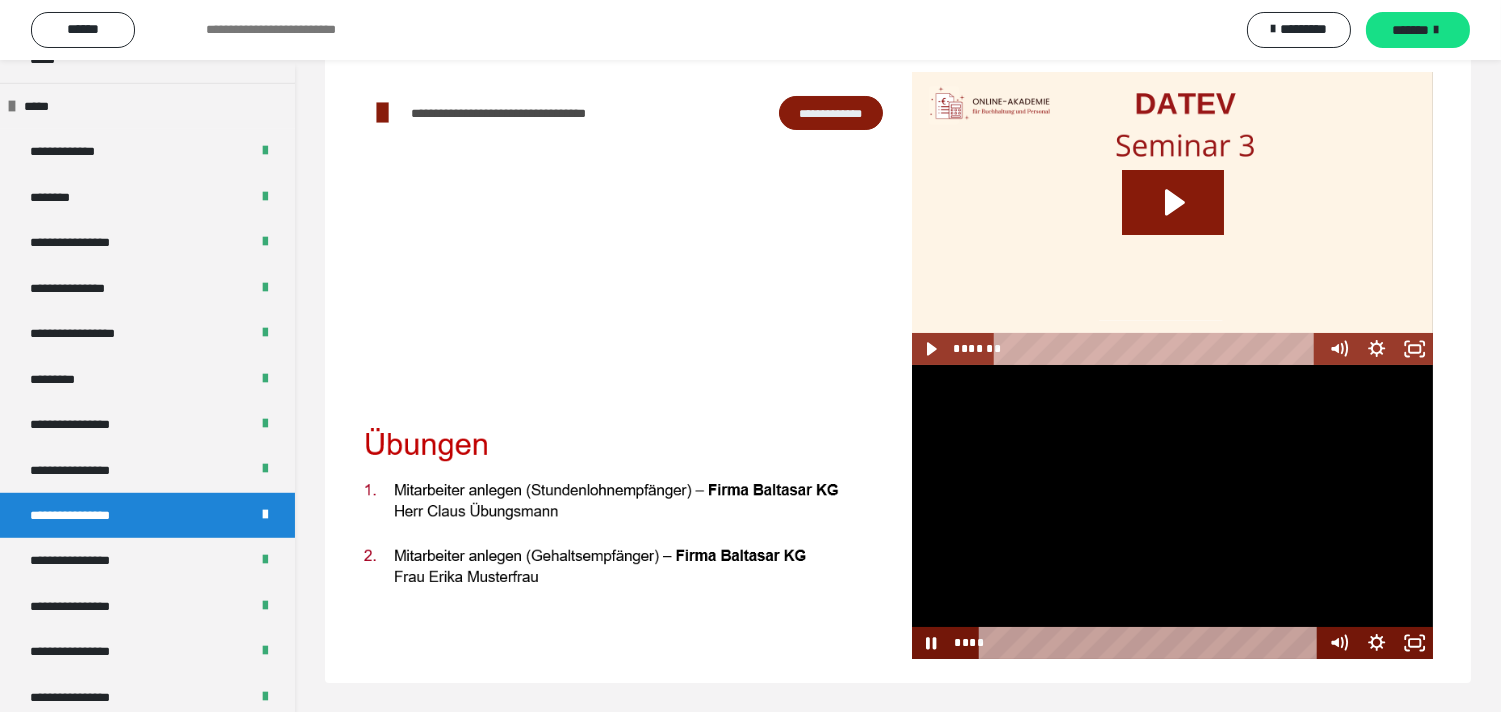 click at bounding box center [1151, 643] 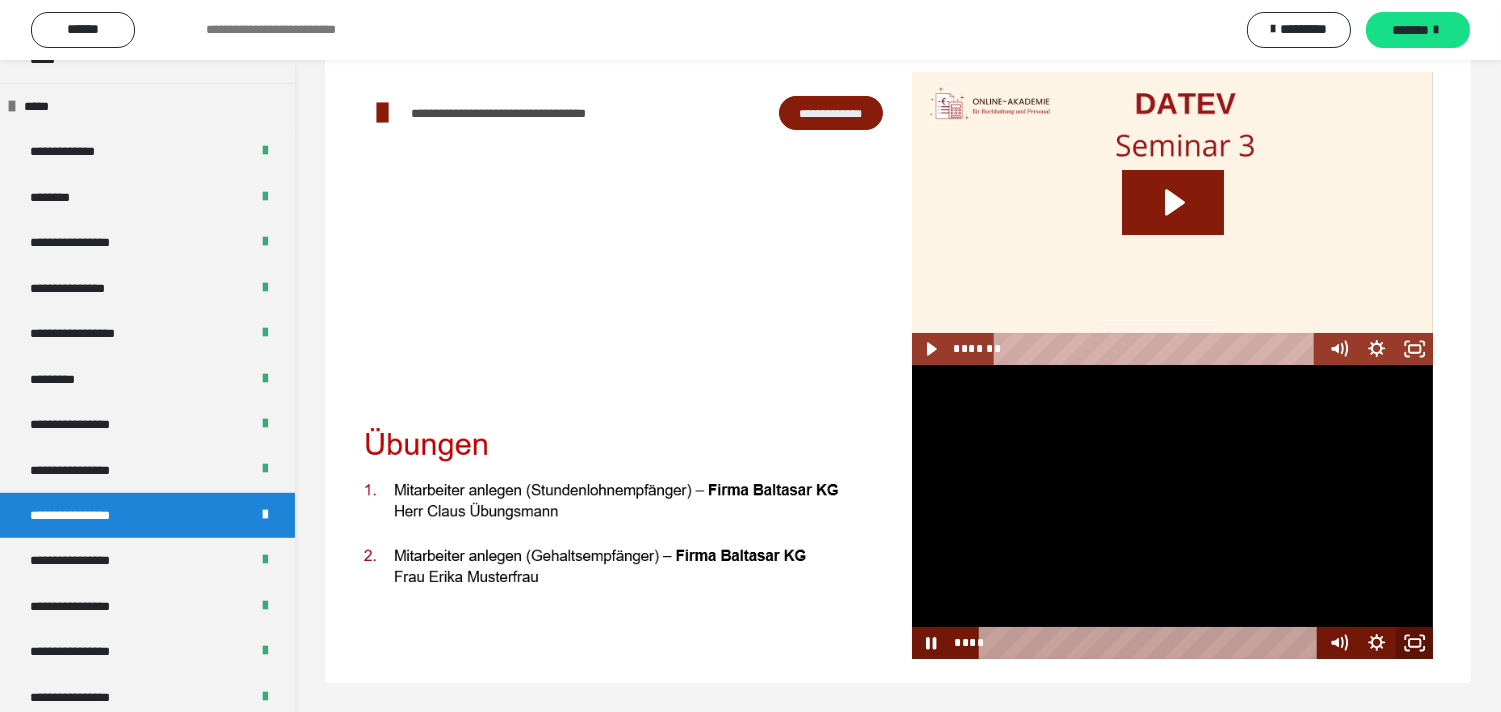 click 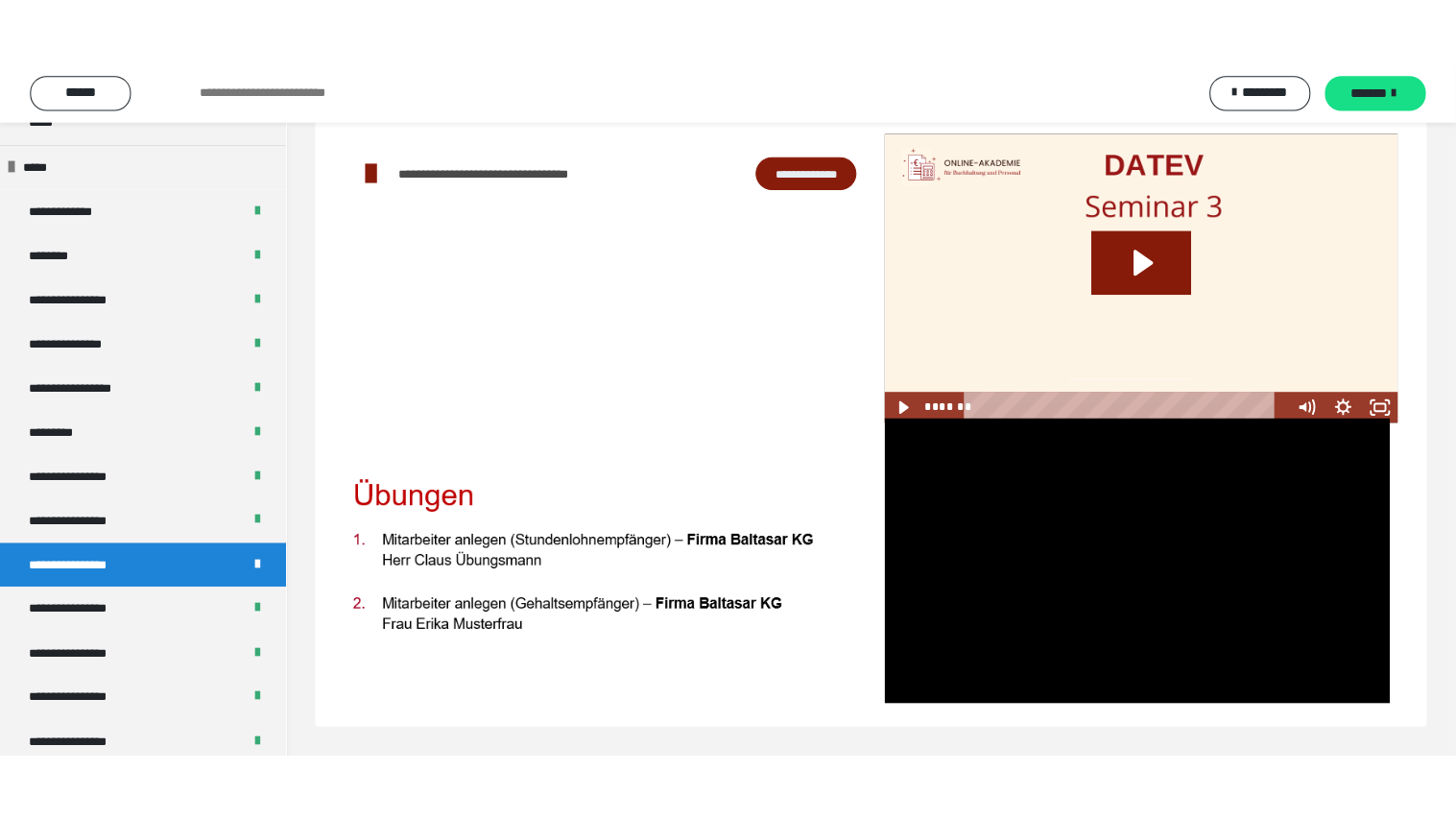 scroll, scrollTop: 58, scrollLeft: 0, axis: vertical 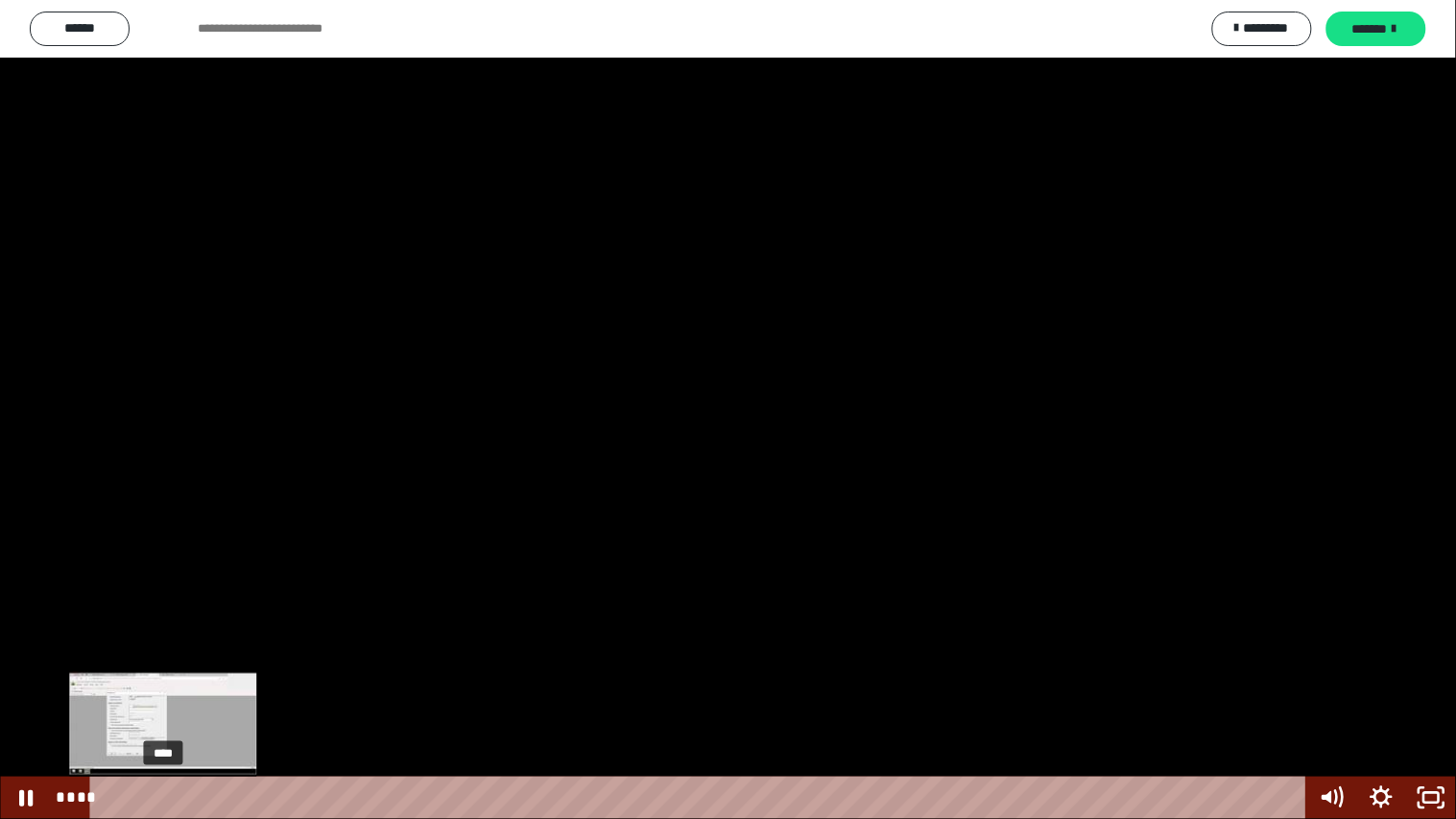 click on "****" at bounding box center (701, 798) 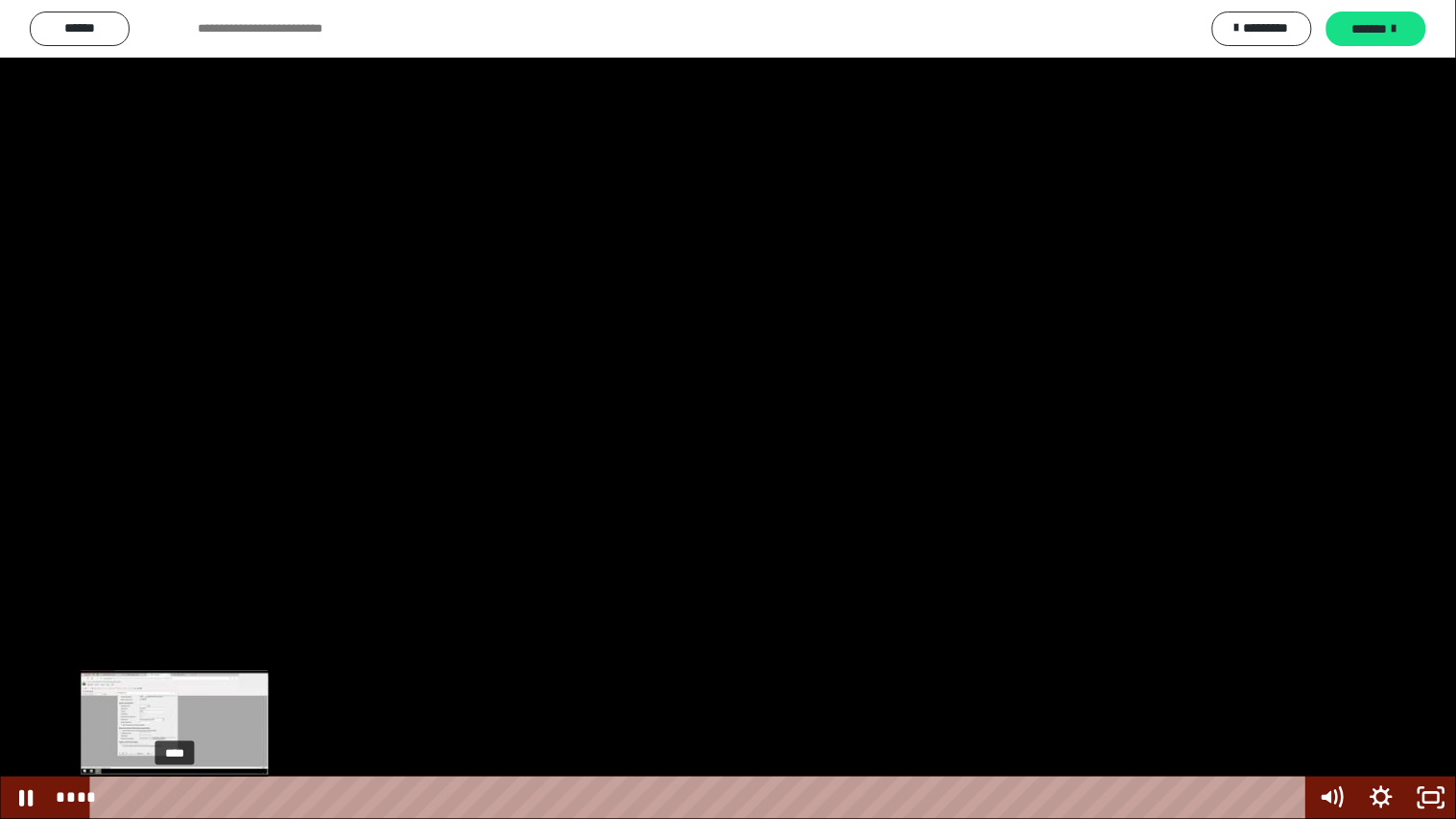 click on "****" at bounding box center [701, 798] 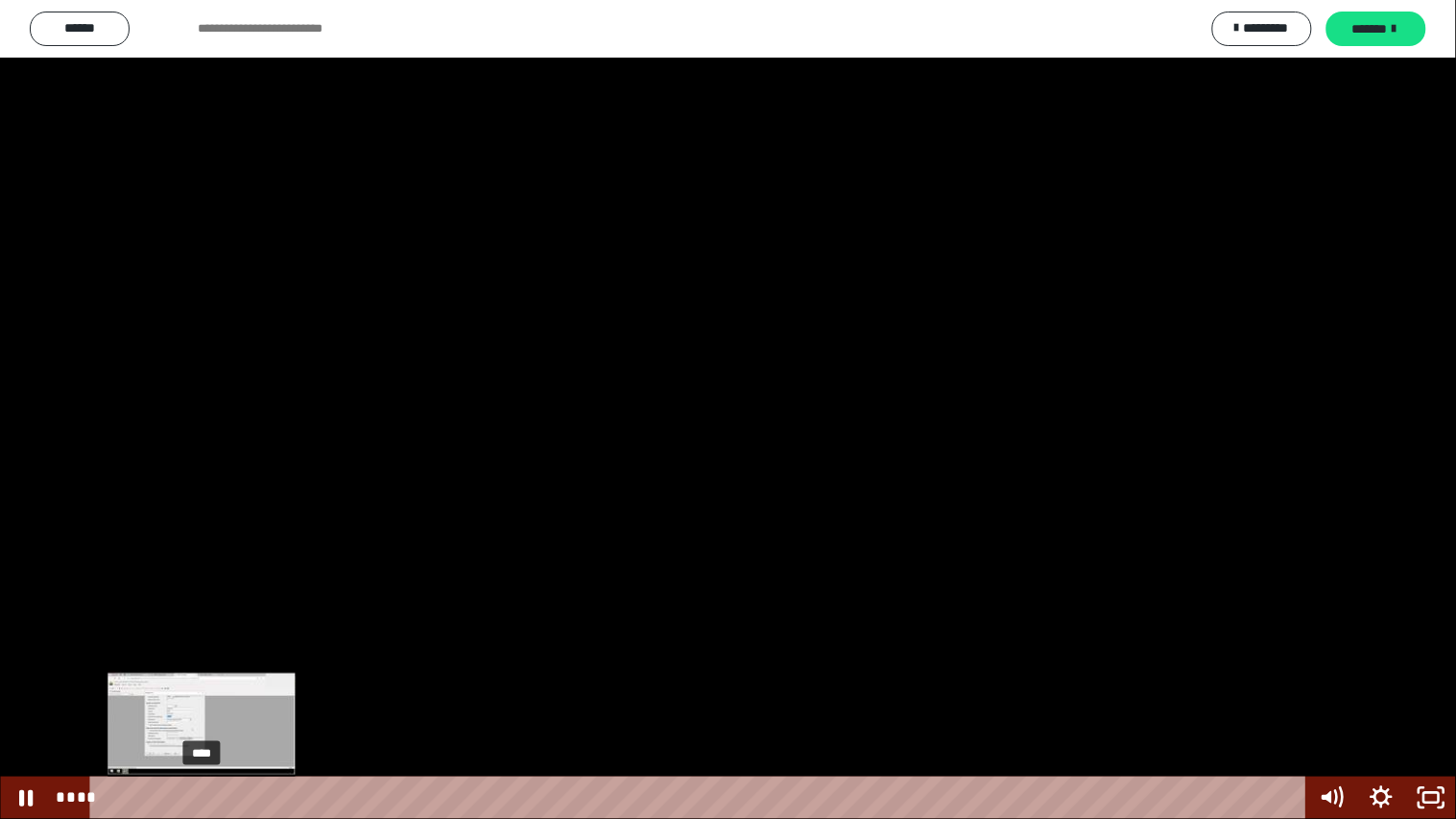 click on "****" at bounding box center (701, 798) 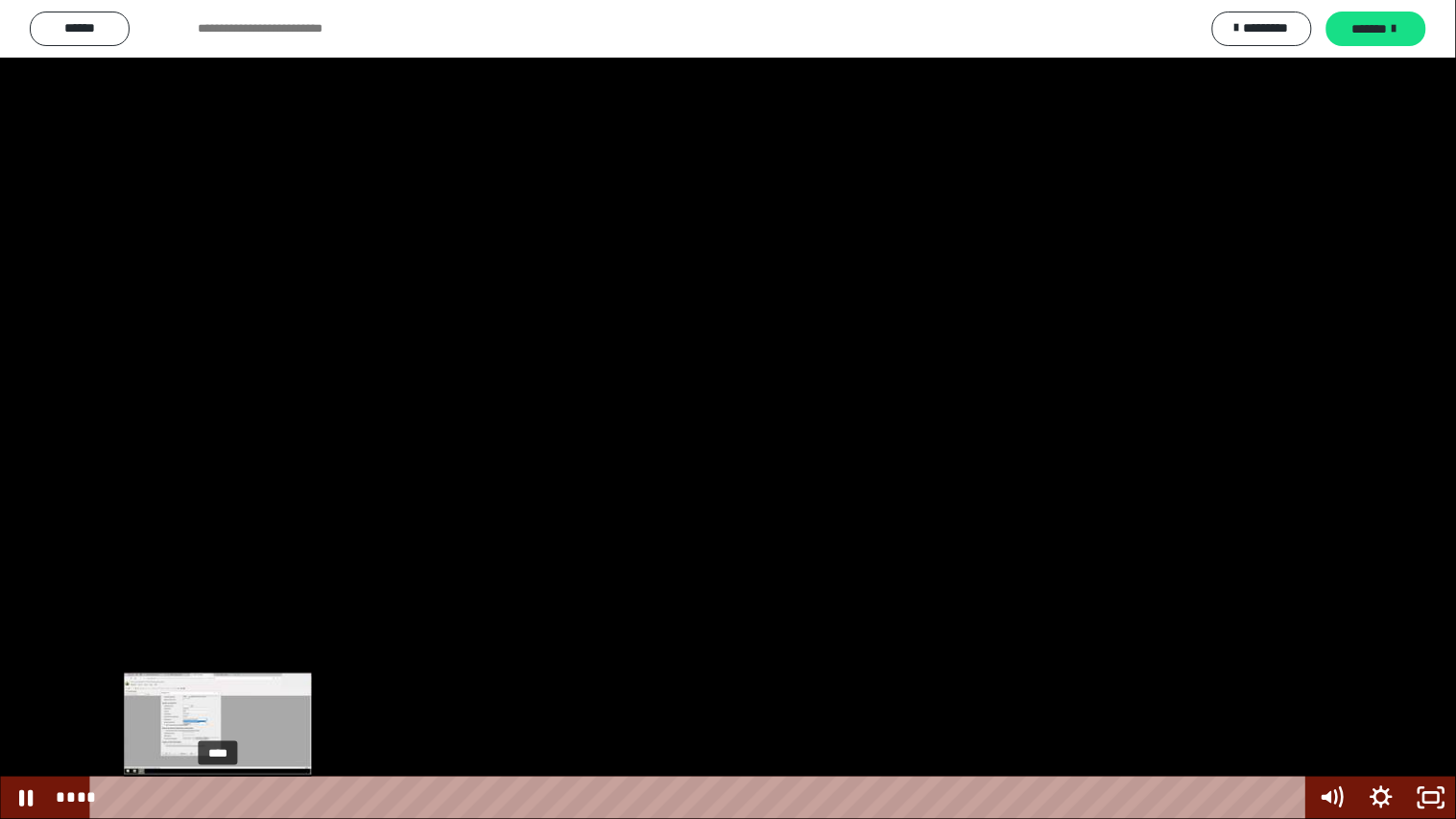 click on "****" at bounding box center (701, 798) 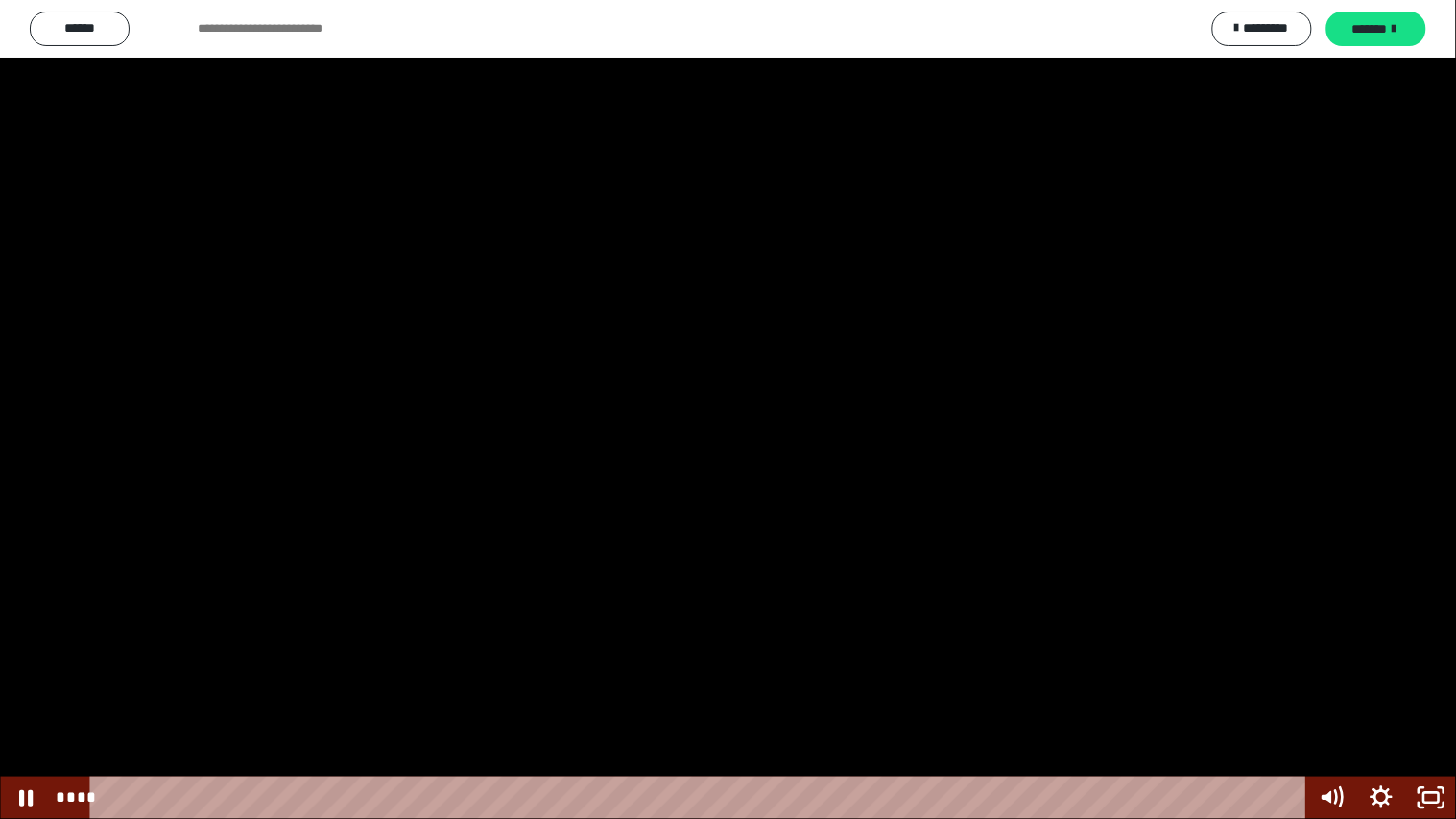click at bounding box center (728, 409) 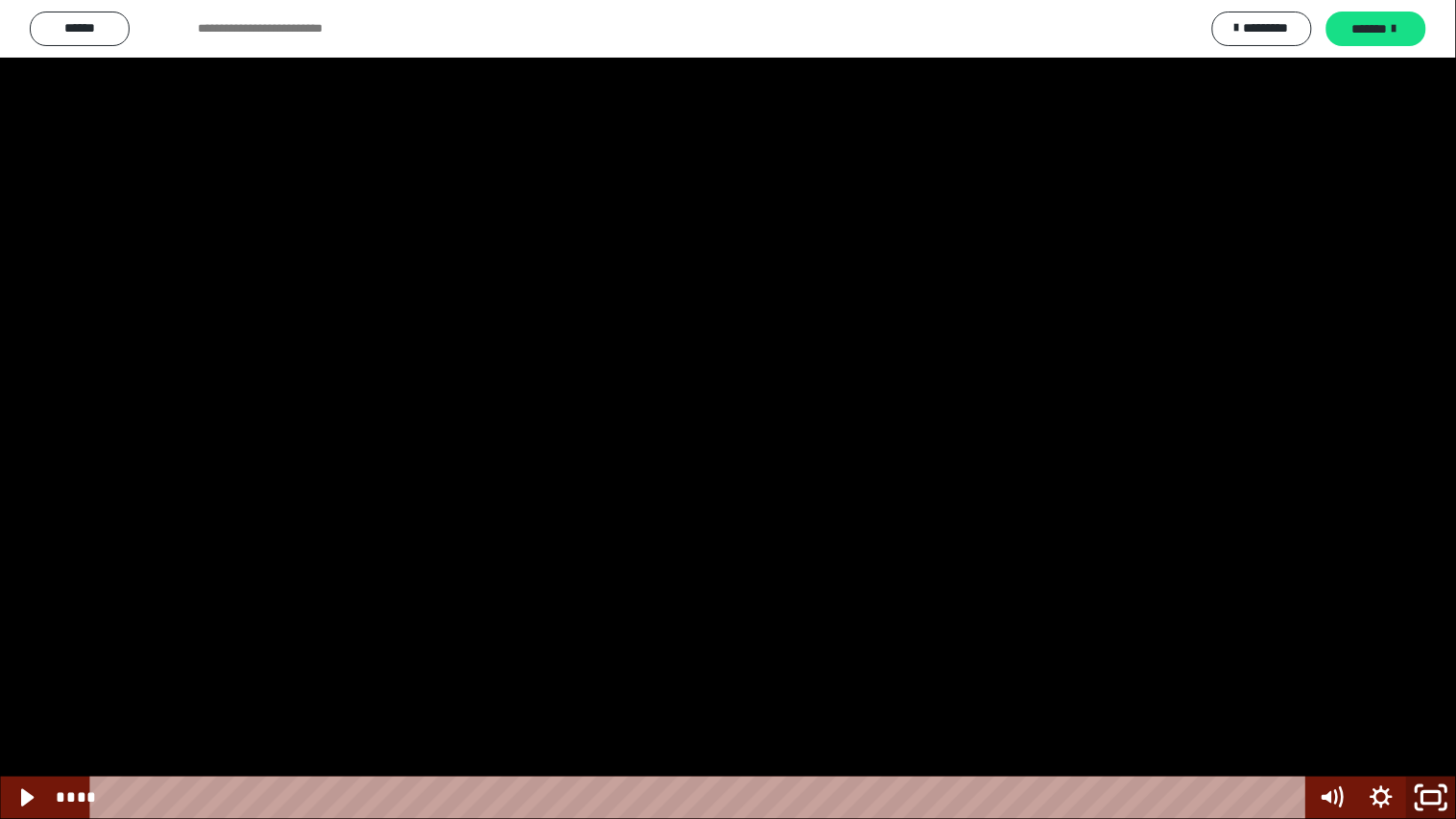 click 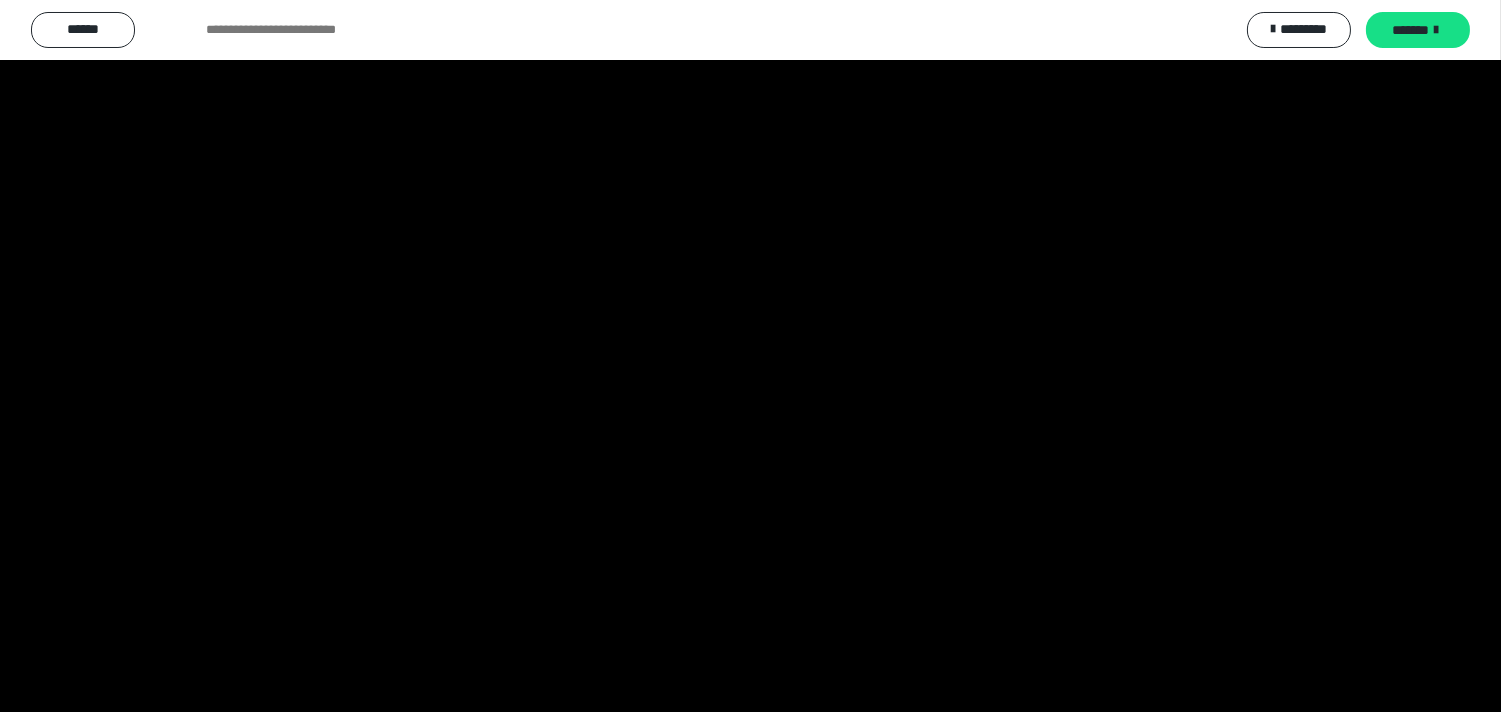 scroll, scrollTop: 2444, scrollLeft: 0, axis: vertical 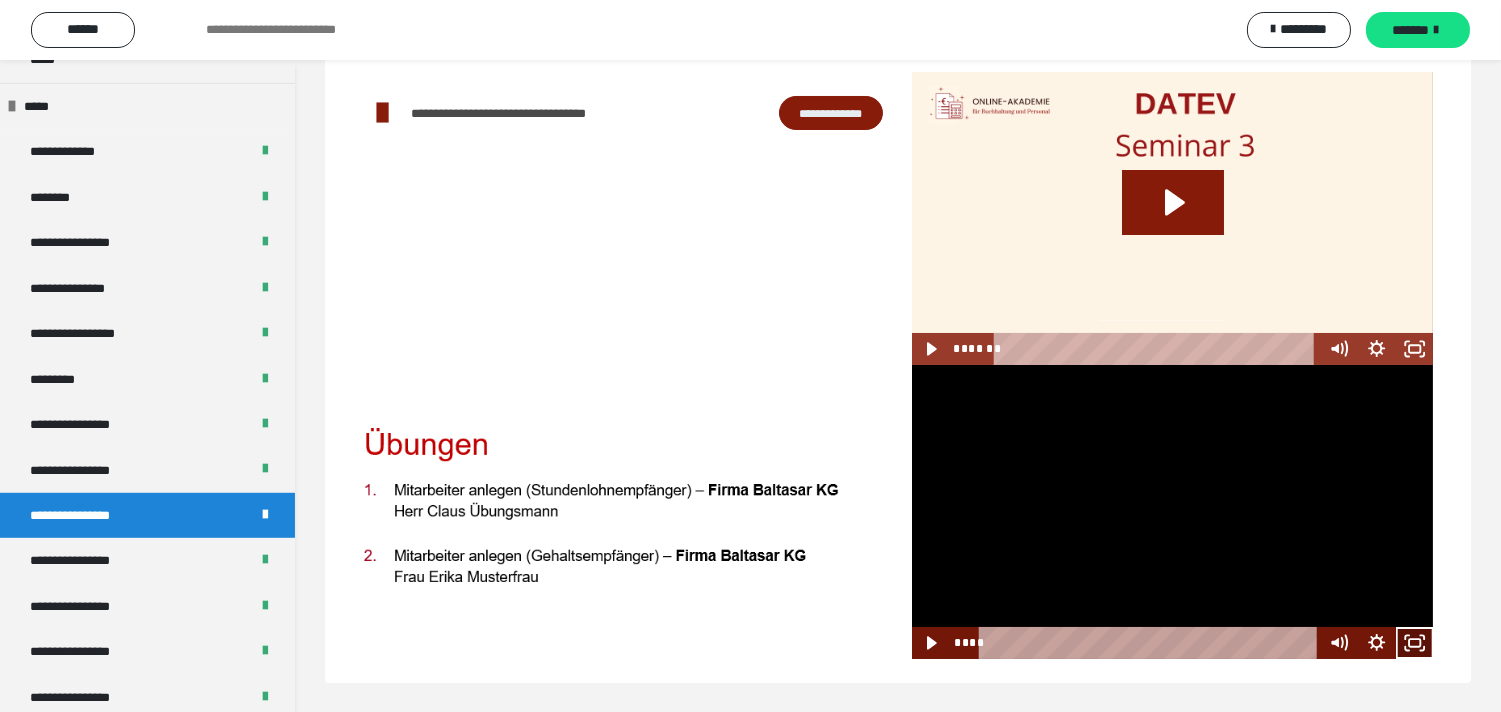click 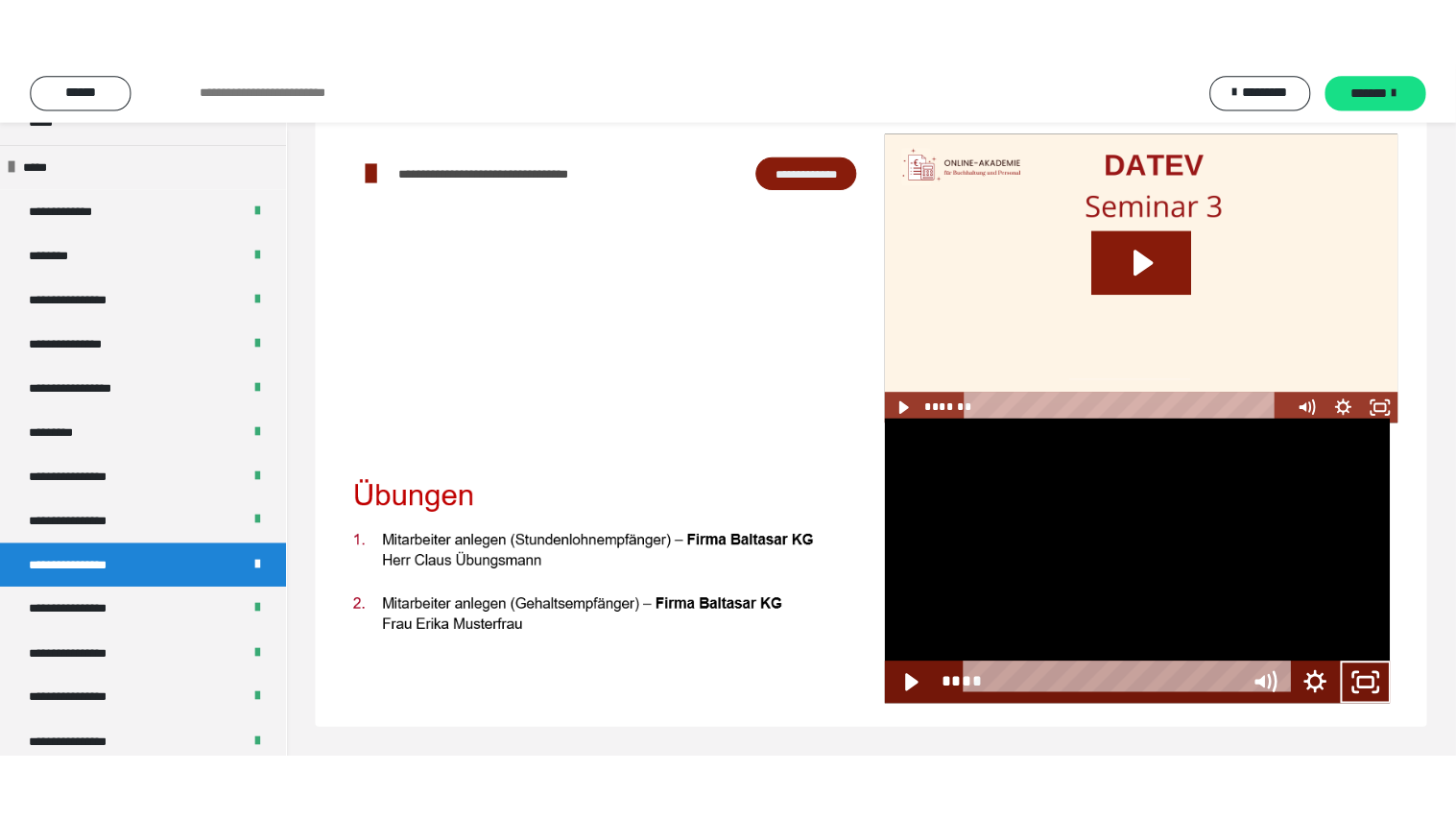 scroll, scrollTop: 58, scrollLeft: 0, axis: vertical 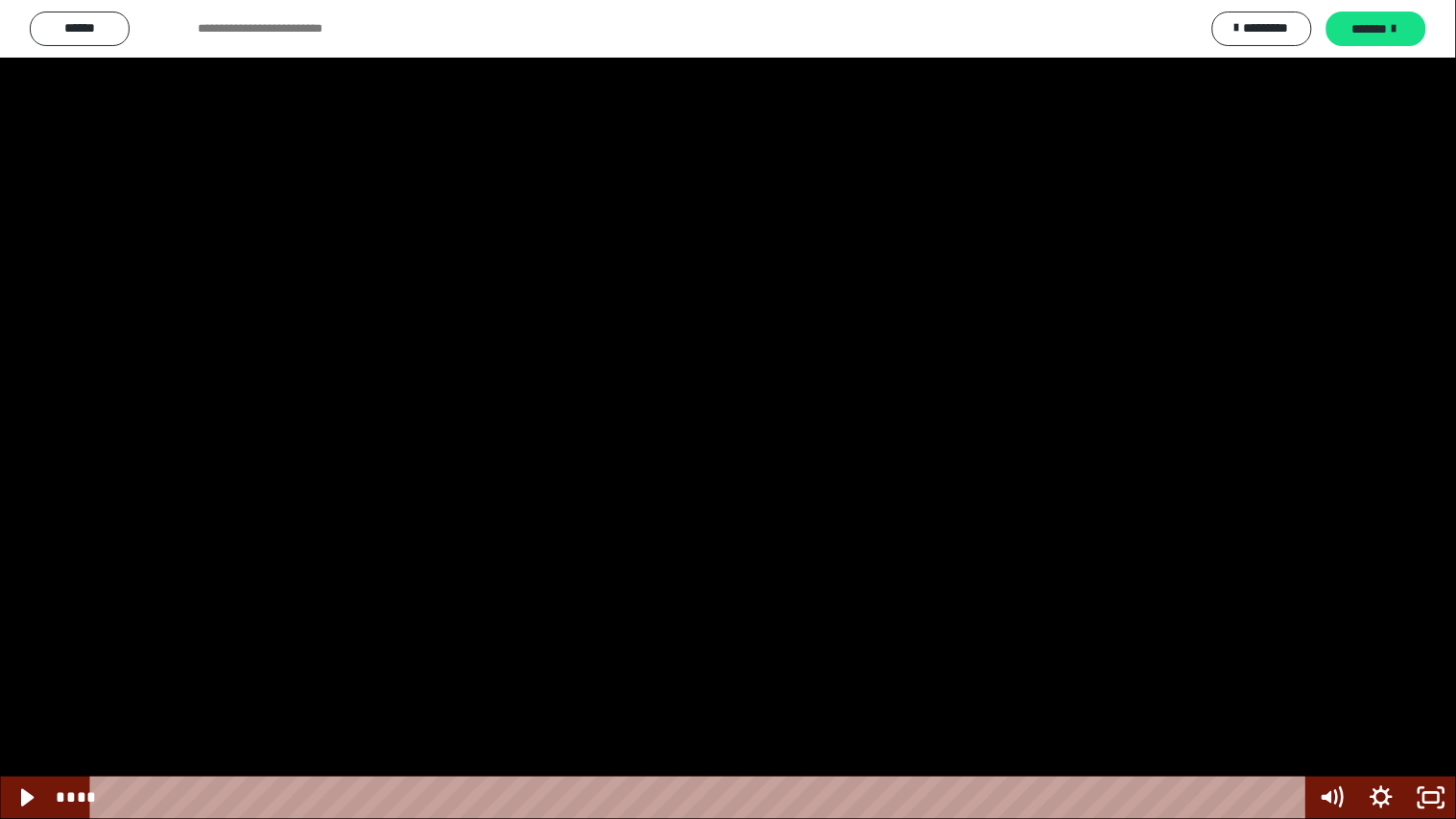 click at bounding box center [728, 409] 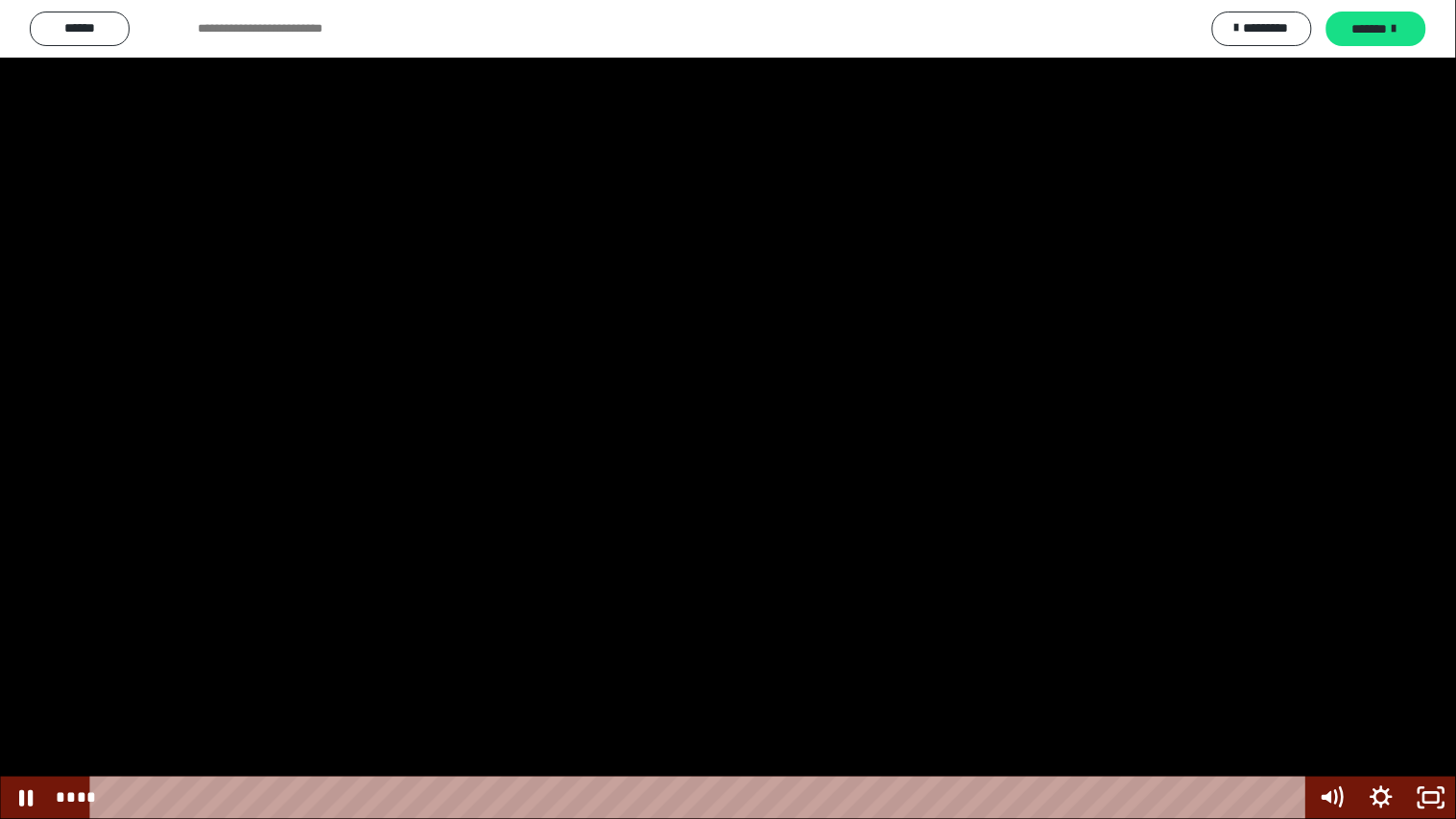 click at bounding box center (728, 409) 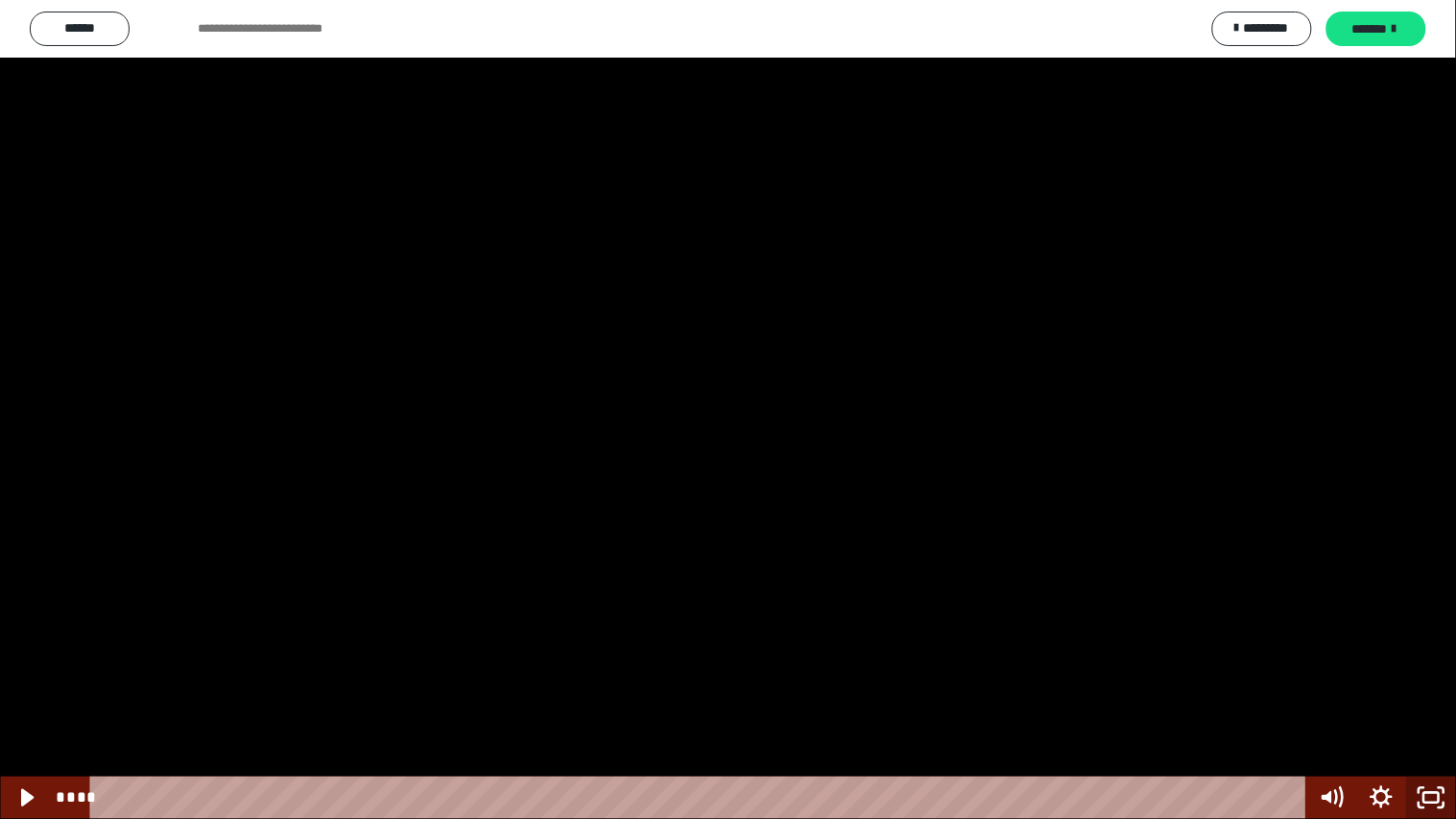 click 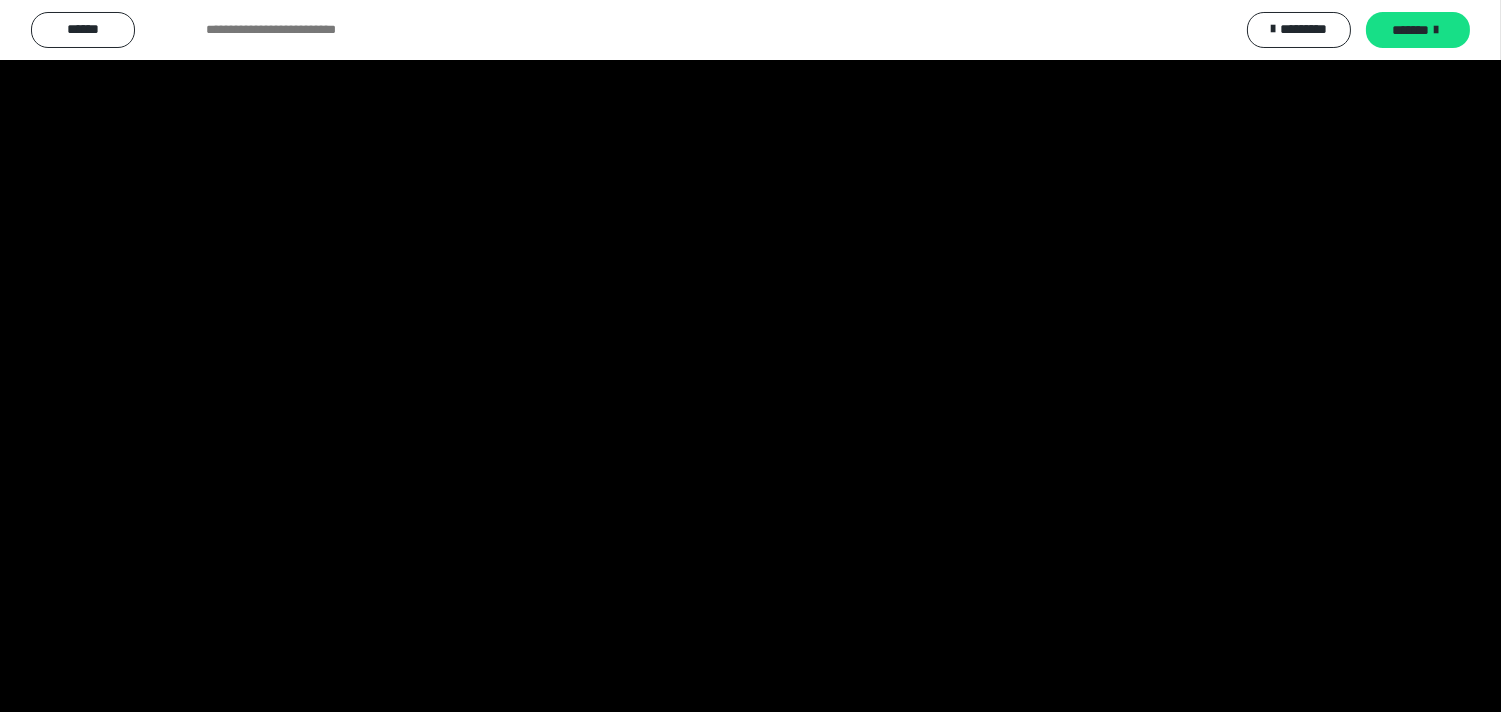 scroll, scrollTop: 2444, scrollLeft: 0, axis: vertical 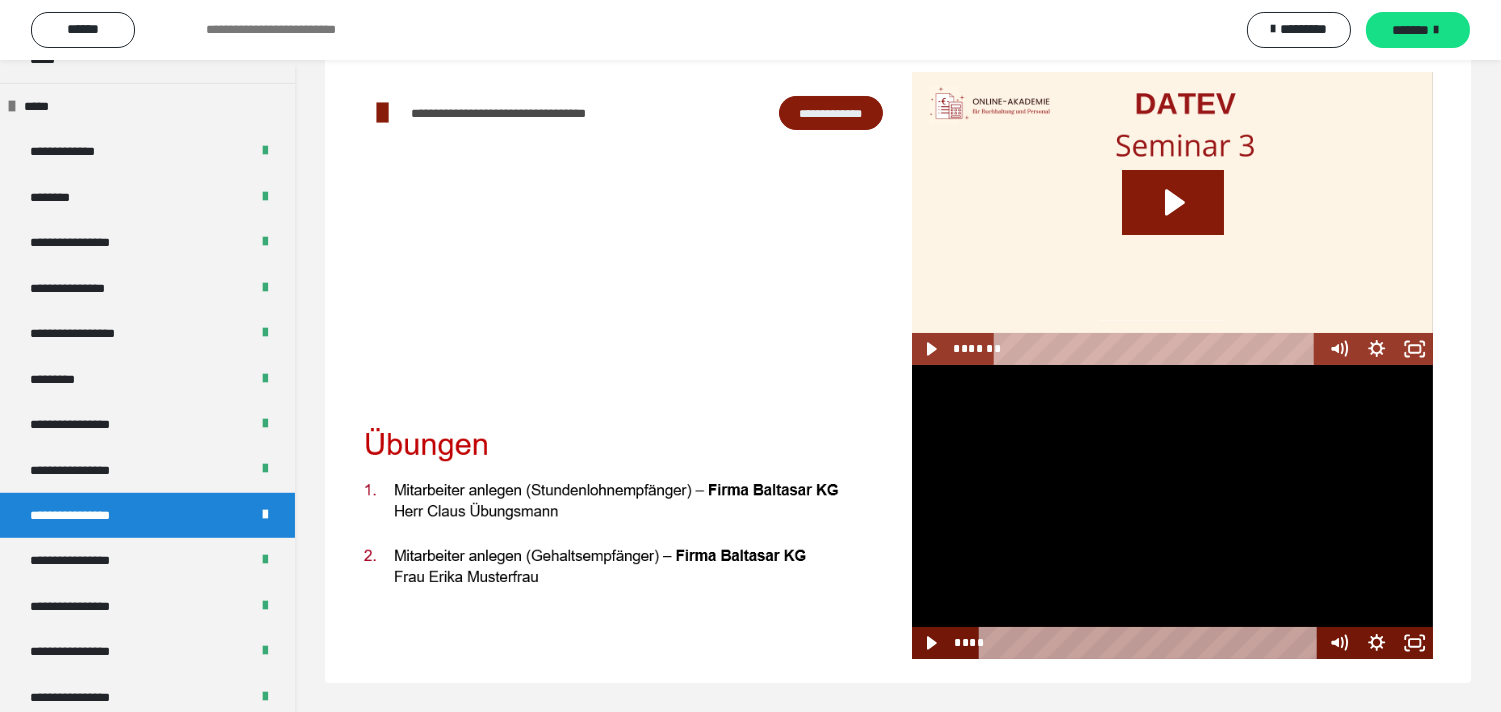 click at bounding box center (1173, 511) 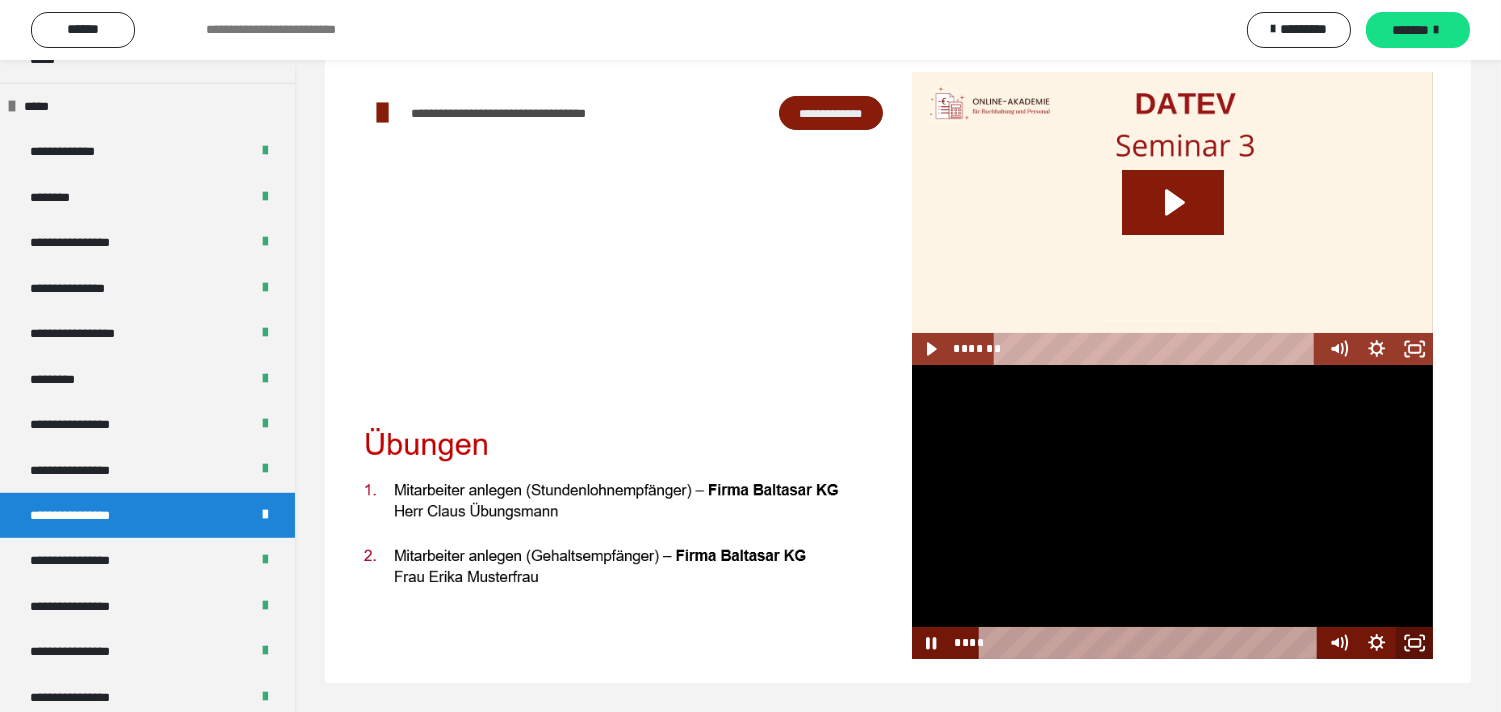 click 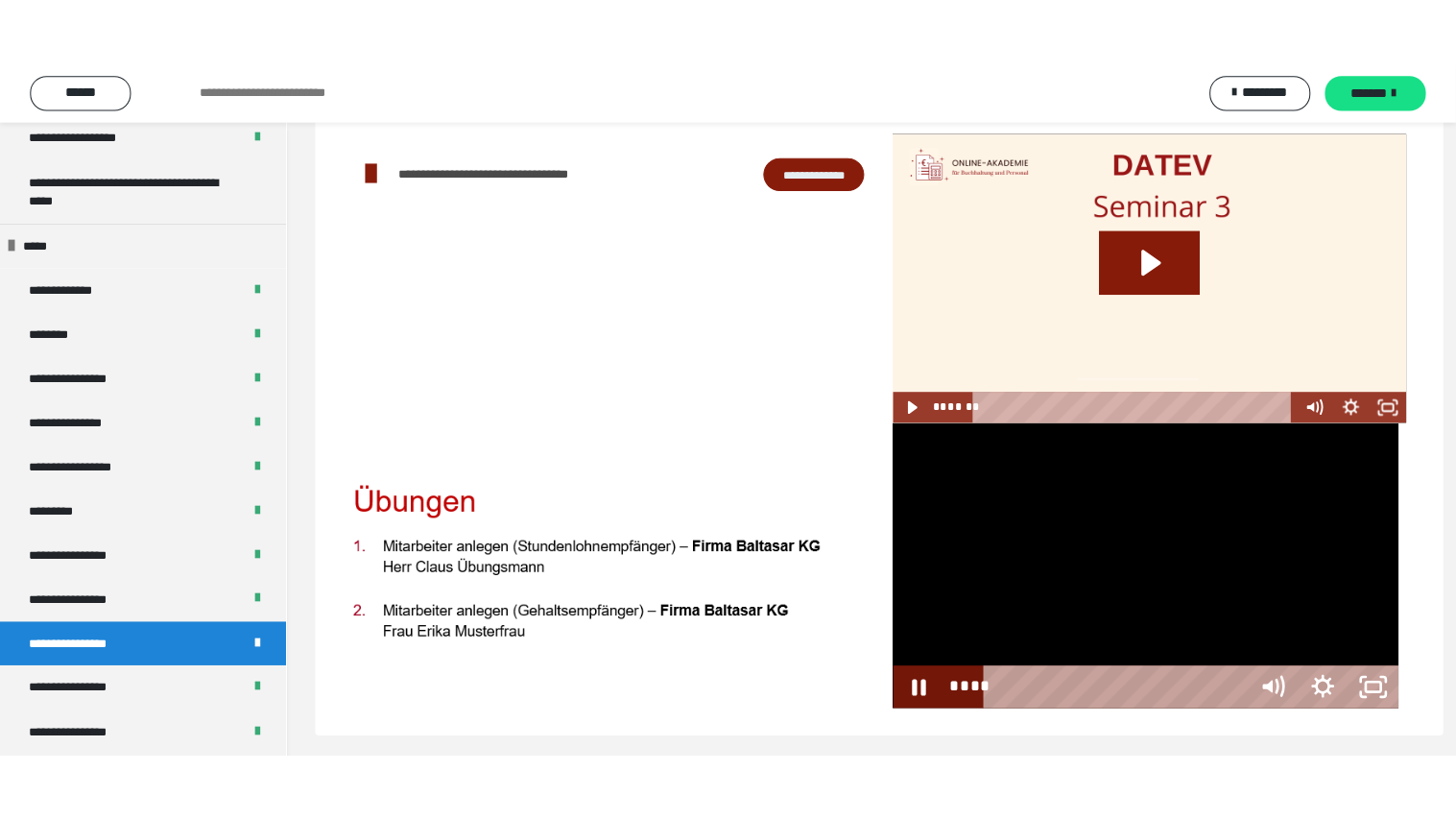 scroll, scrollTop: 58, scrollLeft: 0, axis: vertical 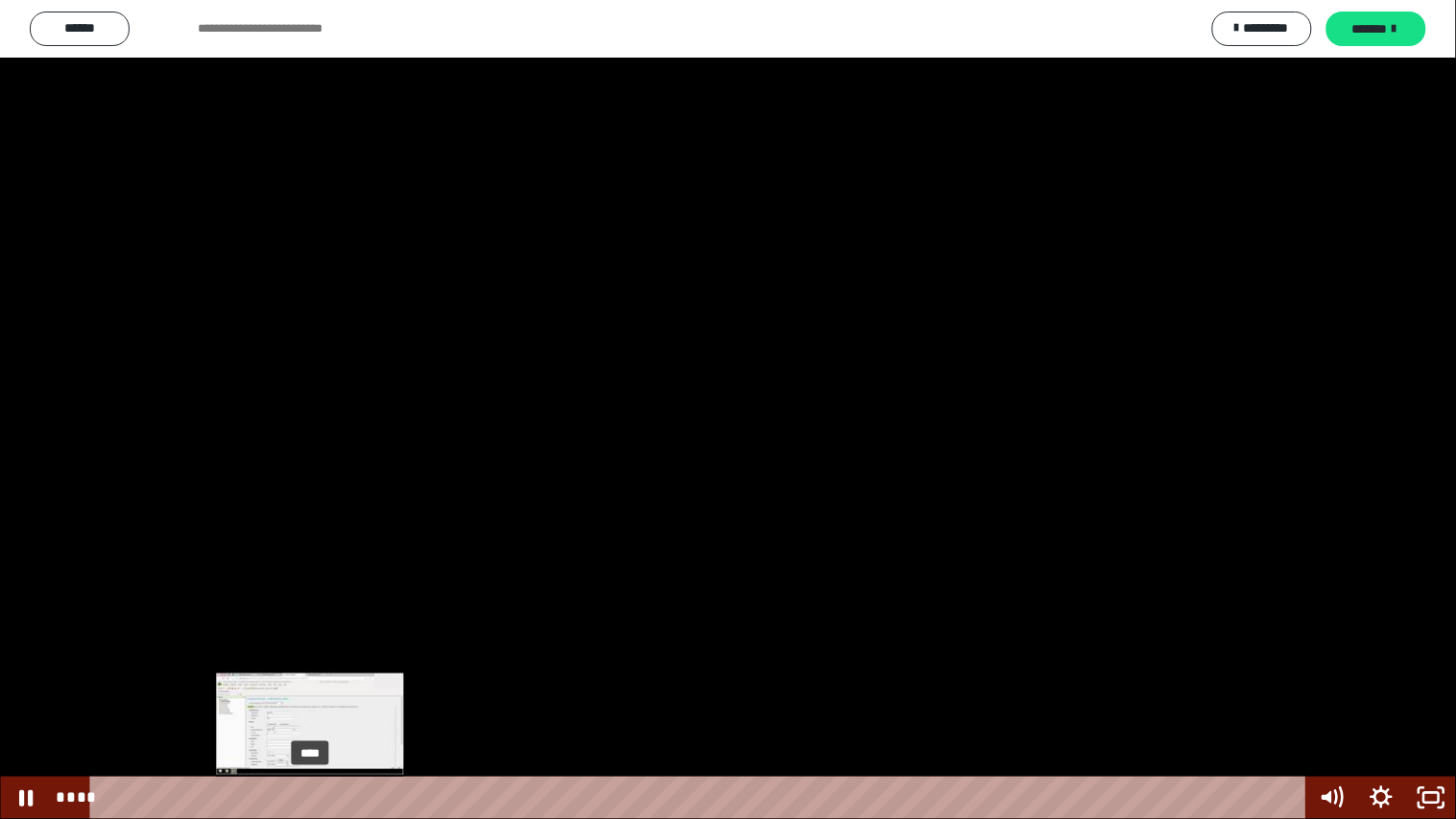 click on "****" at bounding box center (701, 798) 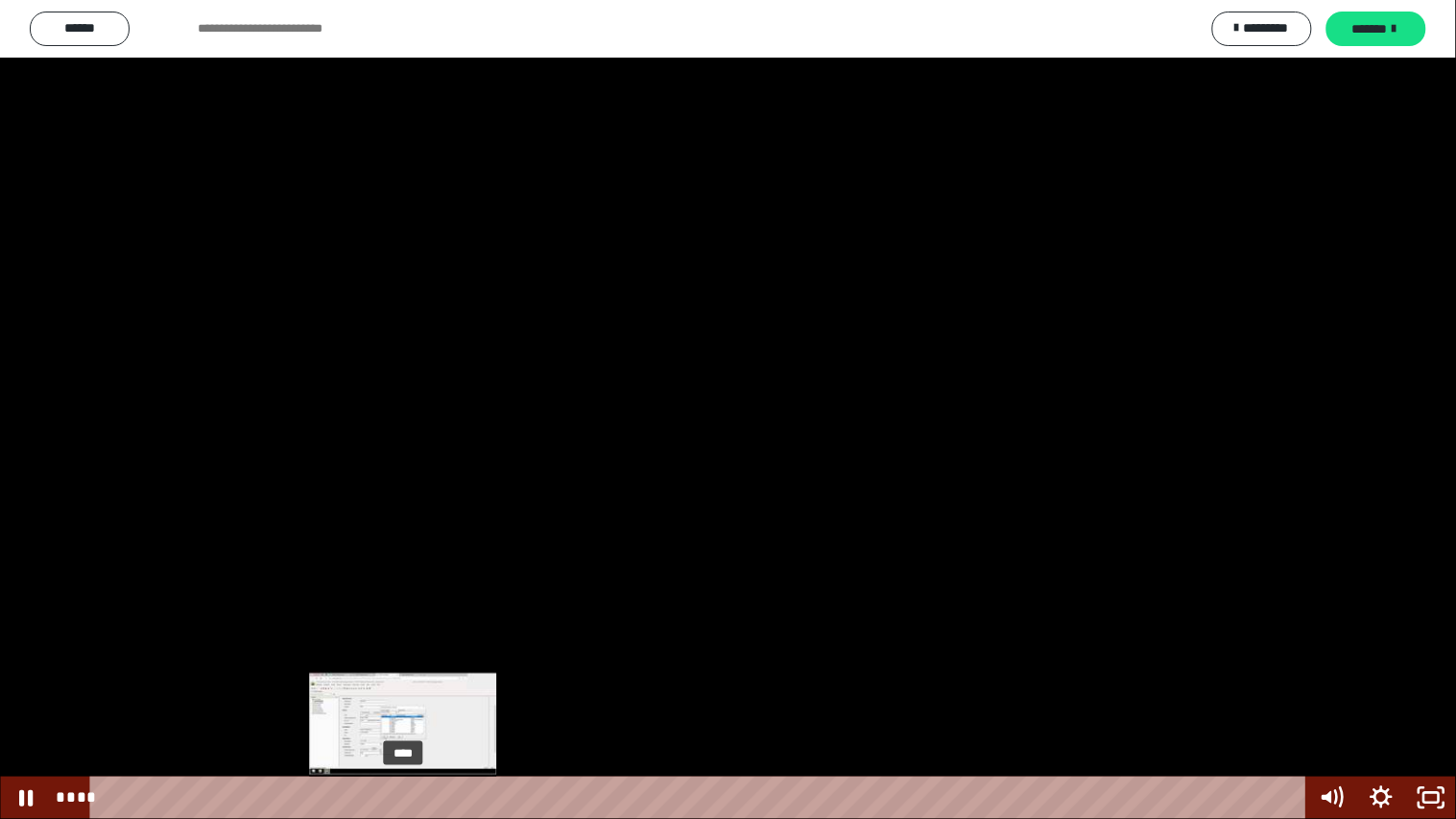 click on "****" at bounding box center (701, 798) 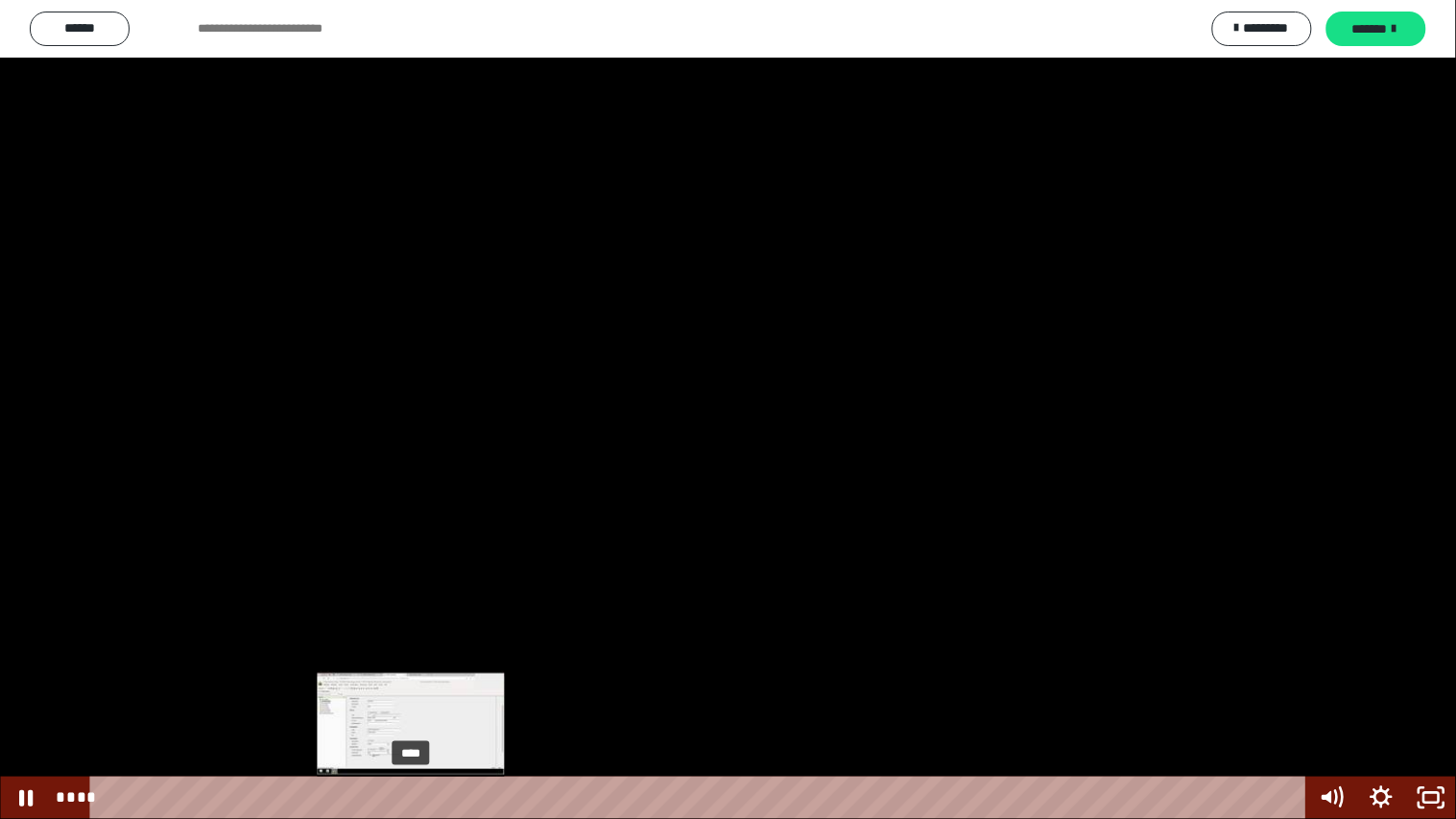 click on "****" at bounding box center [701, 798] 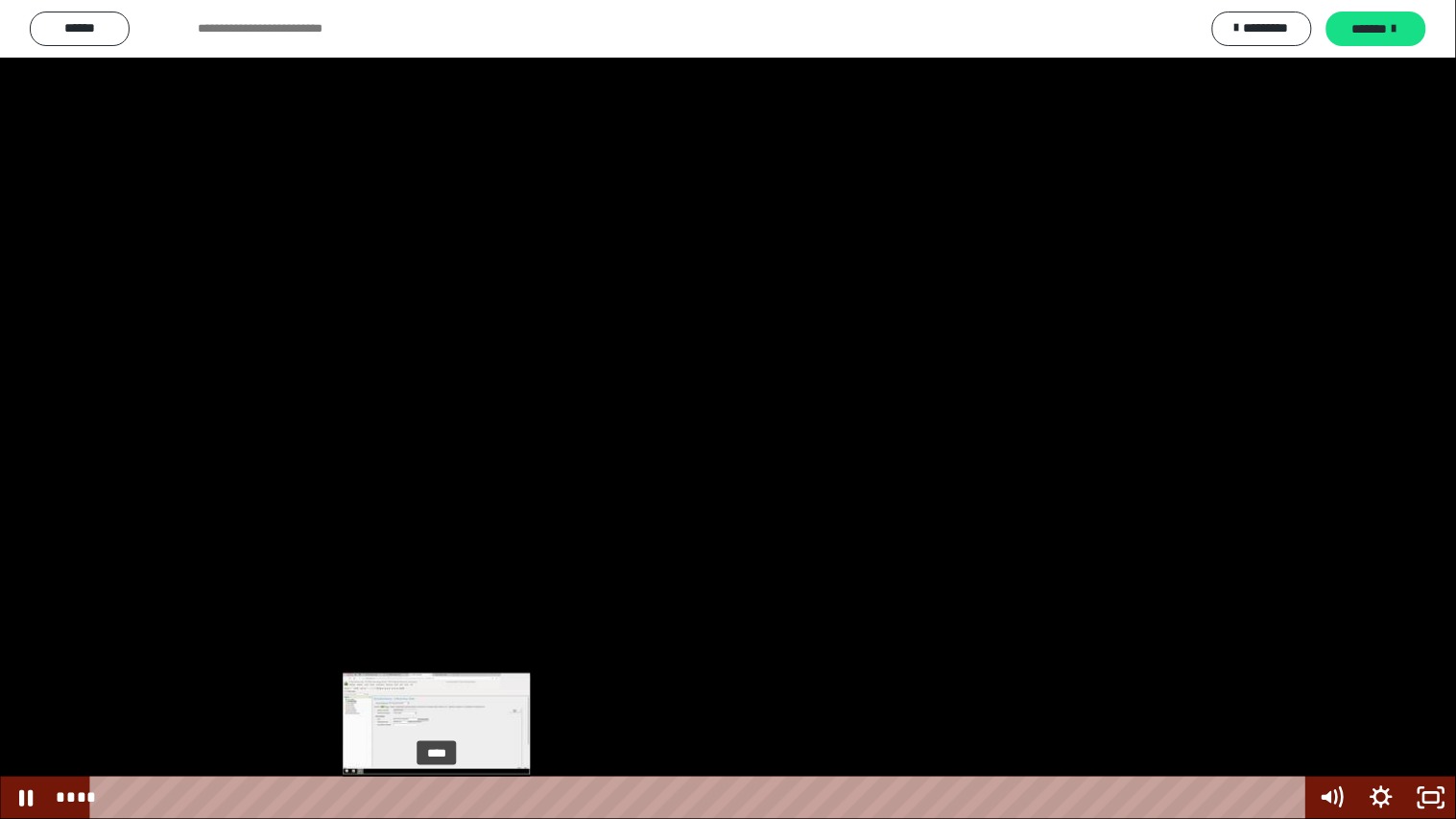 click on "****" at bounding box center [701, 798] 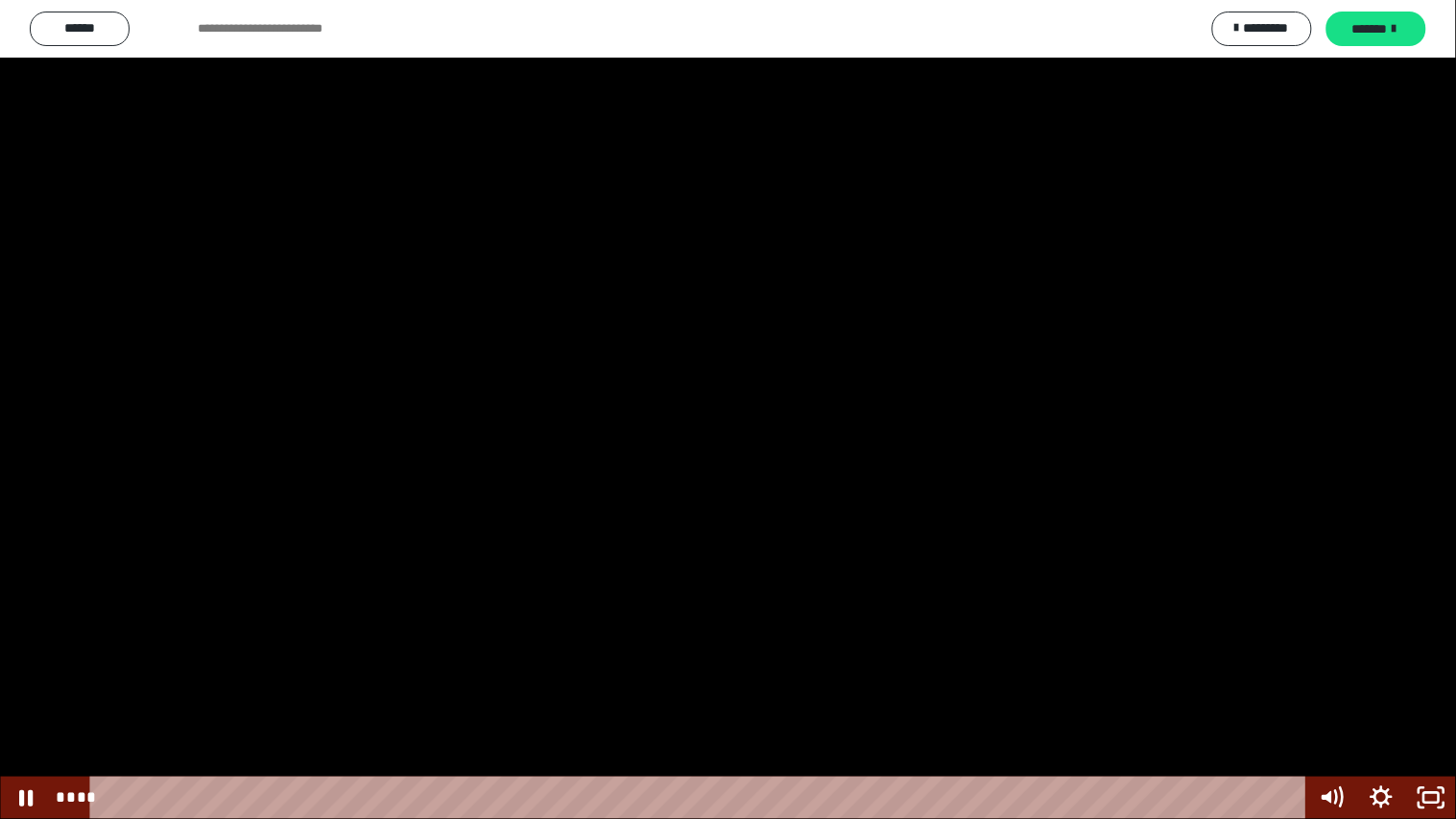 click at bounding box center [728, 409] 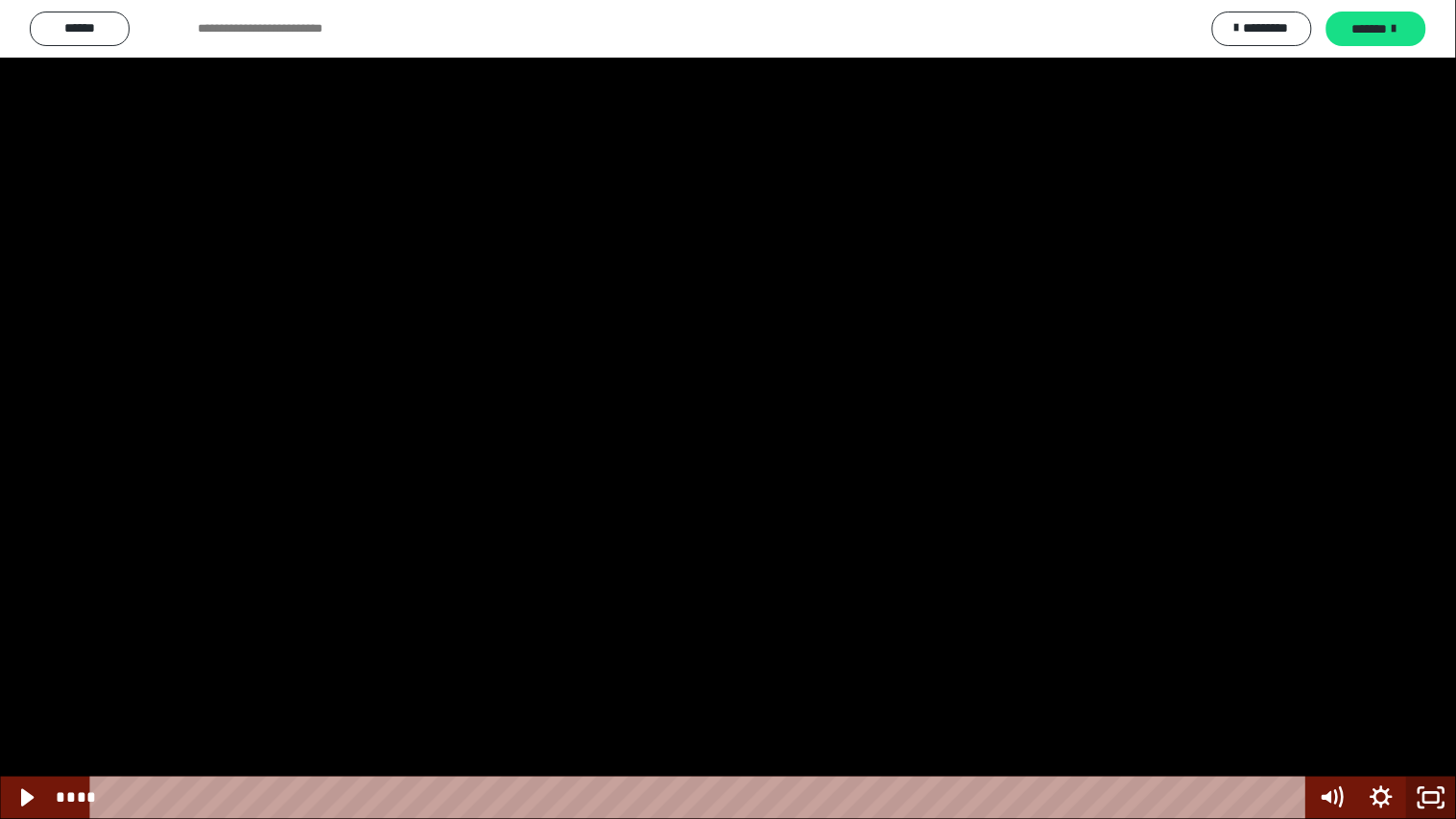 click 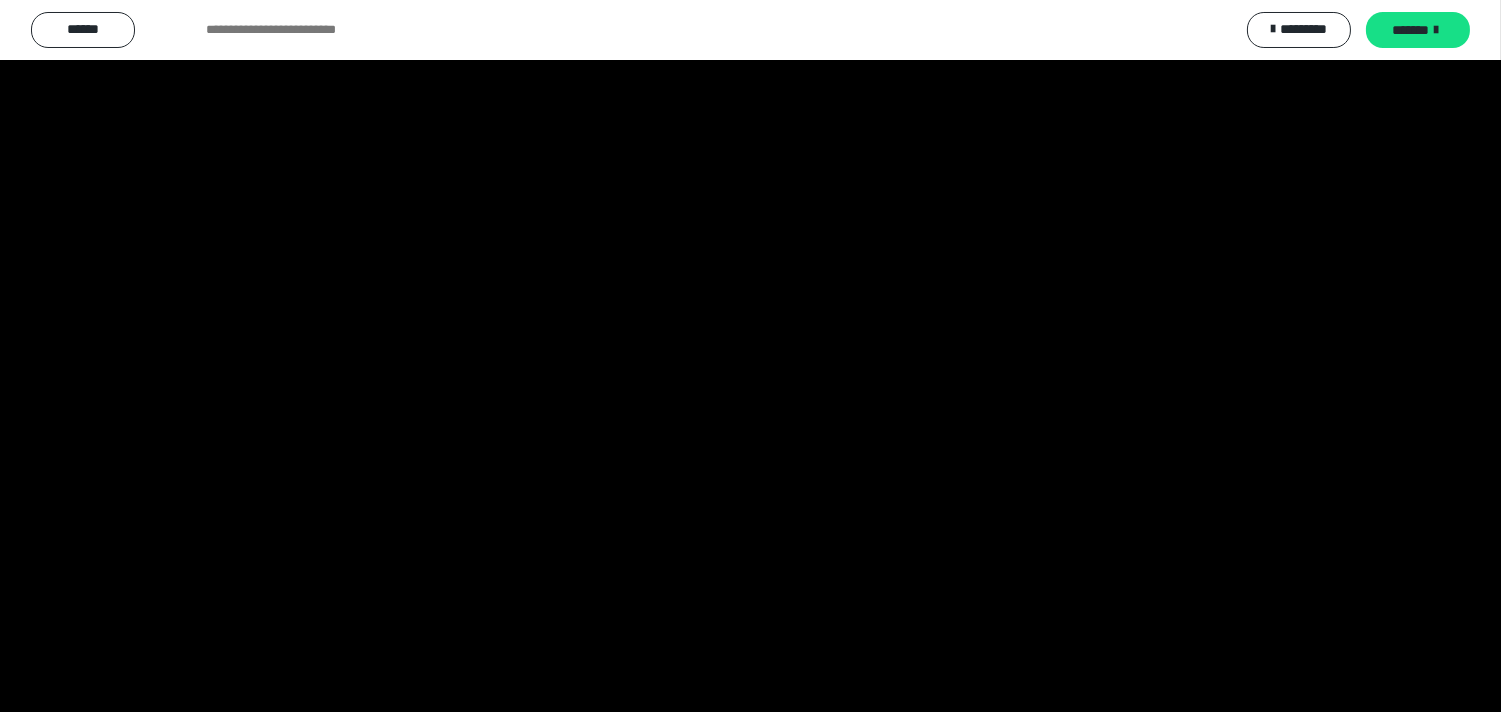 scroll, scrollTop: 2444, scrollLeft: 0, axis: vertical 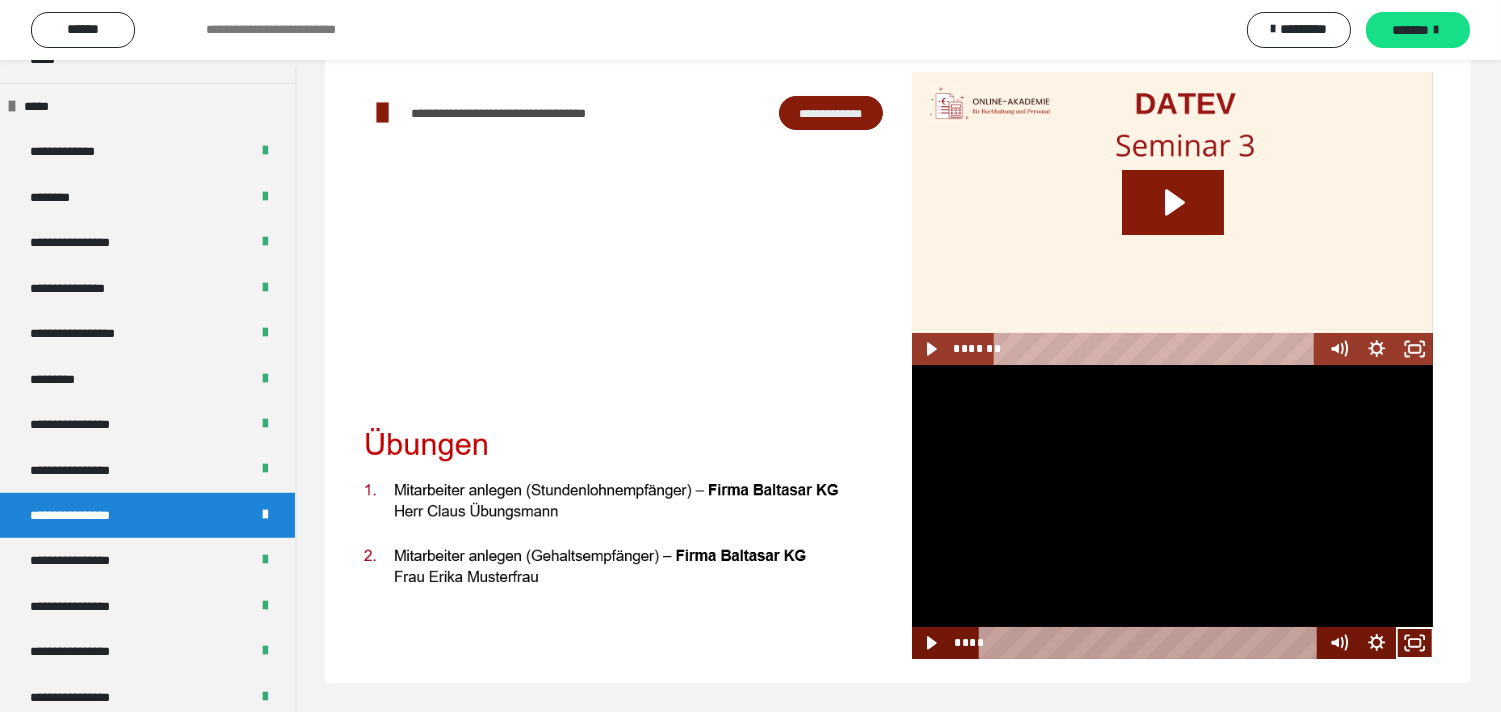 click at bounding box center (1173, 511) 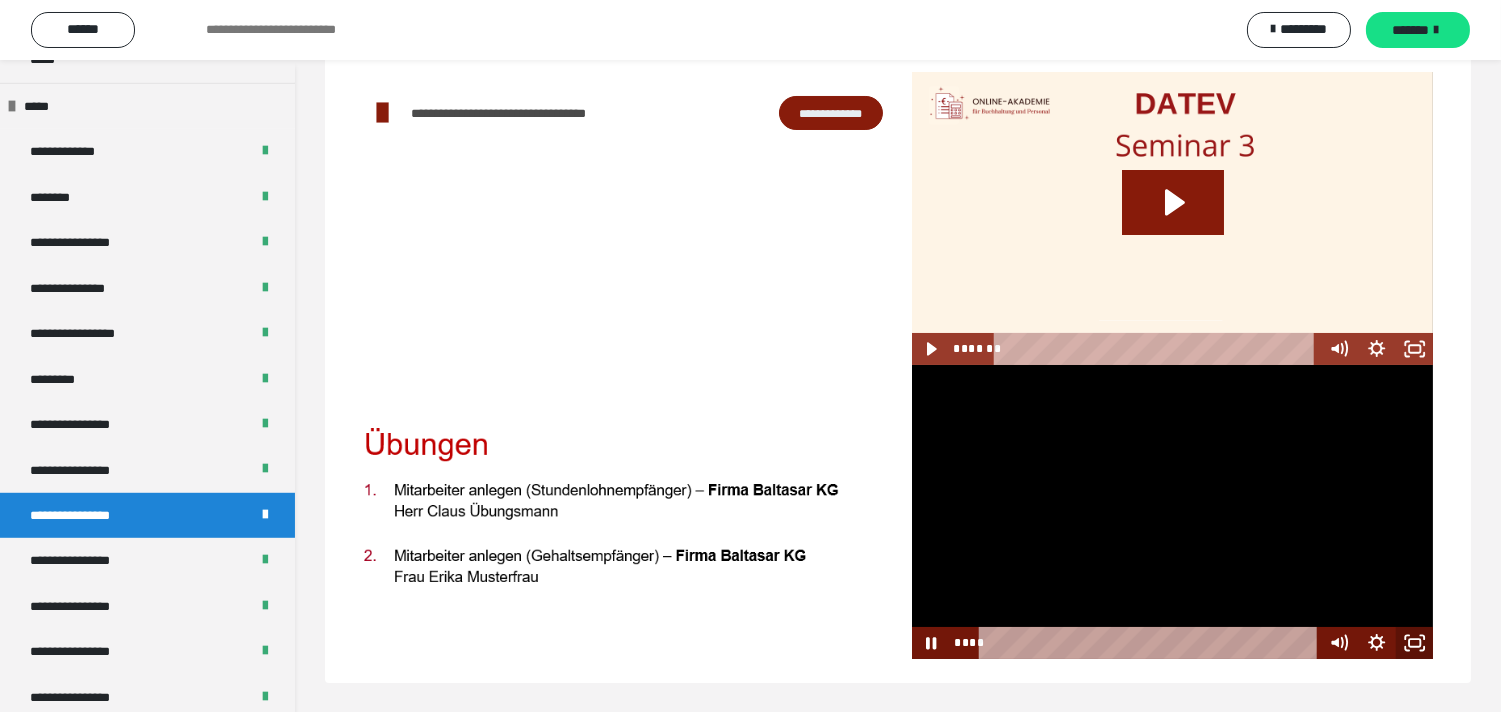 click 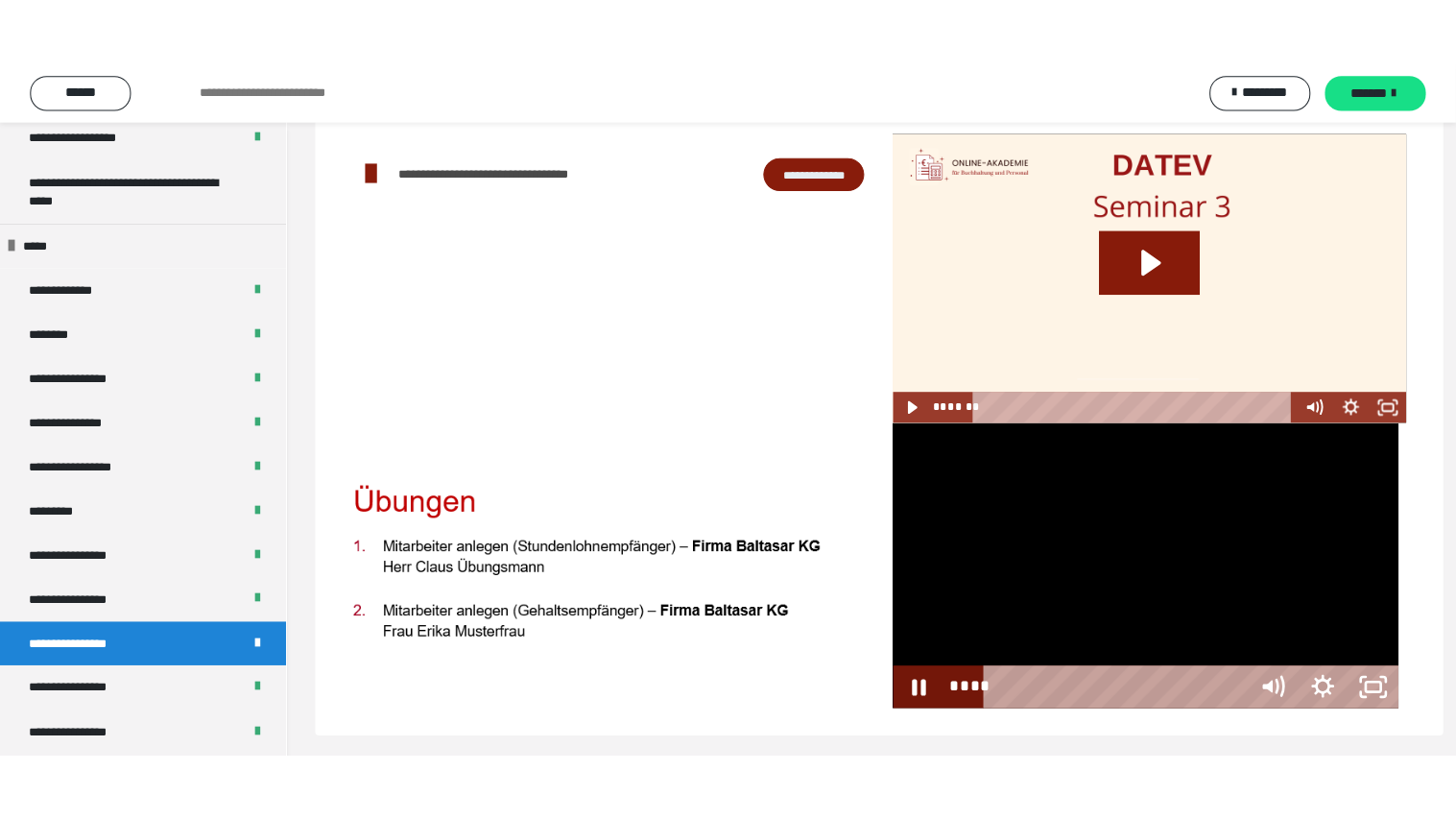 scroll, scrollTop: 58, scrollLeft: 0, axis: vertical 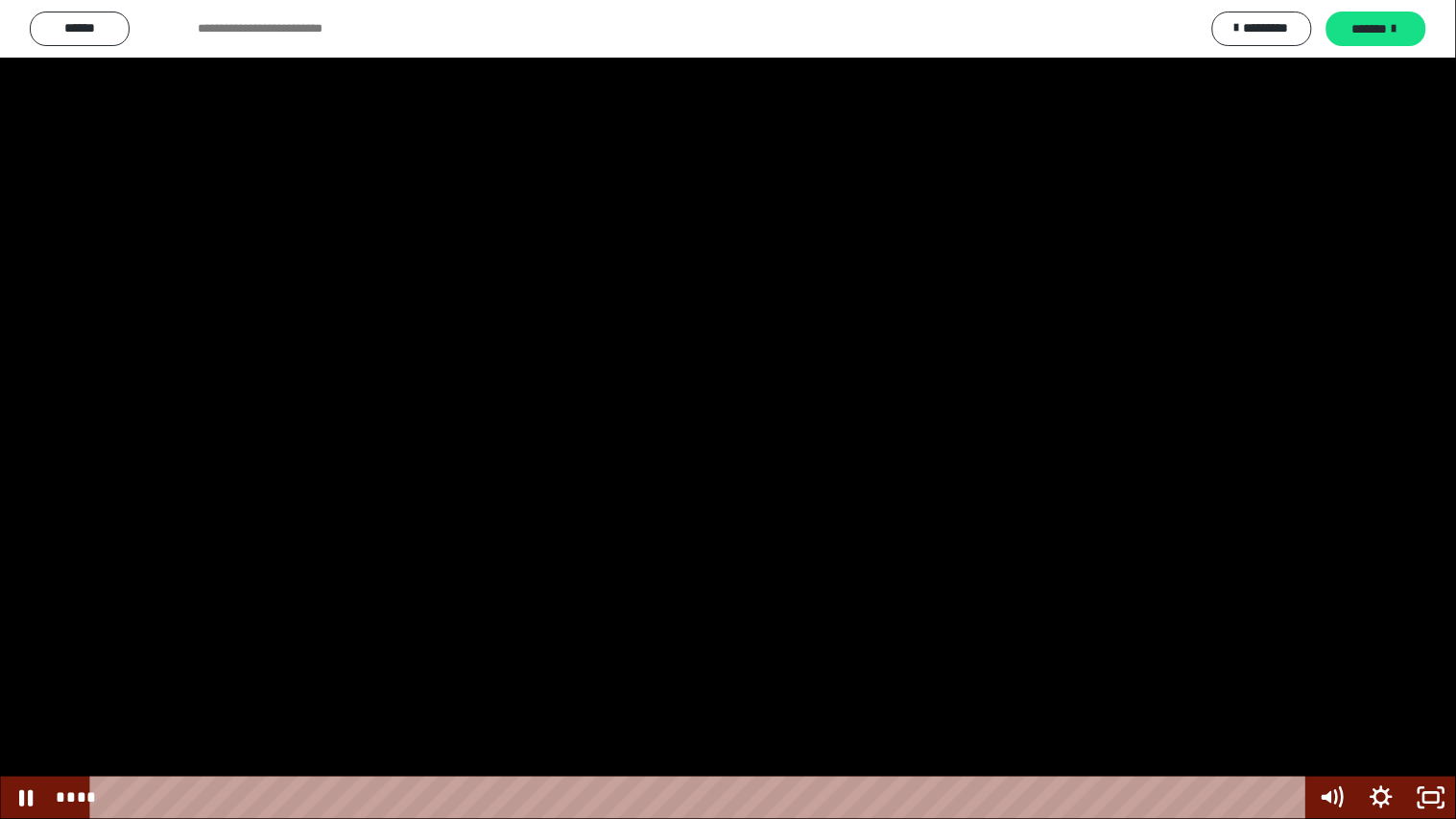 click at bounding box center (728, 409) 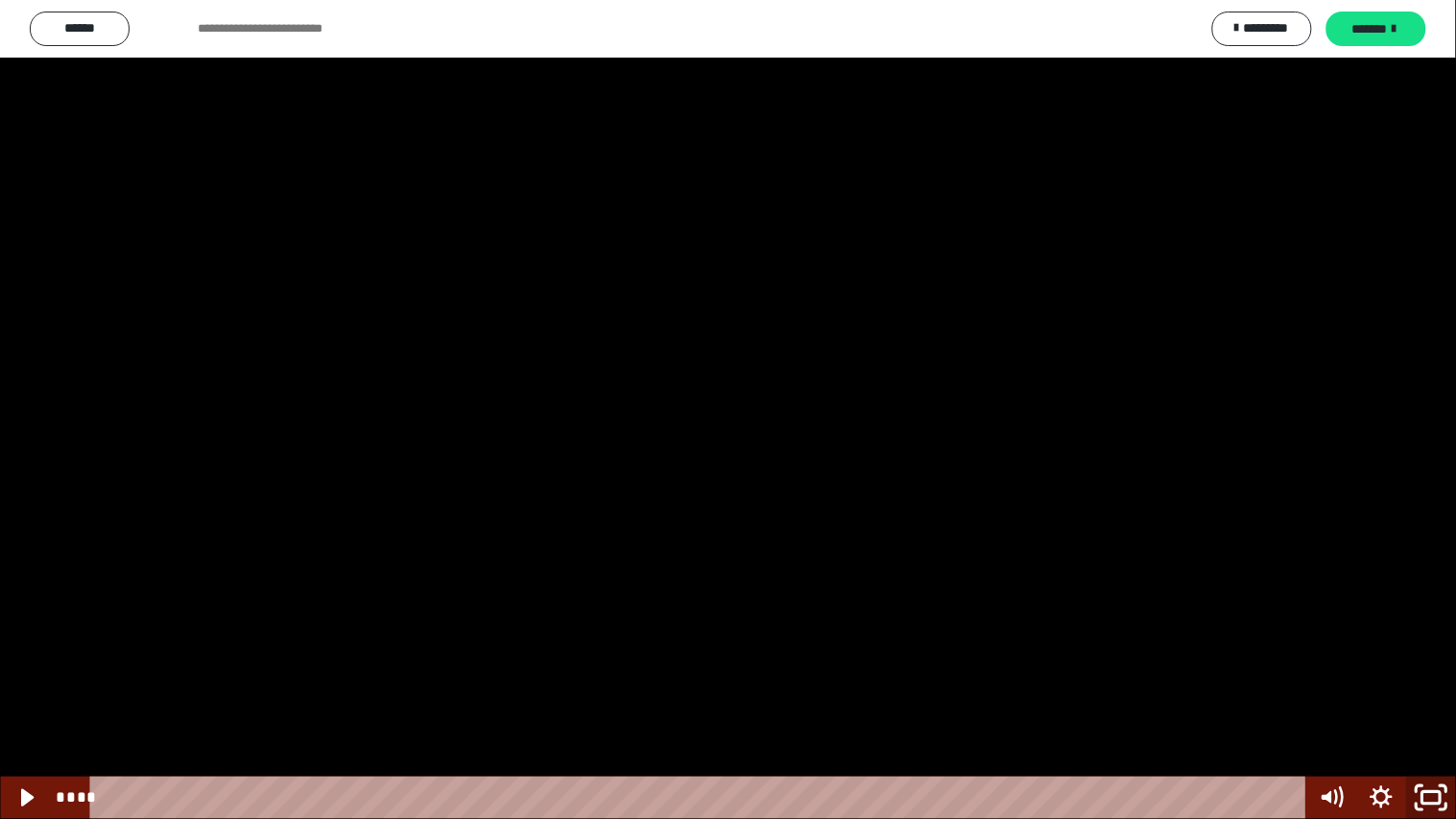 click 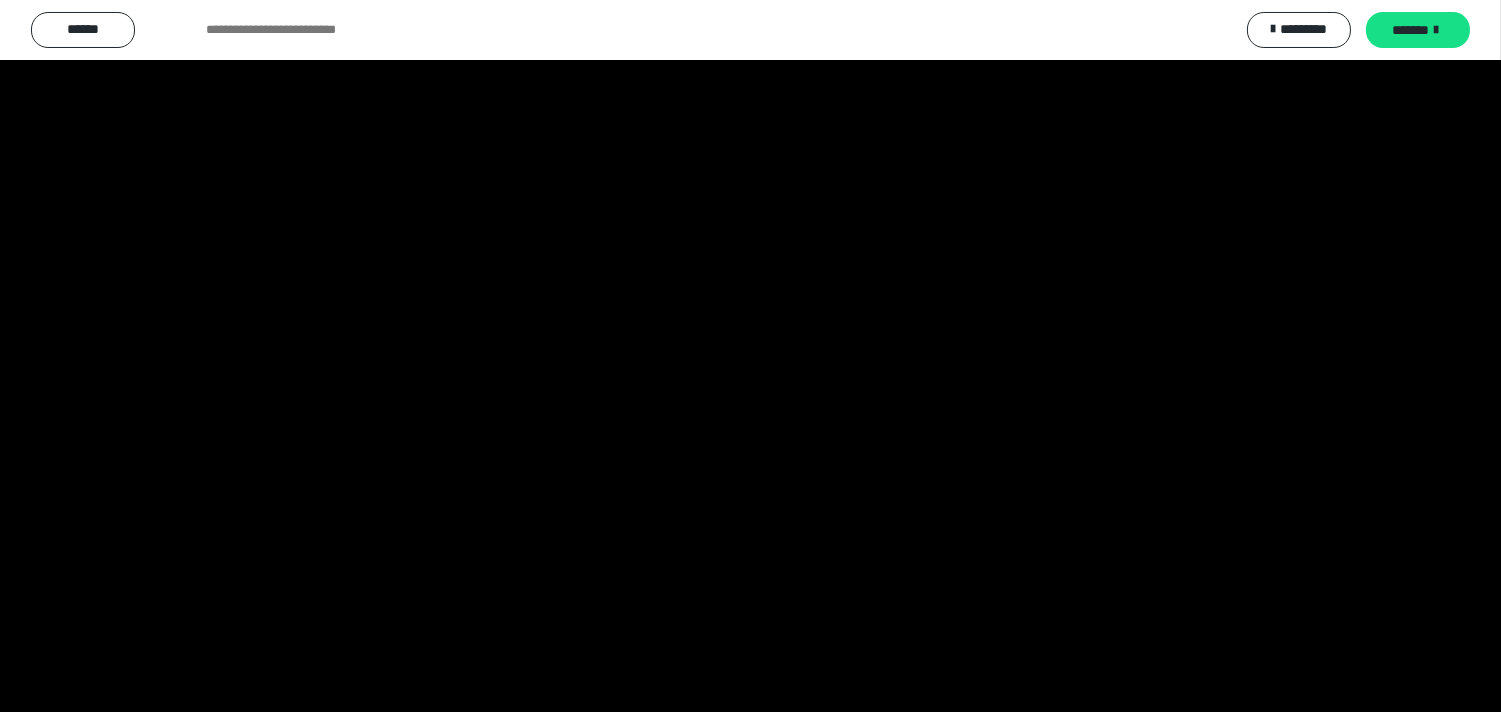 scroll, scrollTop: 2444, scrollLeft: 0, axis: vertical 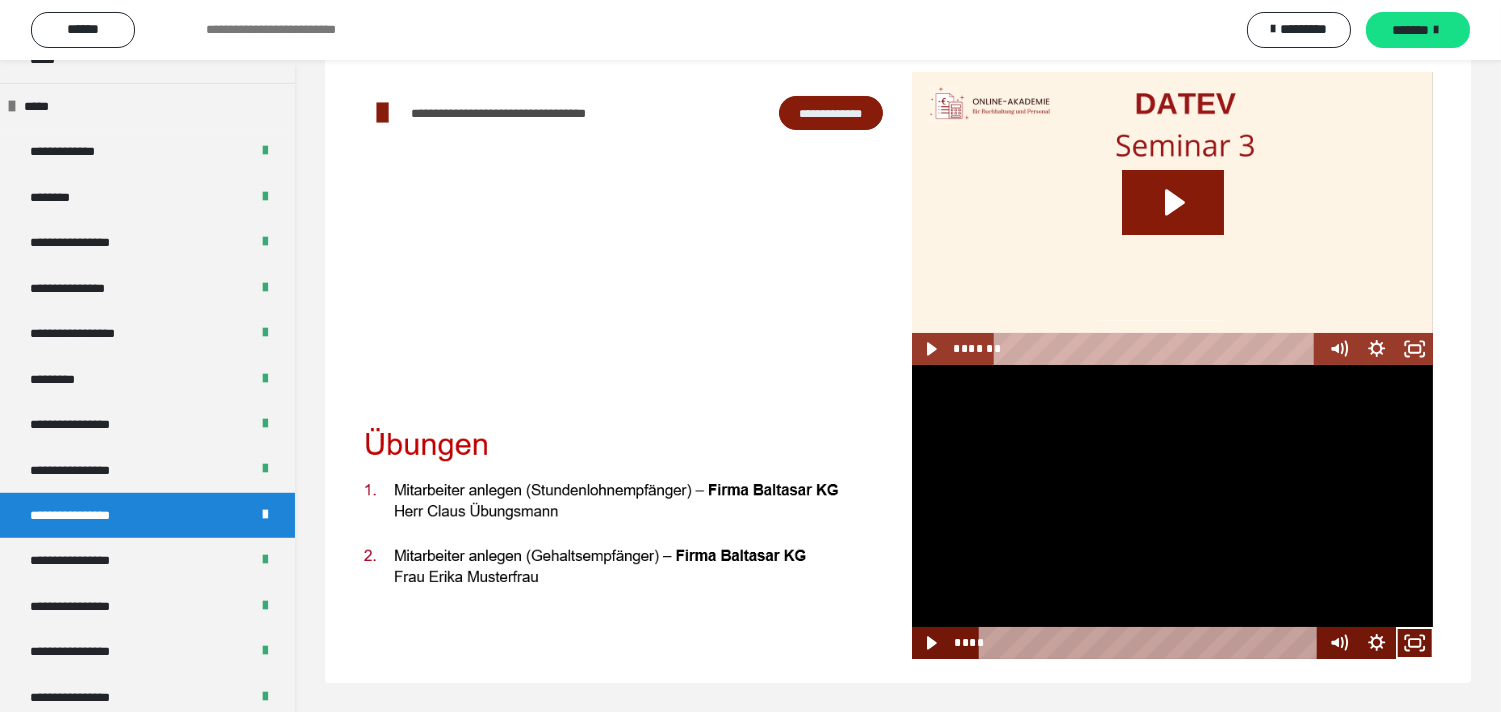 click at bounding box center (1173, 511) 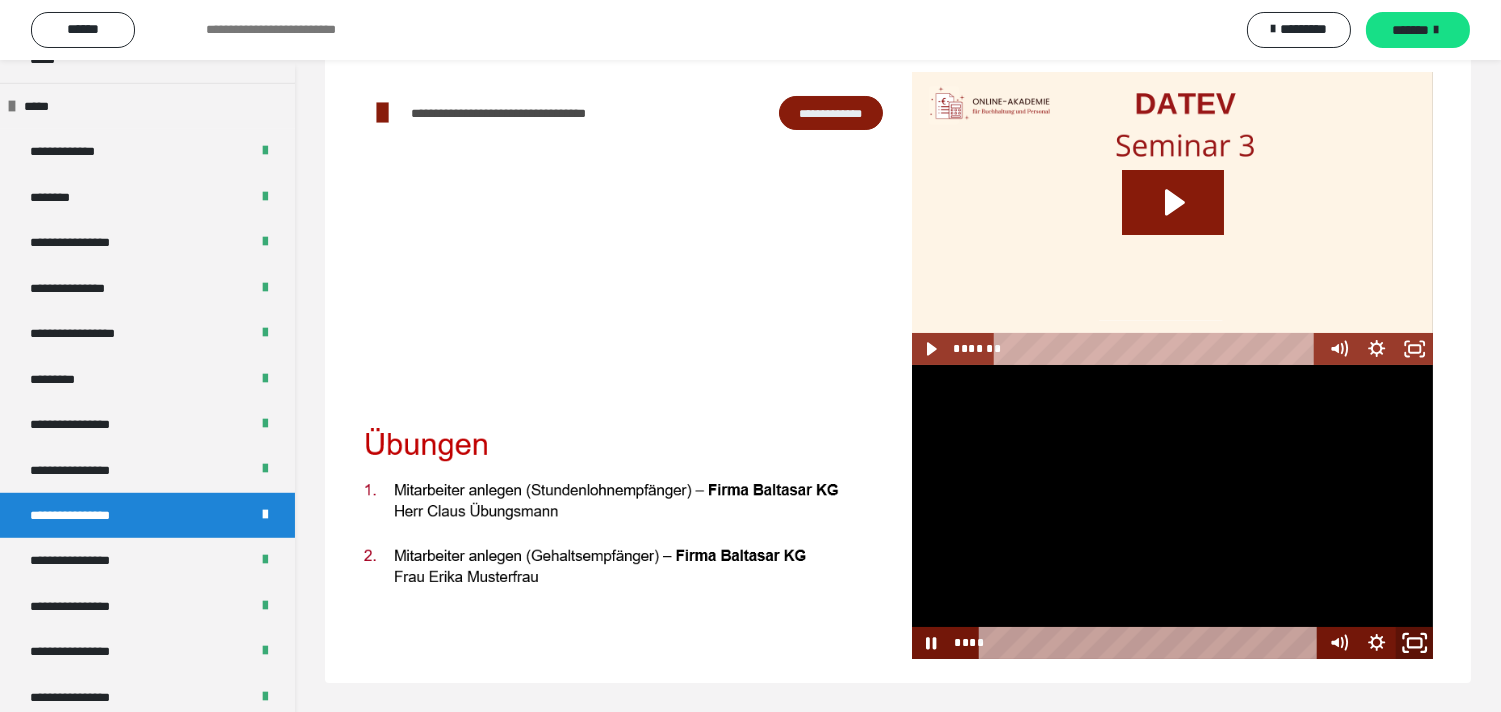 click 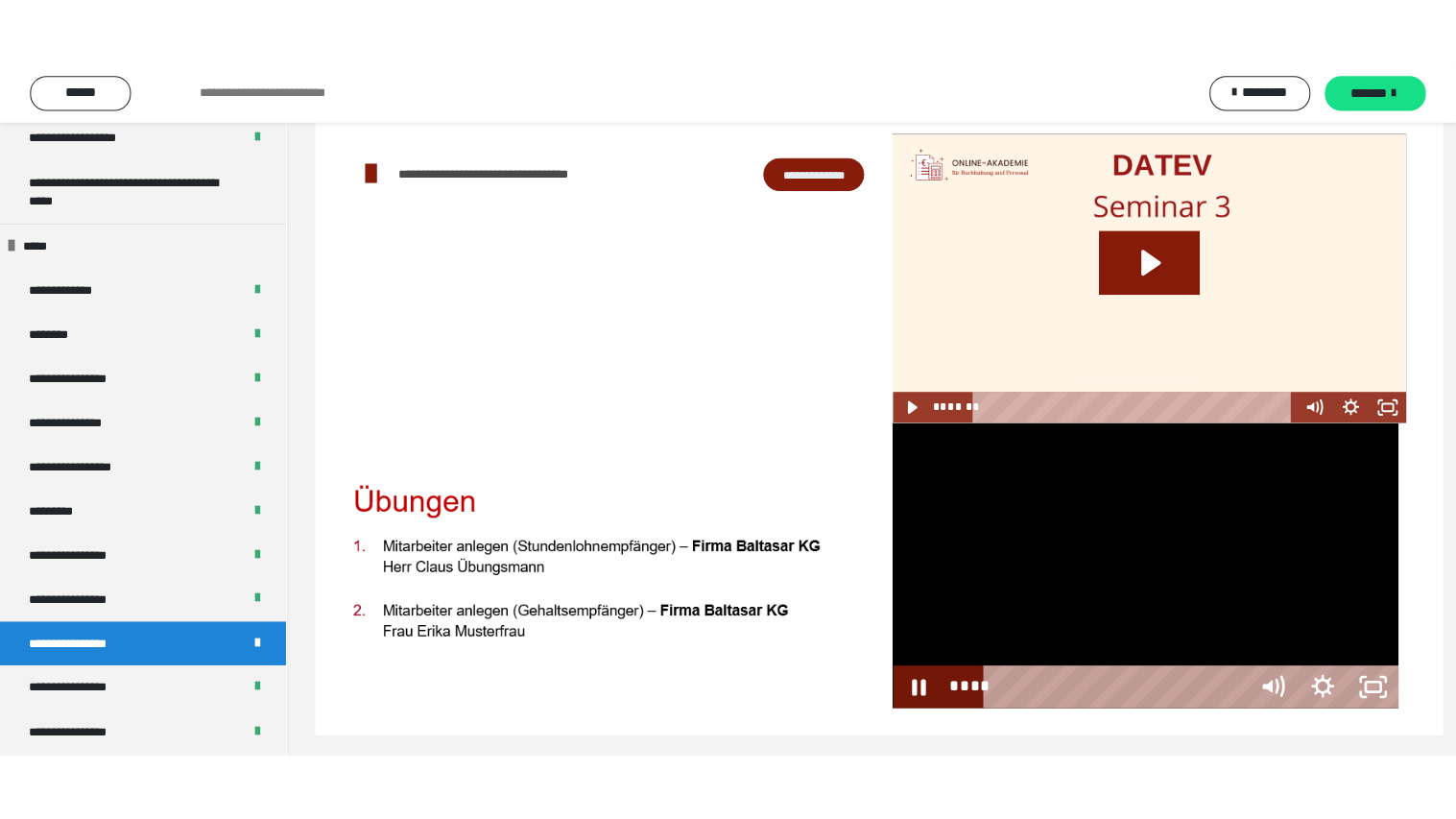 scroll, scrollTop: 58, scrollLeft: 0, axis: vertical 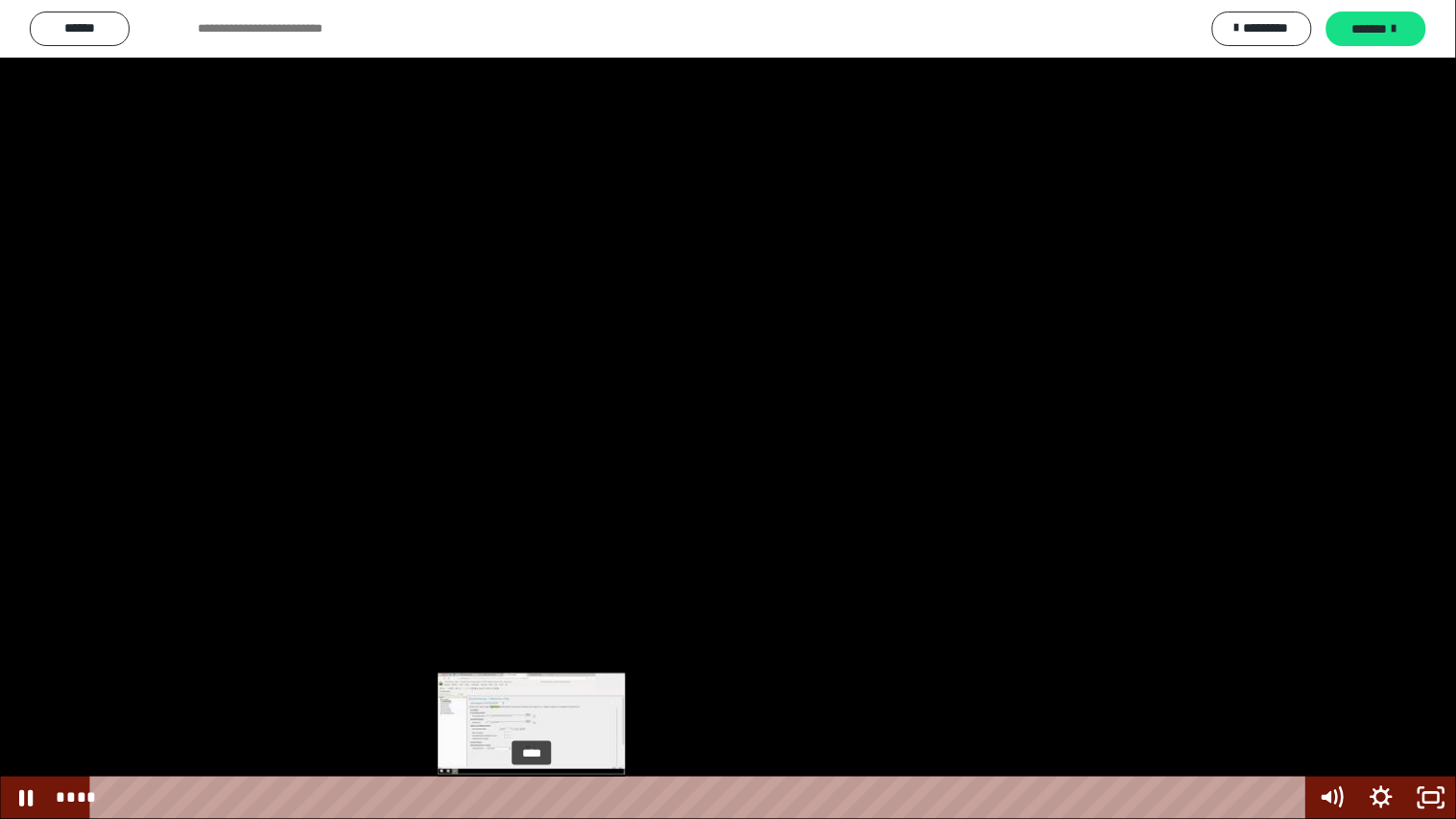 click on "****" at bounding box center [701, 798] 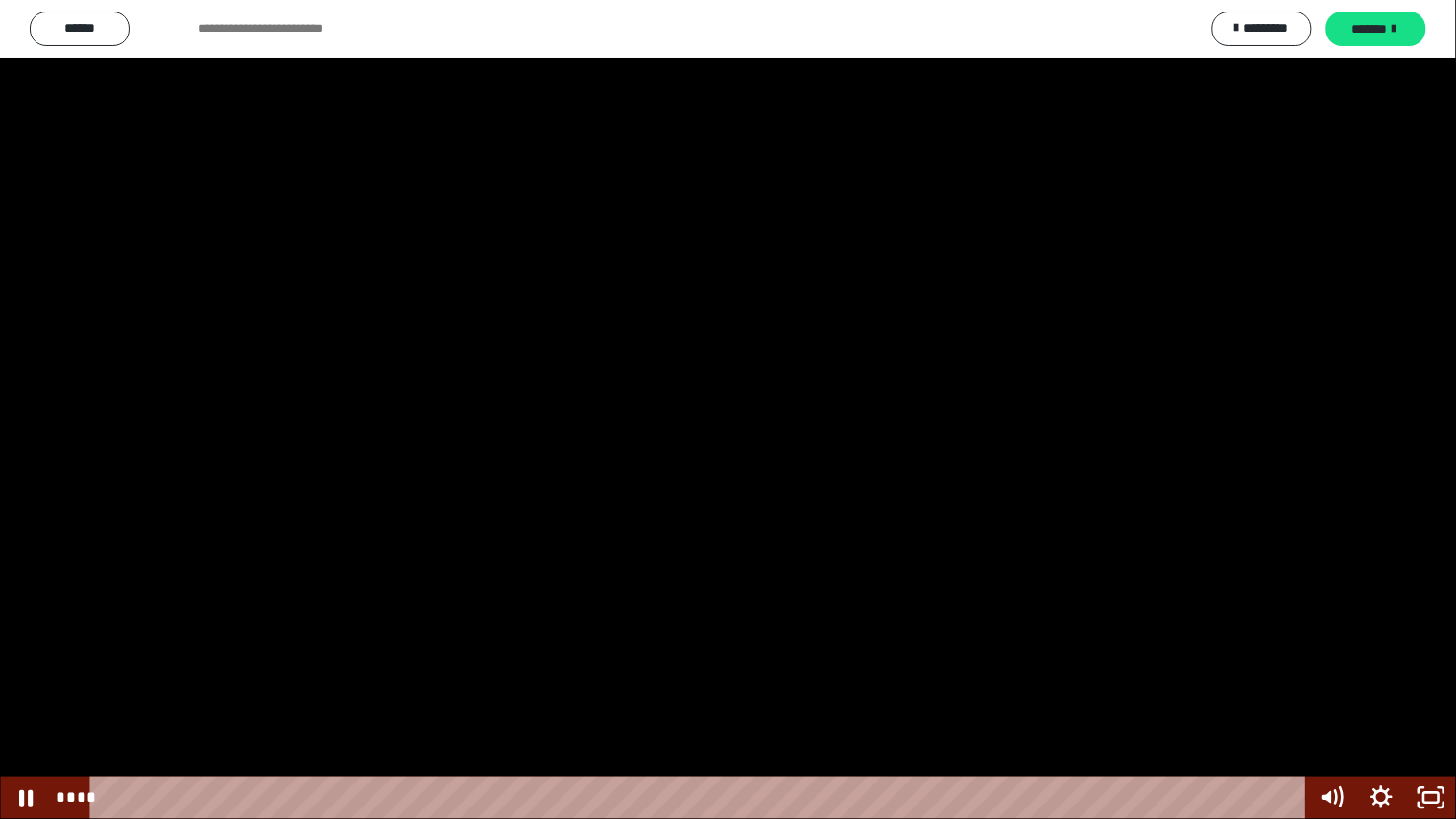 click at bounding box center (728, 409) 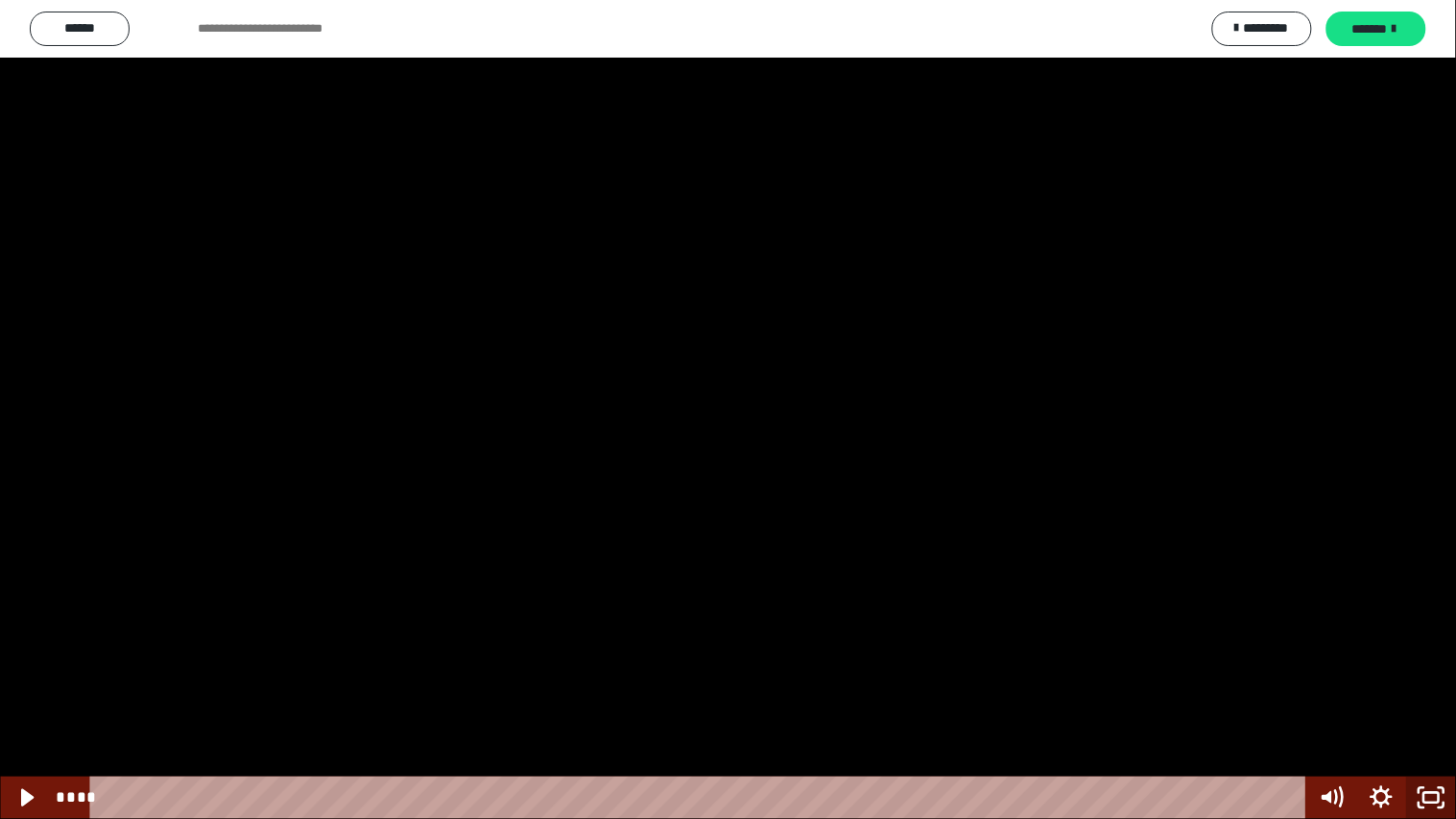 click 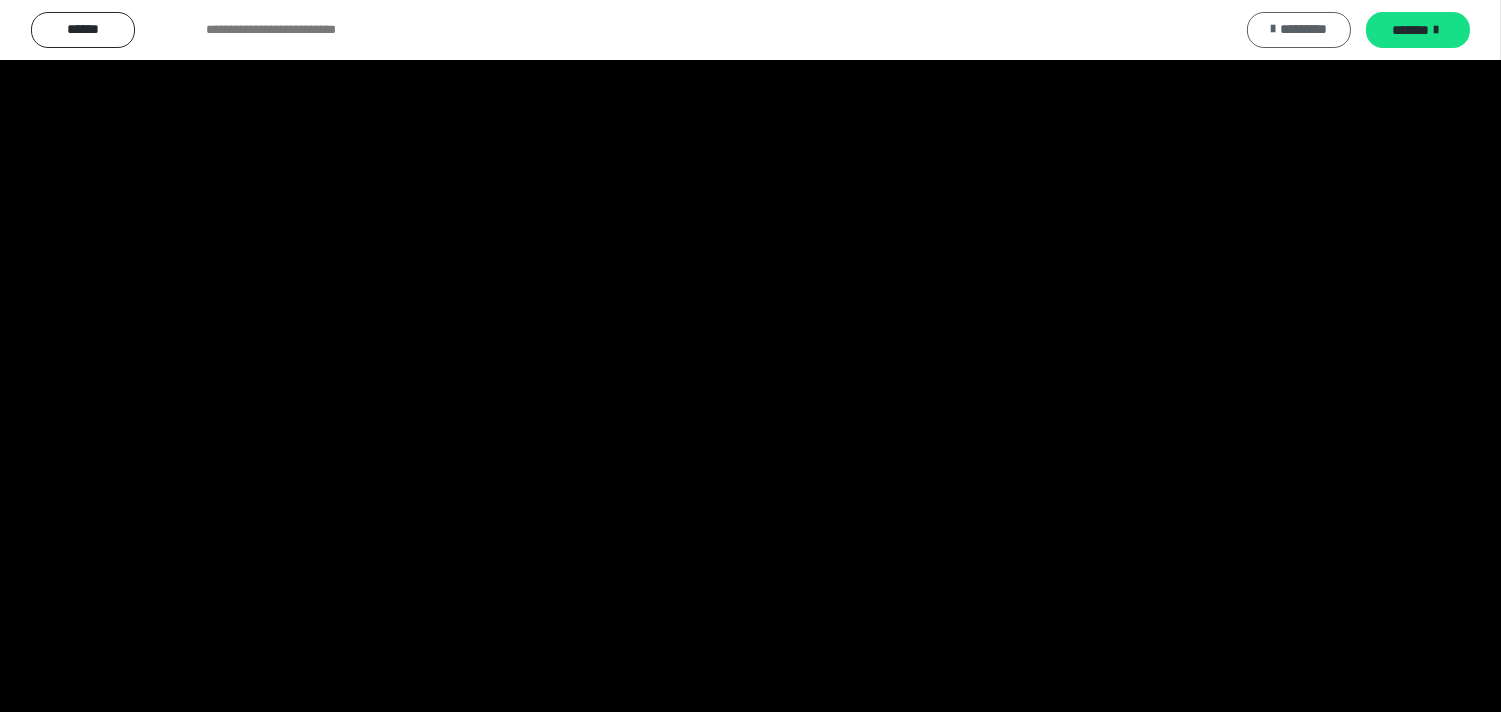 scroll, scrollTop: 2444, scrollLeft: 0, axis: vertical 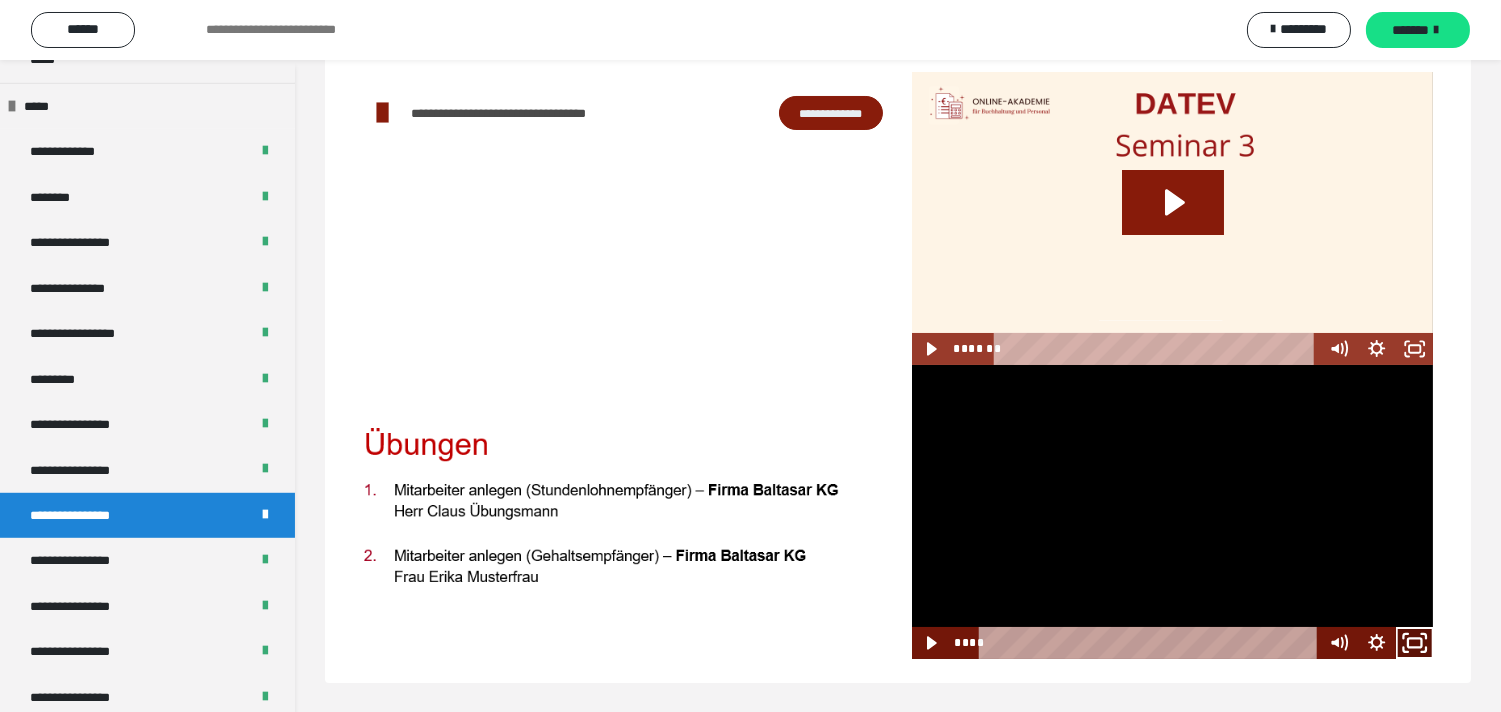 click 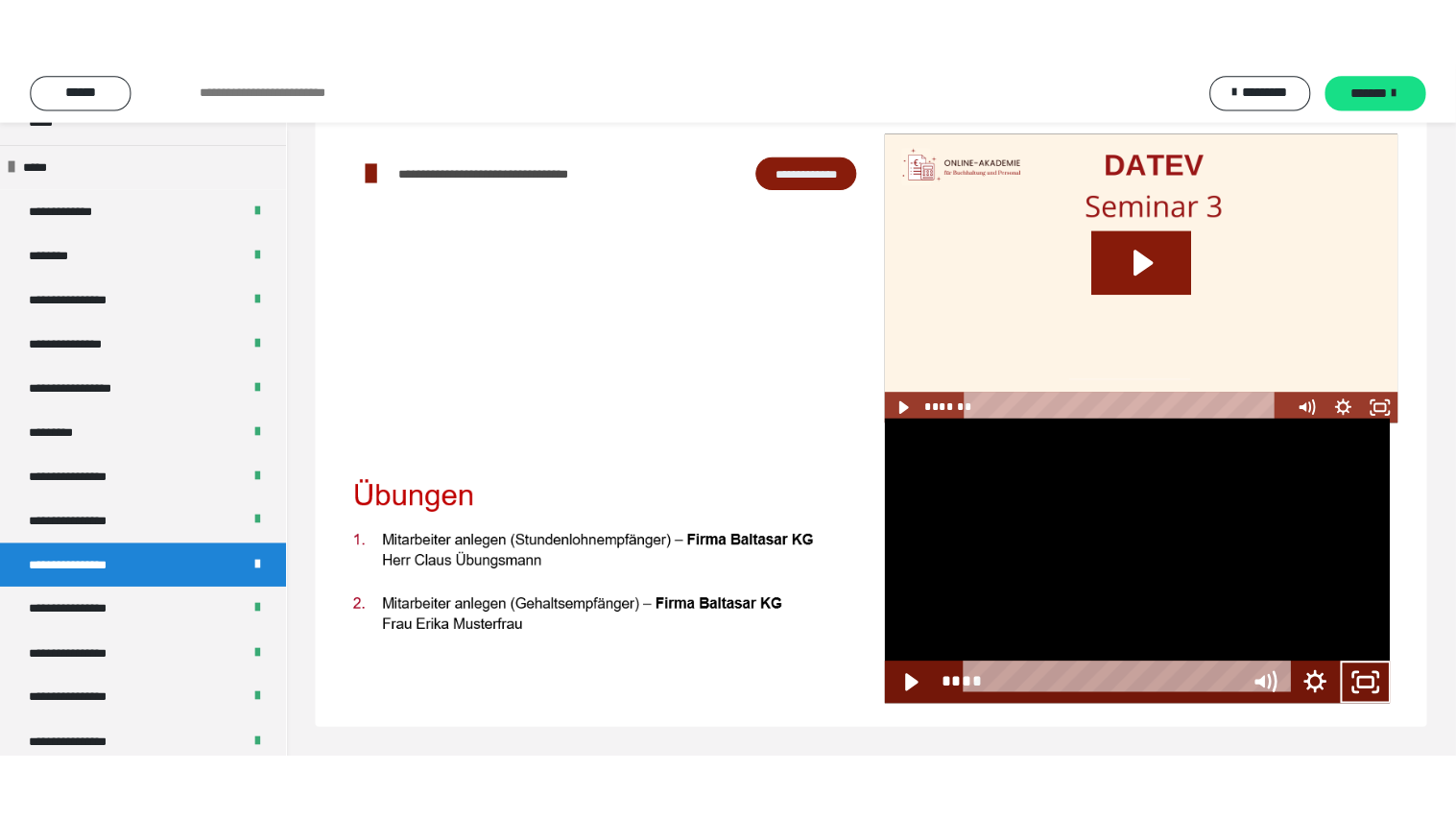 scroll, scrollTop: 58, scrollLeft: 0, axis: vertical 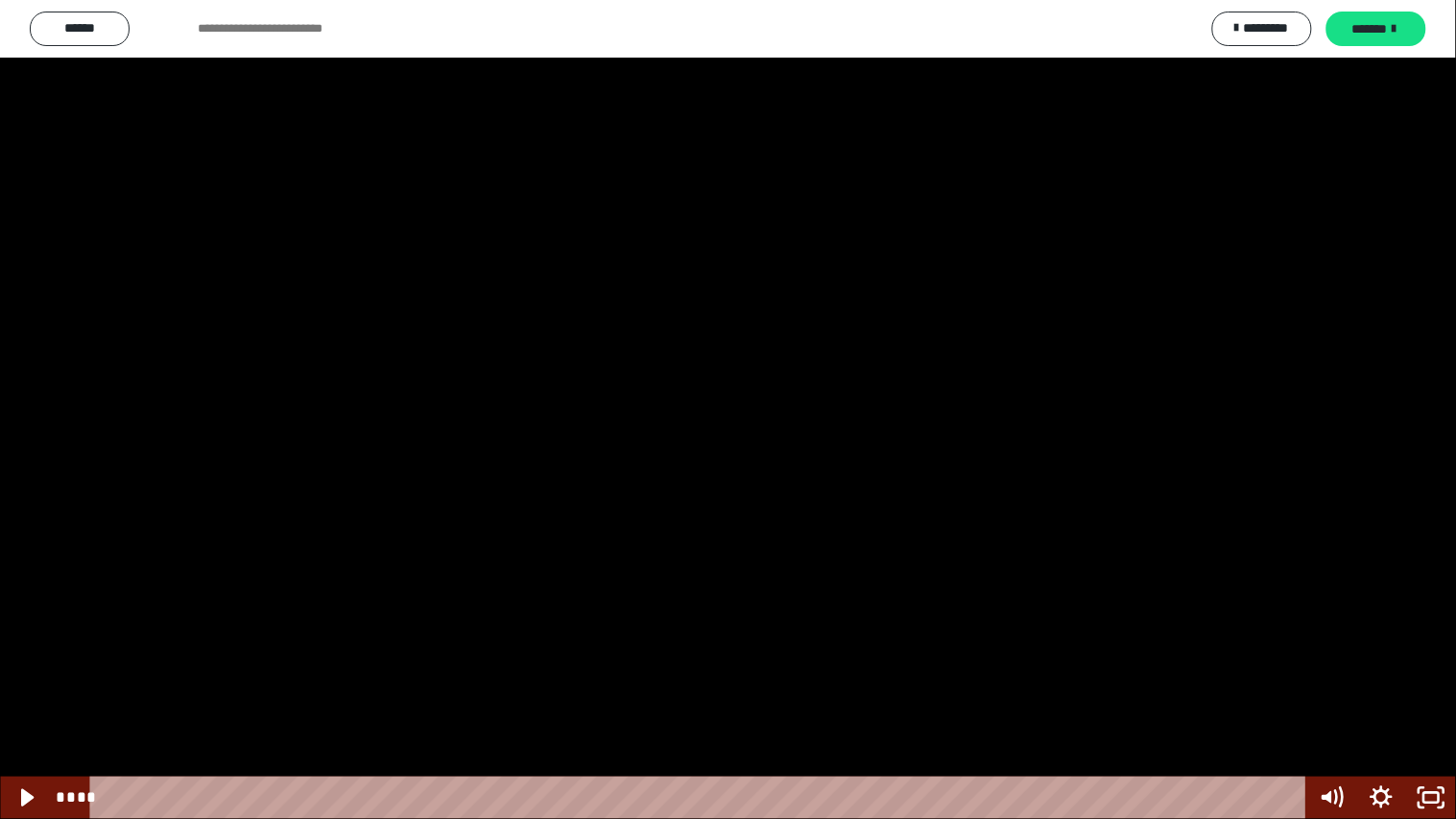click at bounding box center (728, 409) 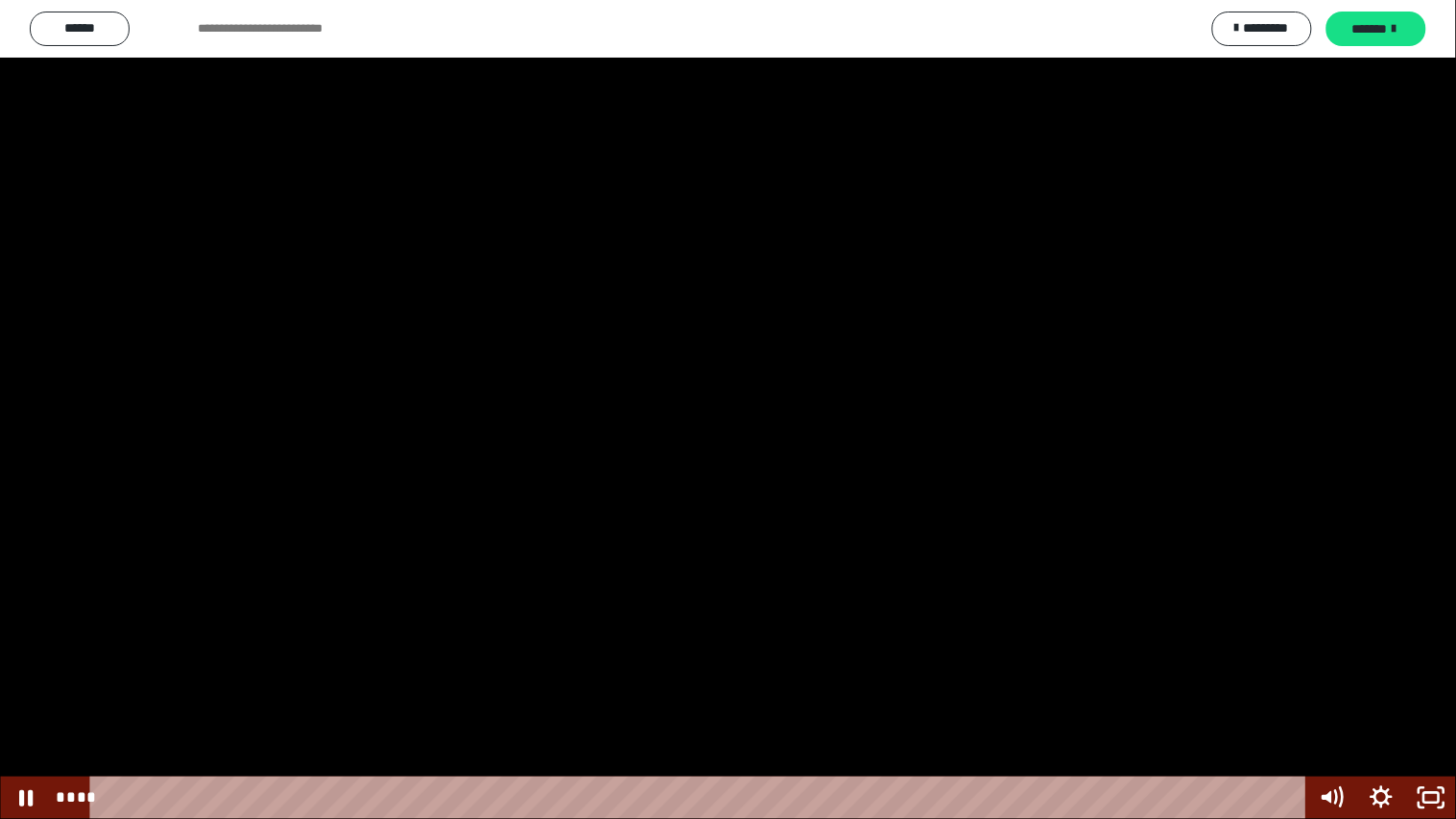 click at bounding box center (728, 409) 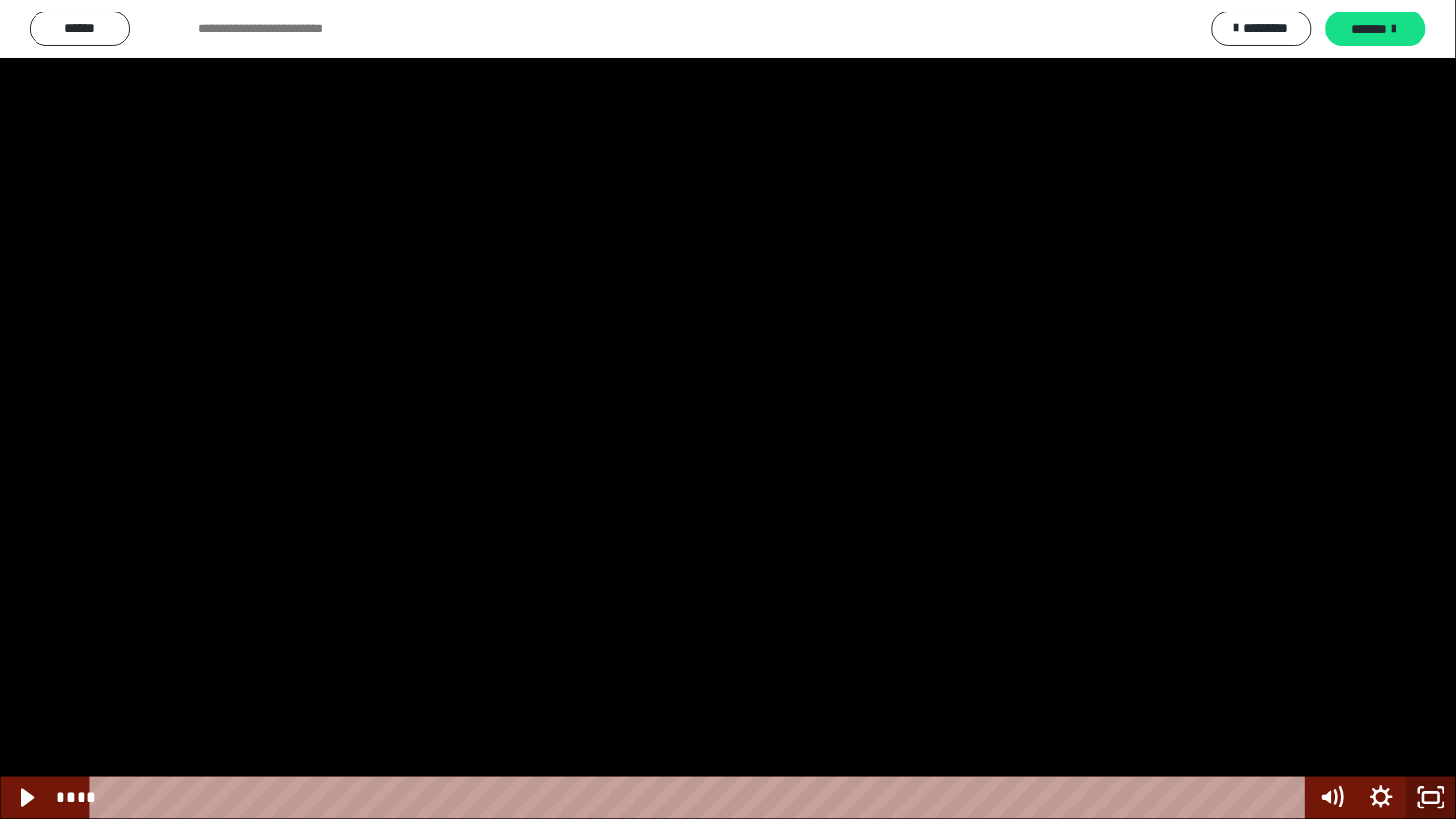 click 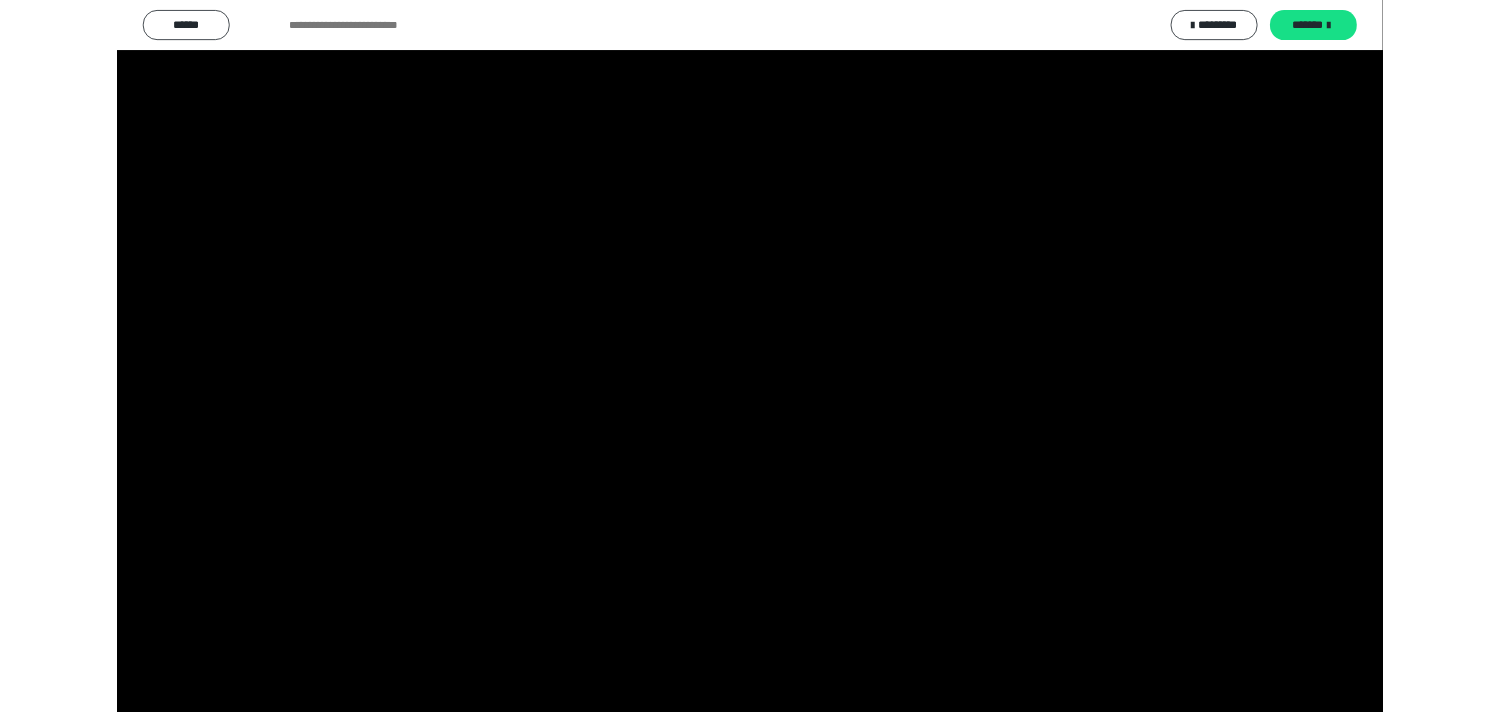 scroll, scrollTop: 2444, scrollLeft: 0, axis: vertical 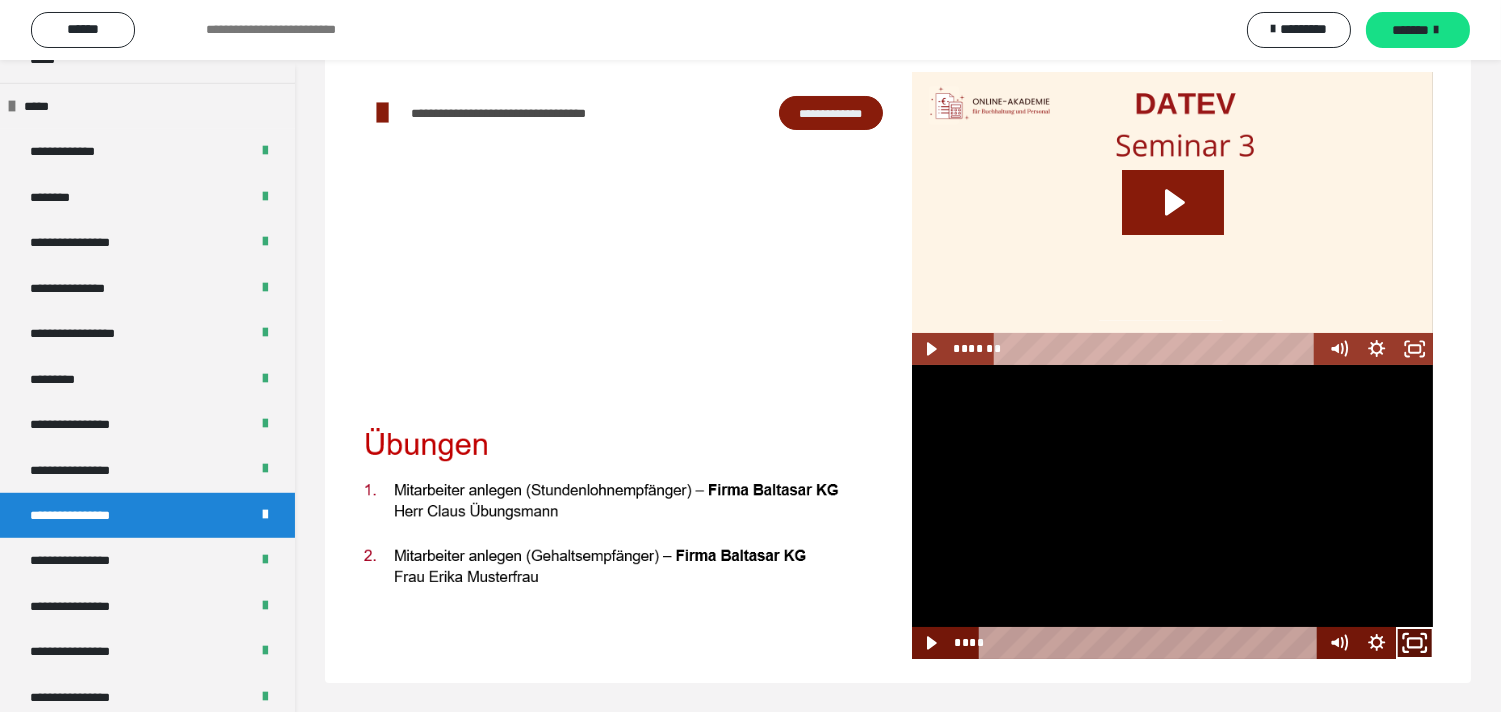click 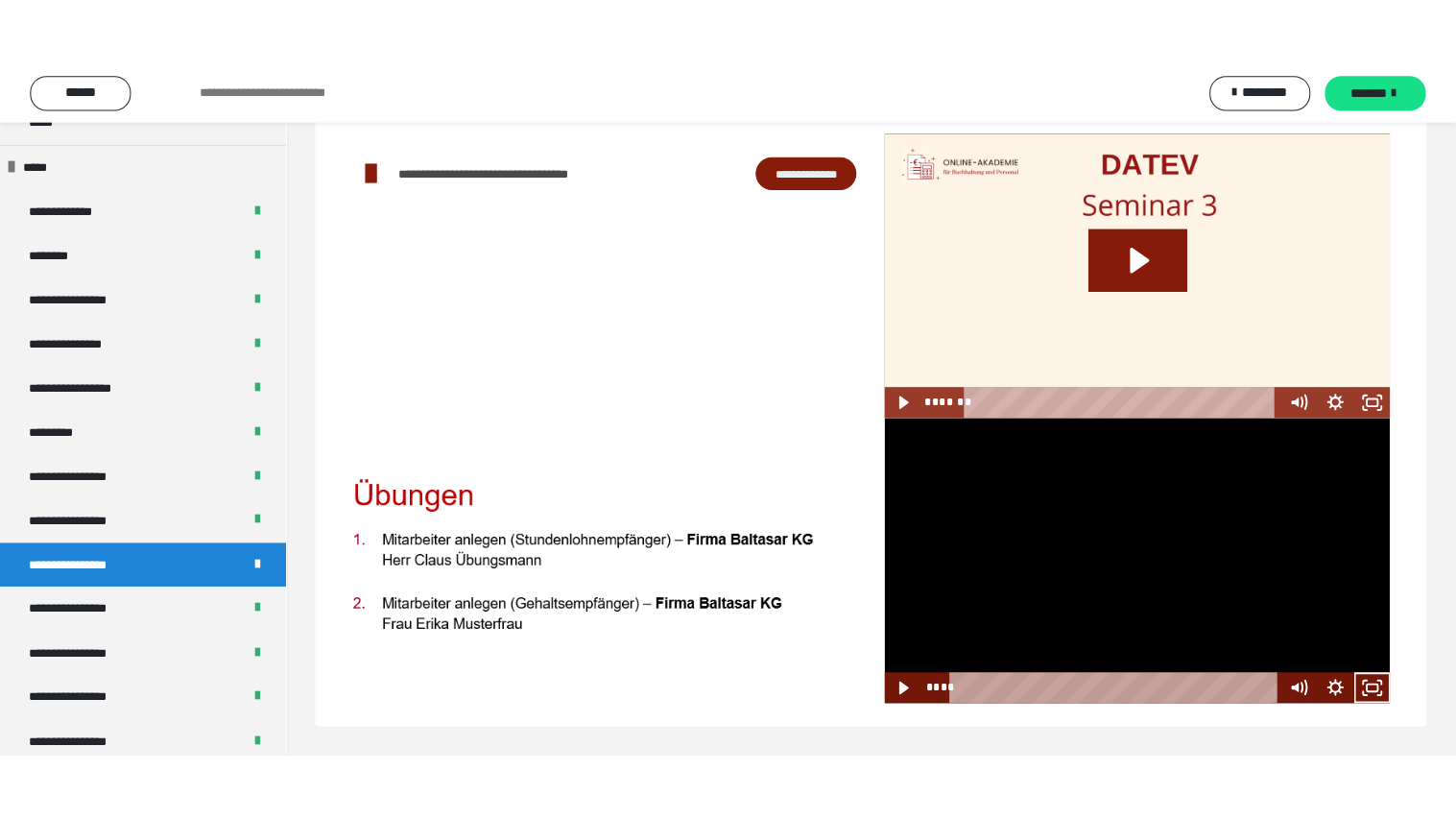 scroll, scrollTop: 58, scrollLeft: 0, axis: vertical 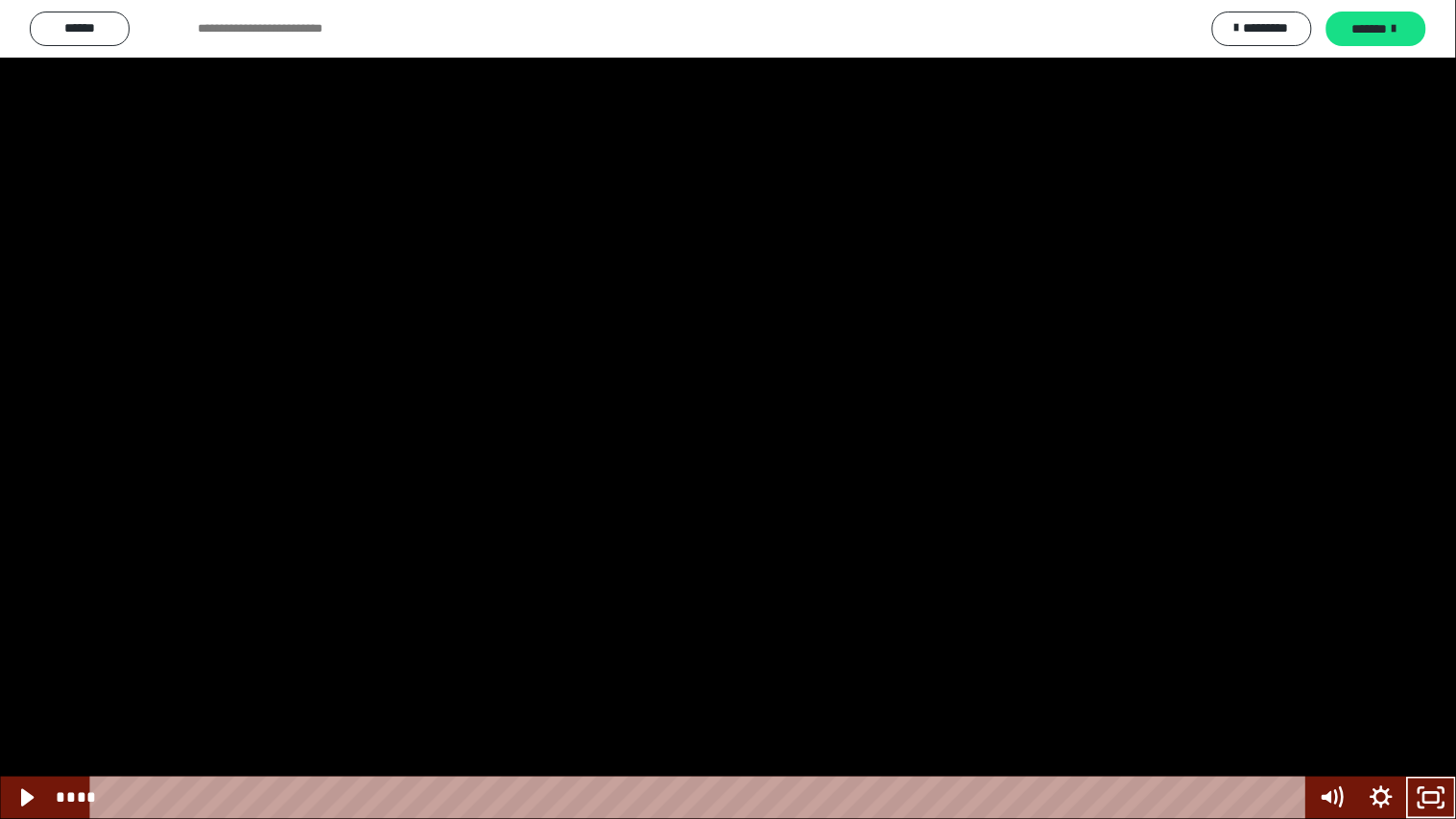 click at bounding box center [728, 409] 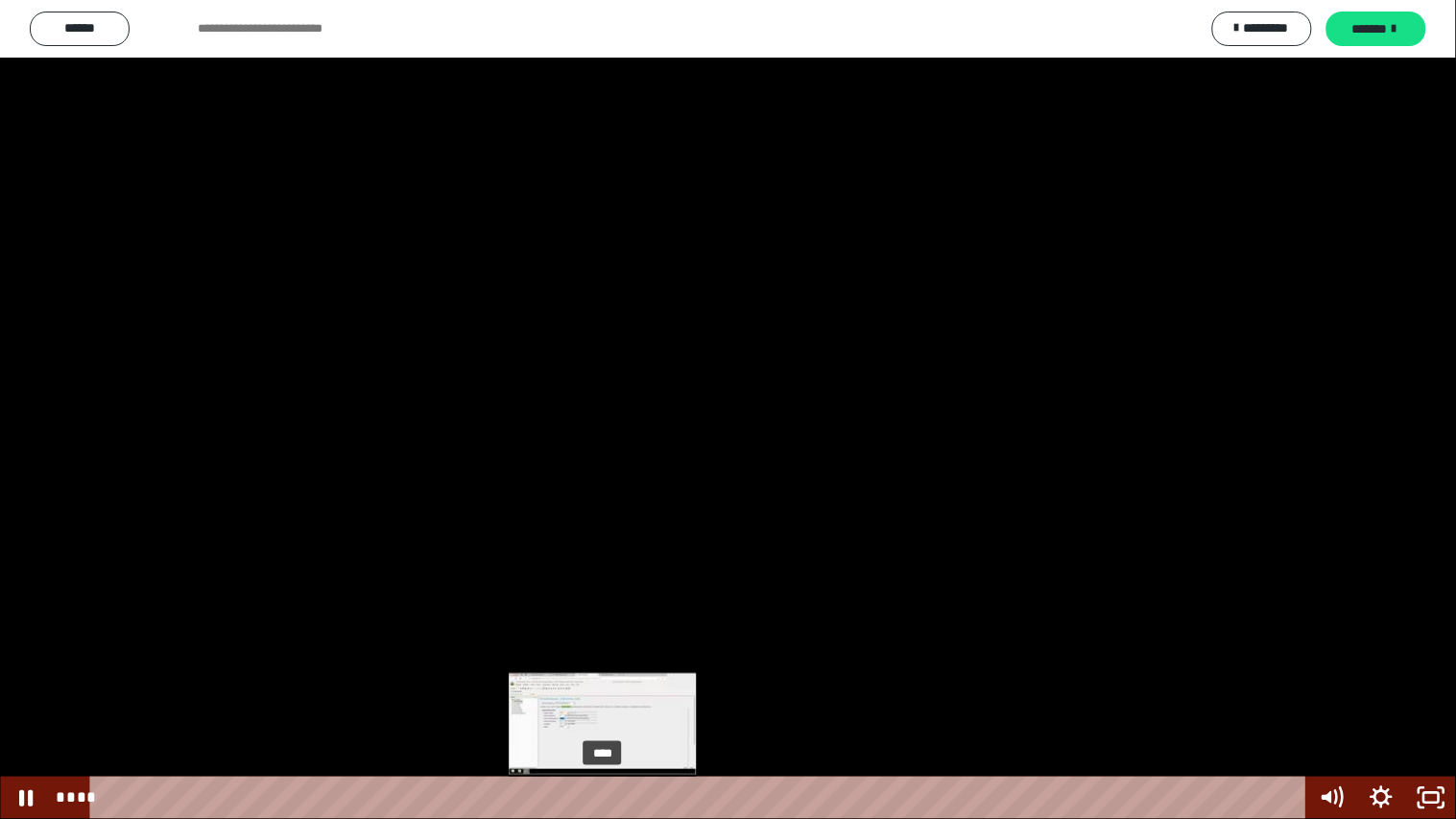 click on "****" at bounding box center [701, 798] 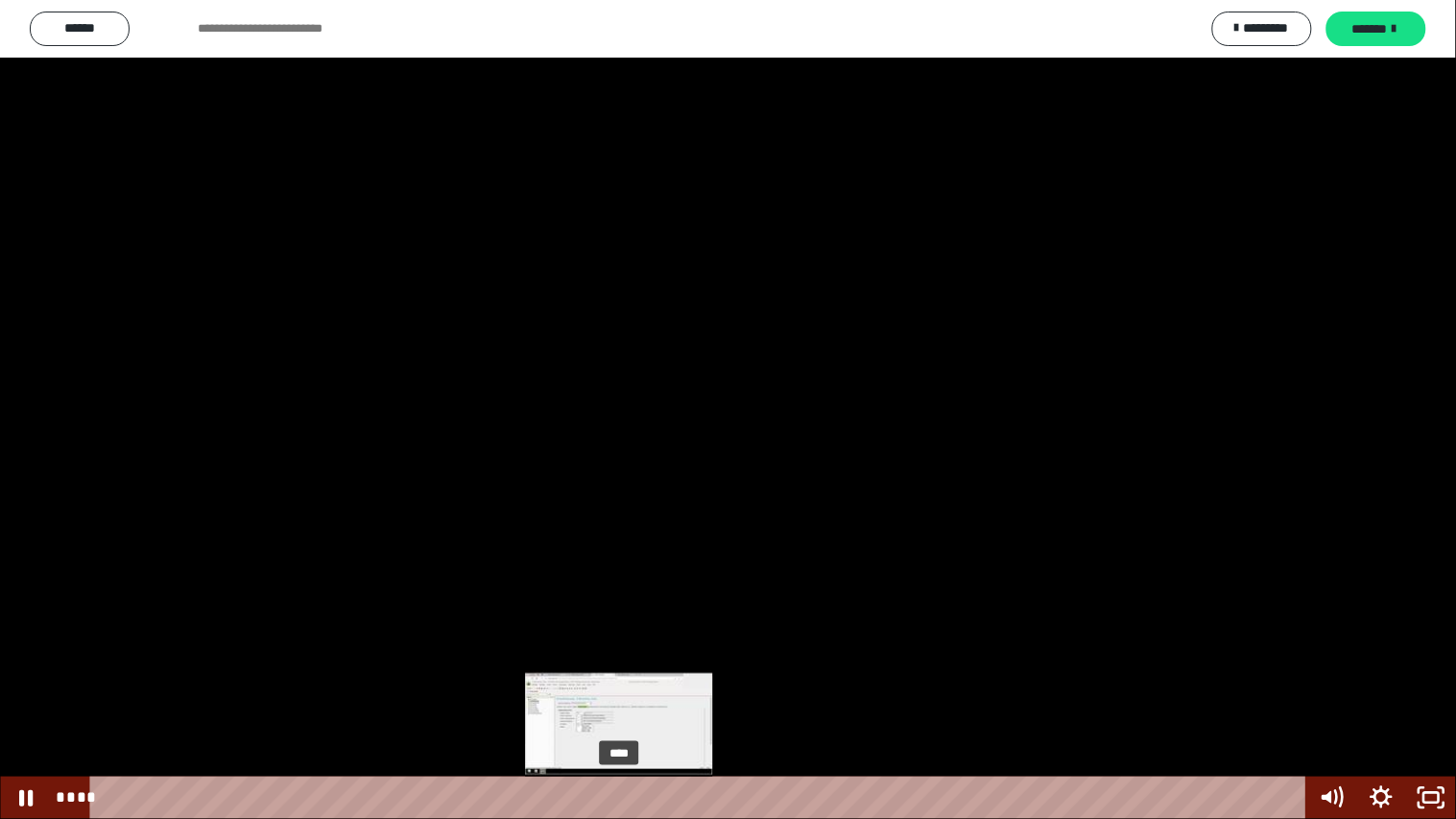 click on "****" at bounding box center [701, 798] 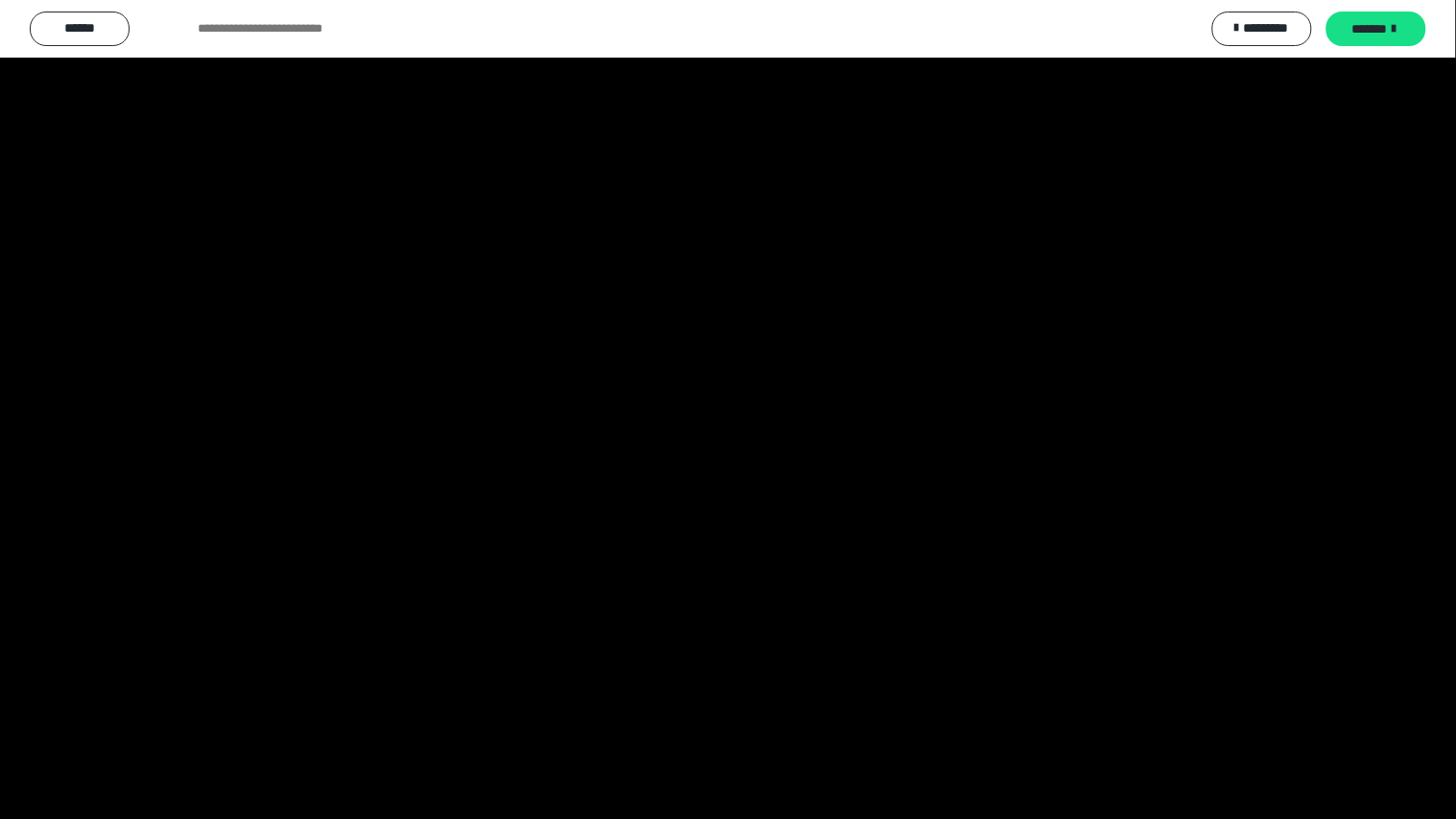 click at bounding box center [728, 409] 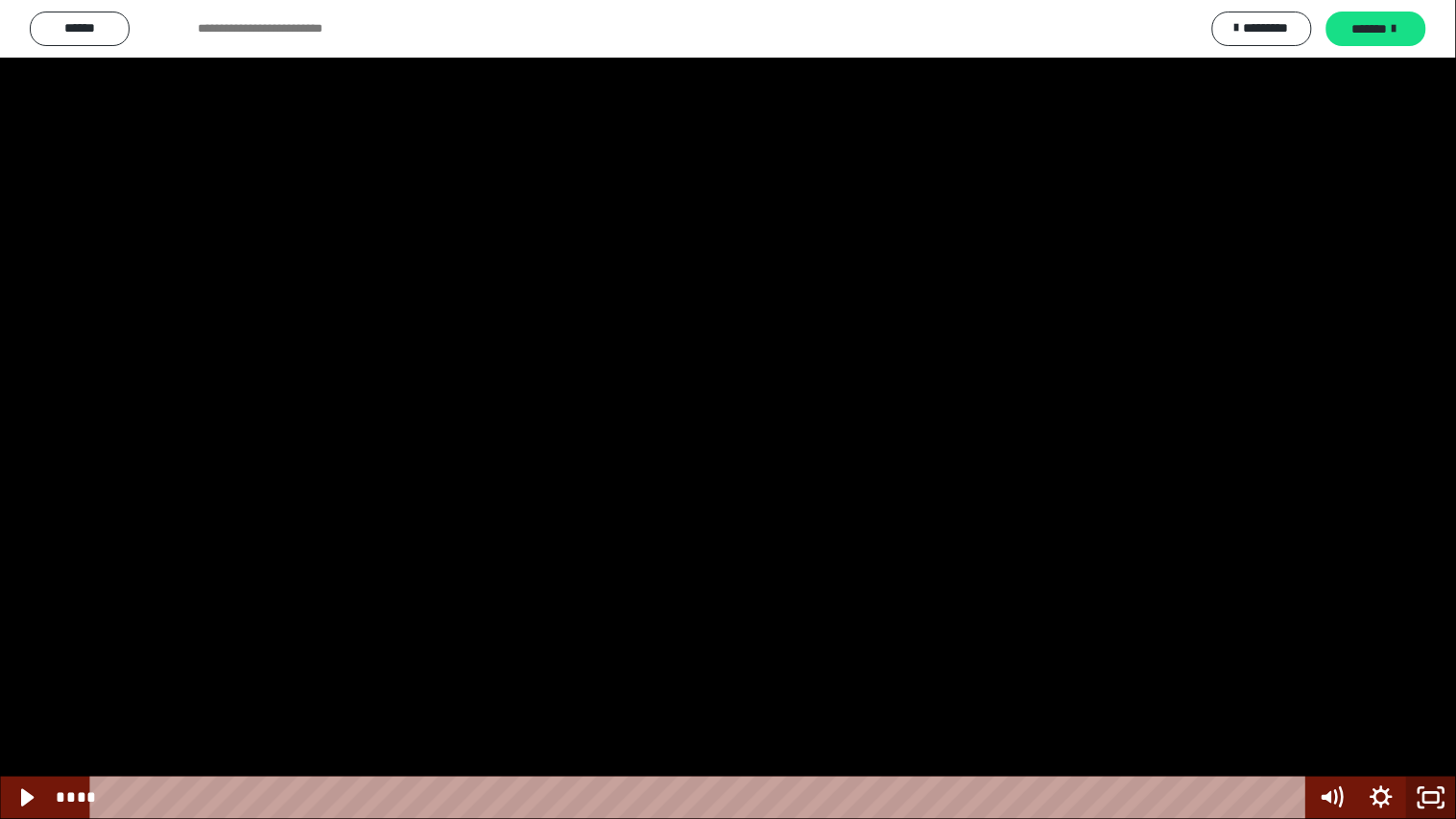 click 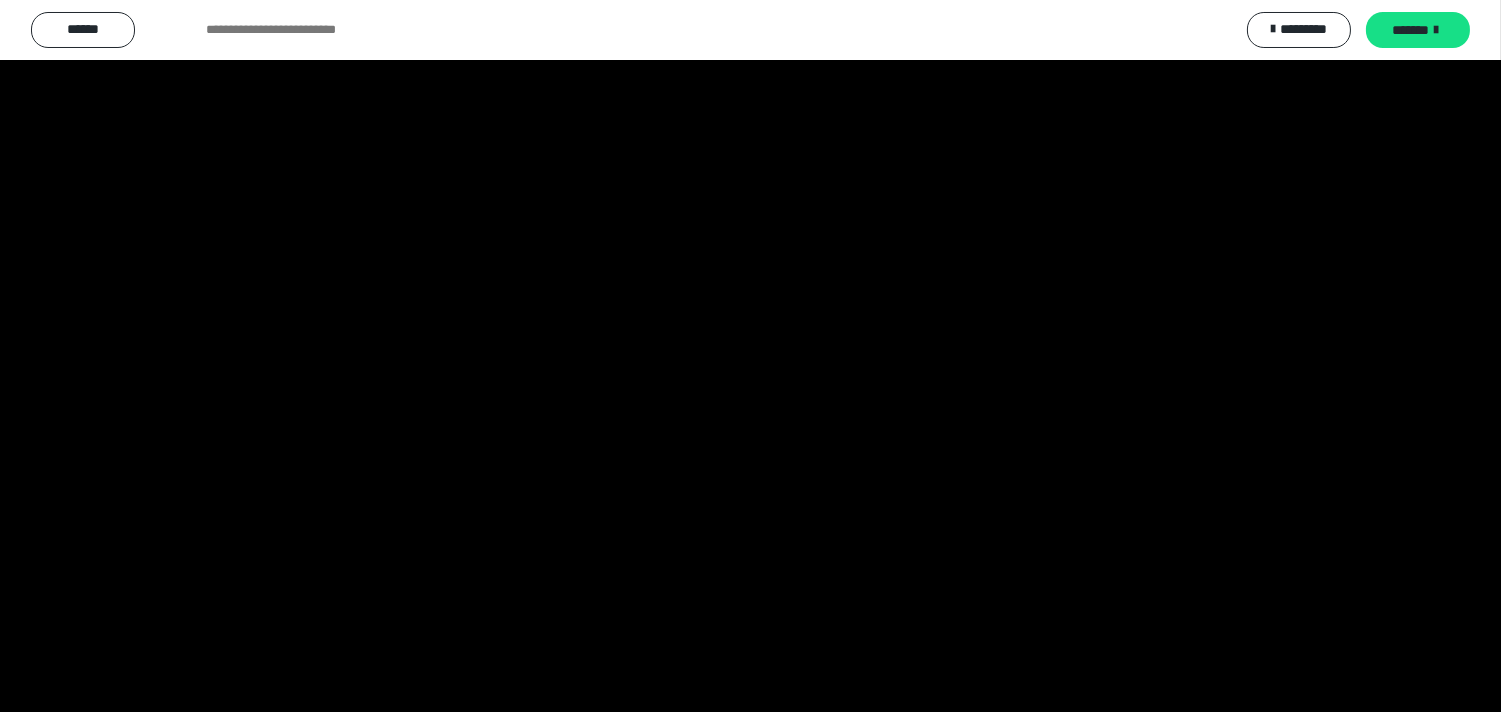 scroll, scrollTop: 2444, scrollLeft: 0, axis: vertical 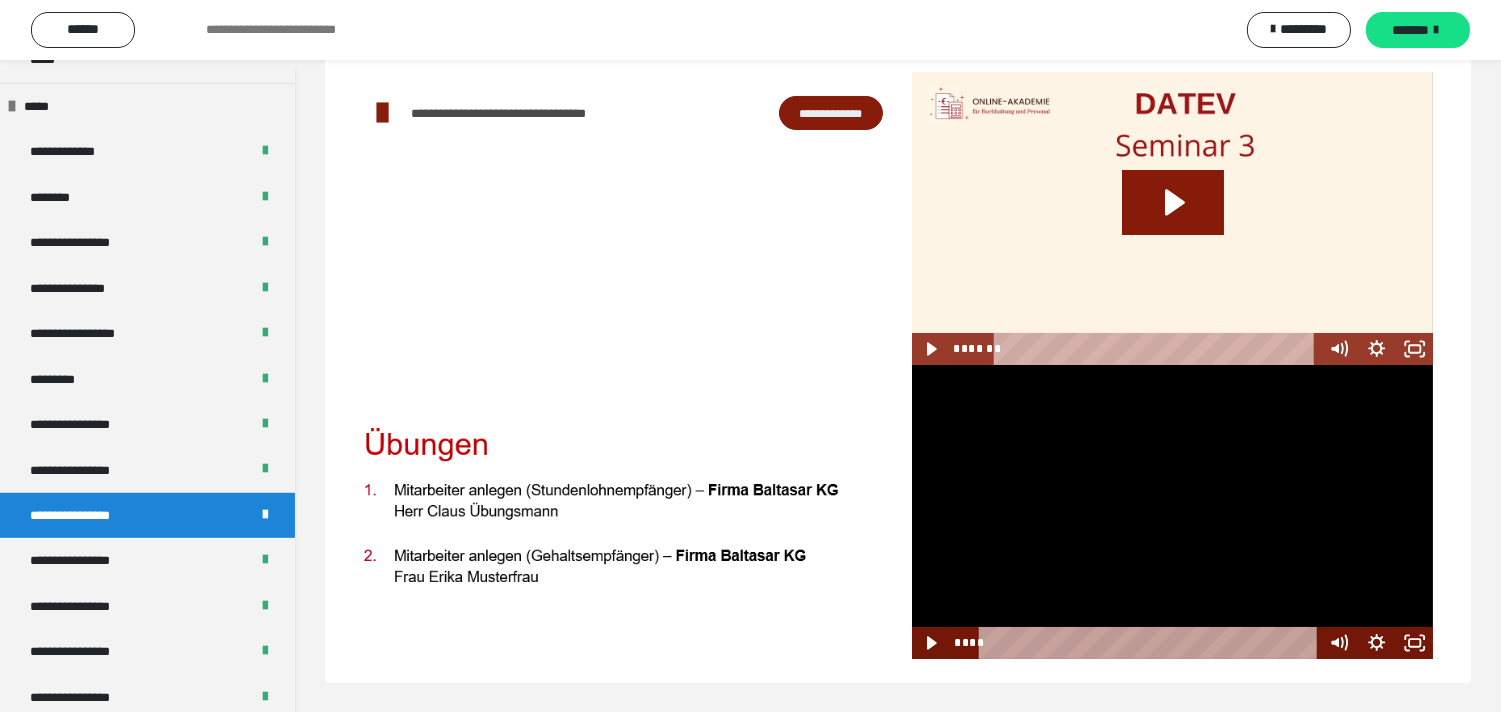 click at bounding box center (1173, 511) 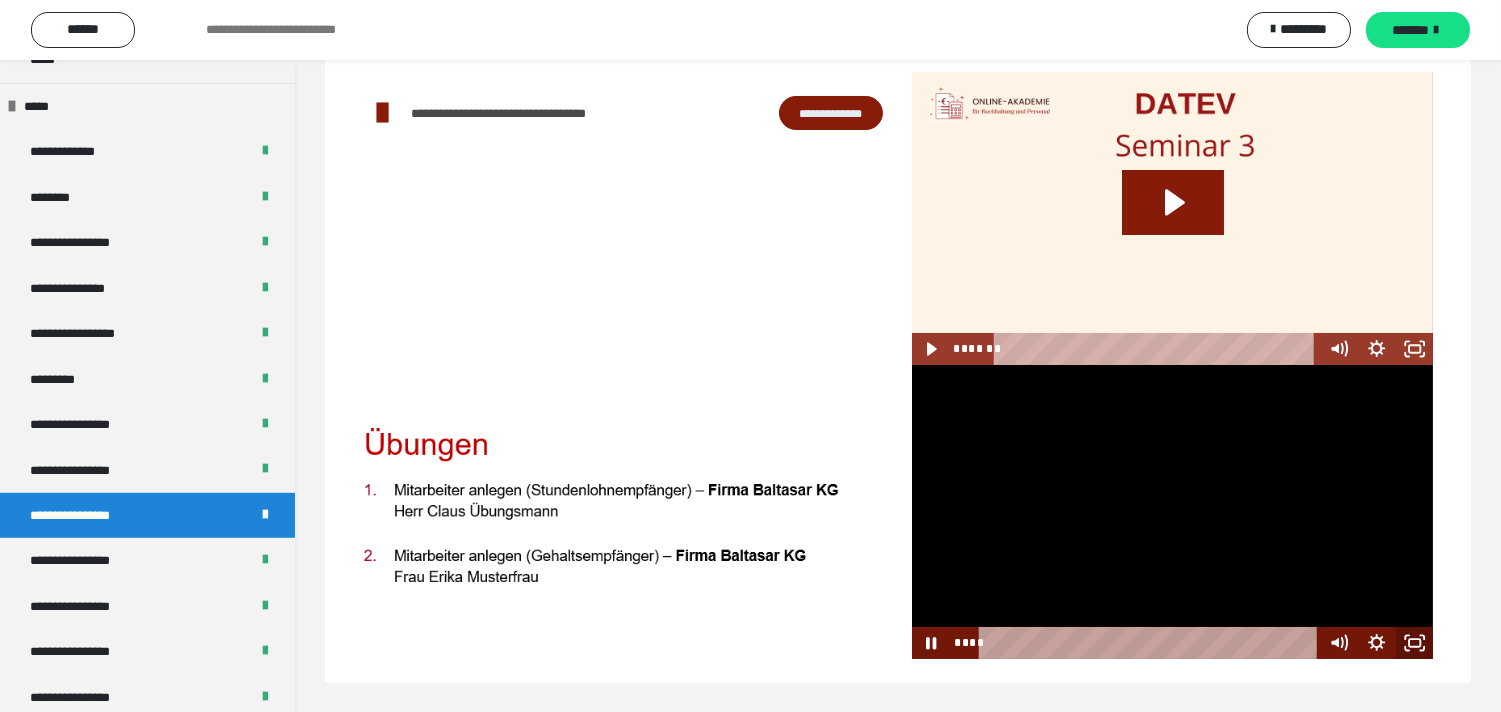 click 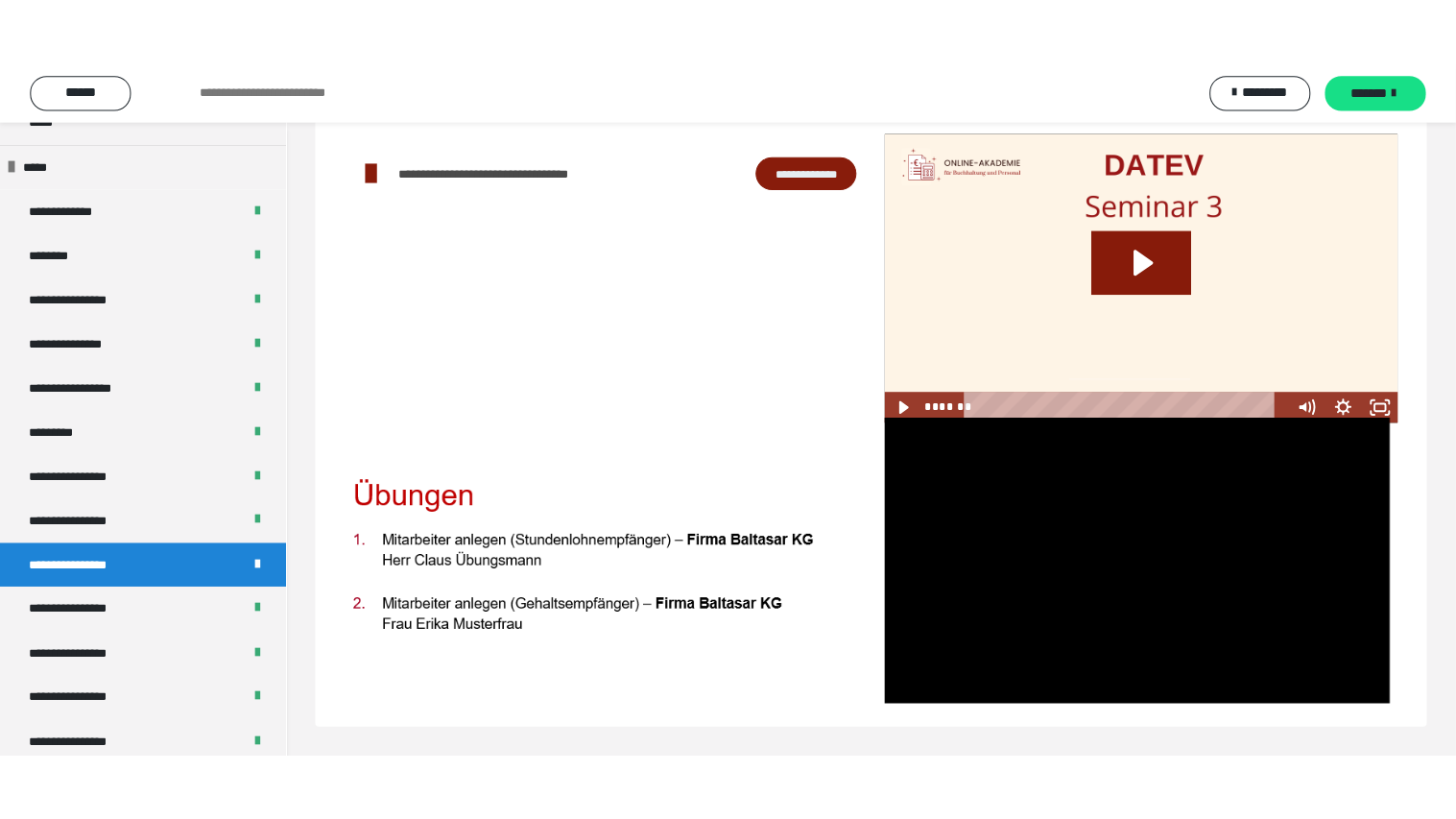 scroll, scrollTop: 58, scrollLeft: 0, axis: vertical 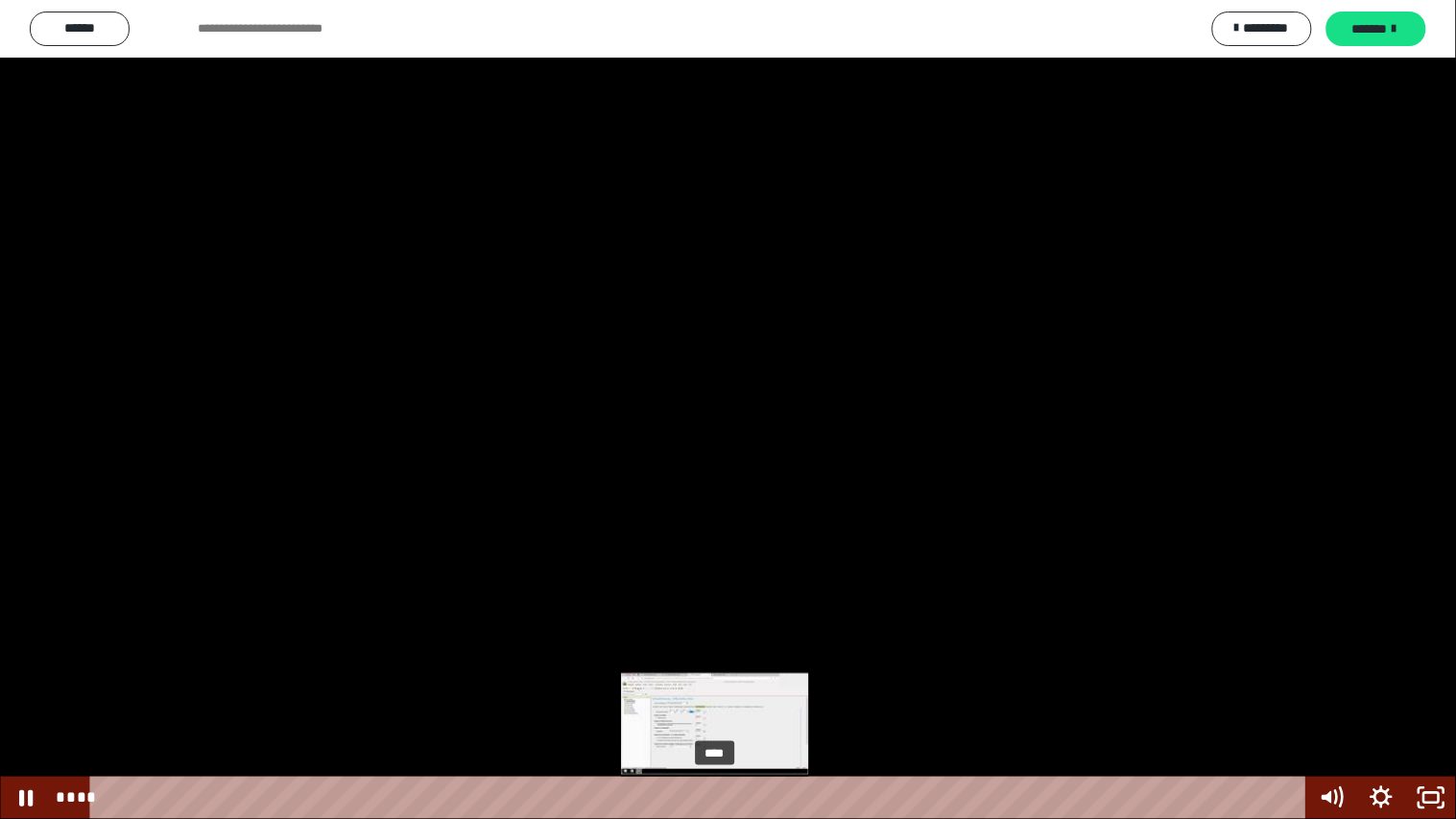 click on "****" at bounding box center [701, 798] 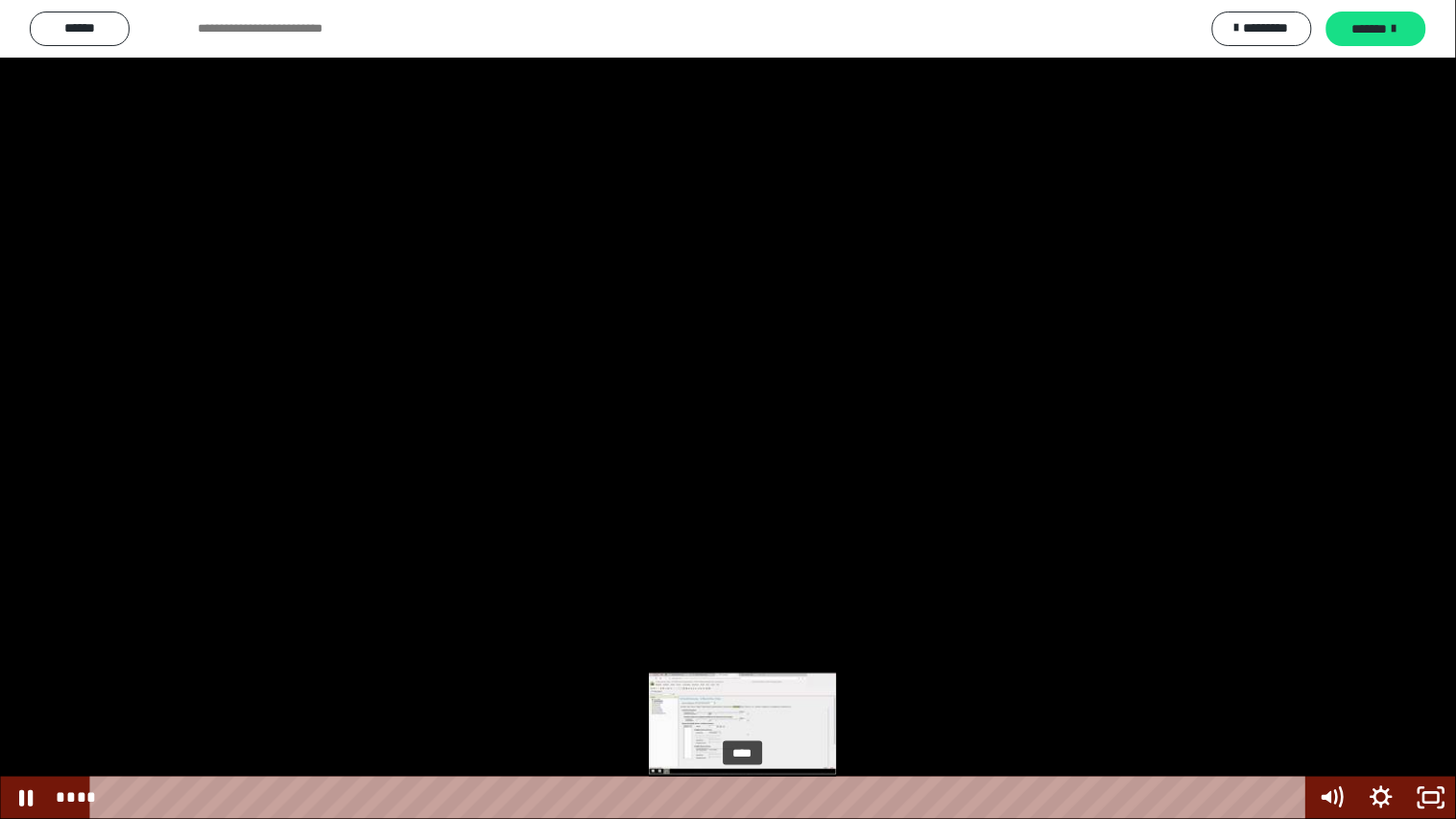 click on "****" at bounding box center (701, 798) 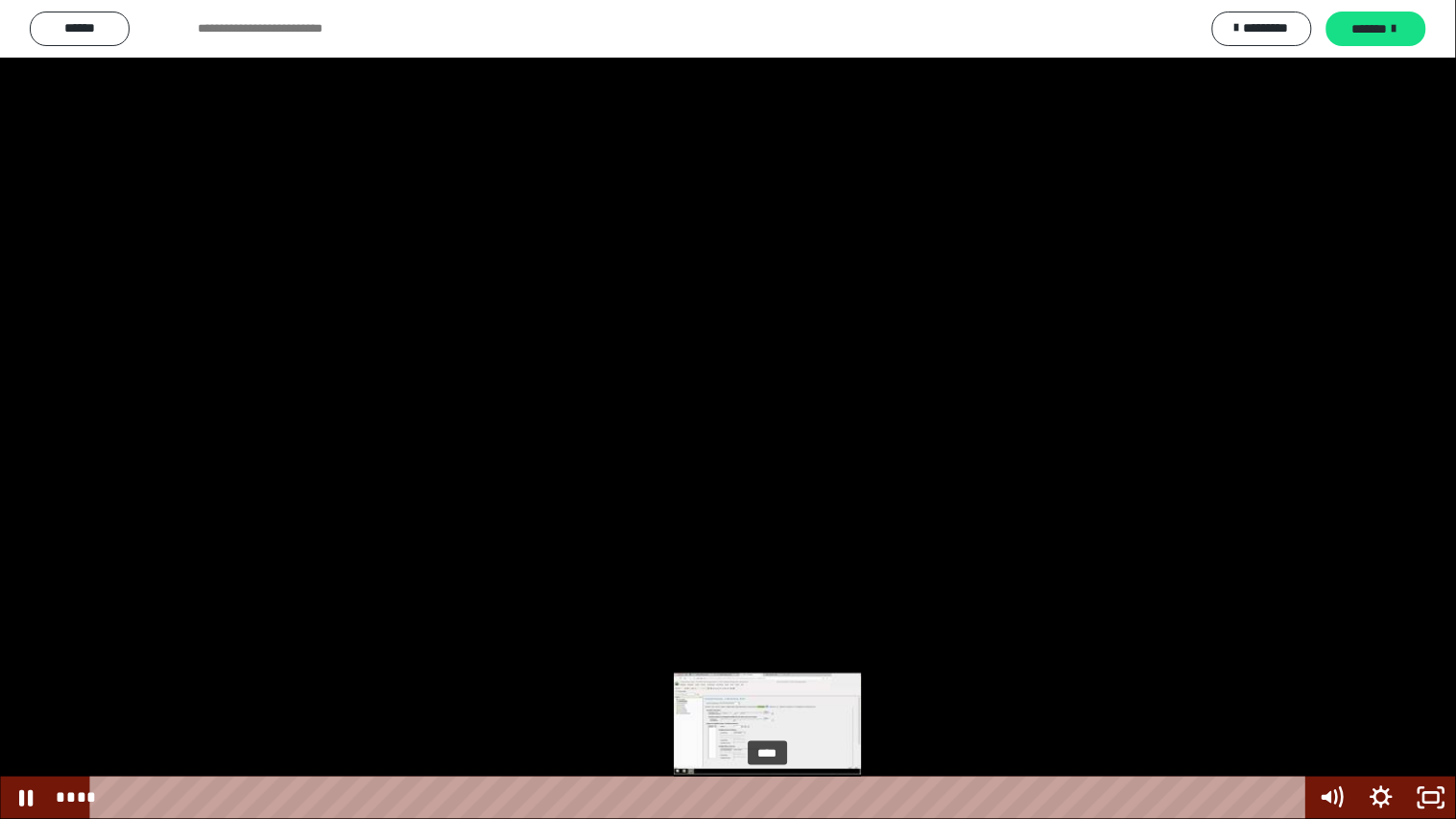 click on "****" at bounding box center (701, 798) 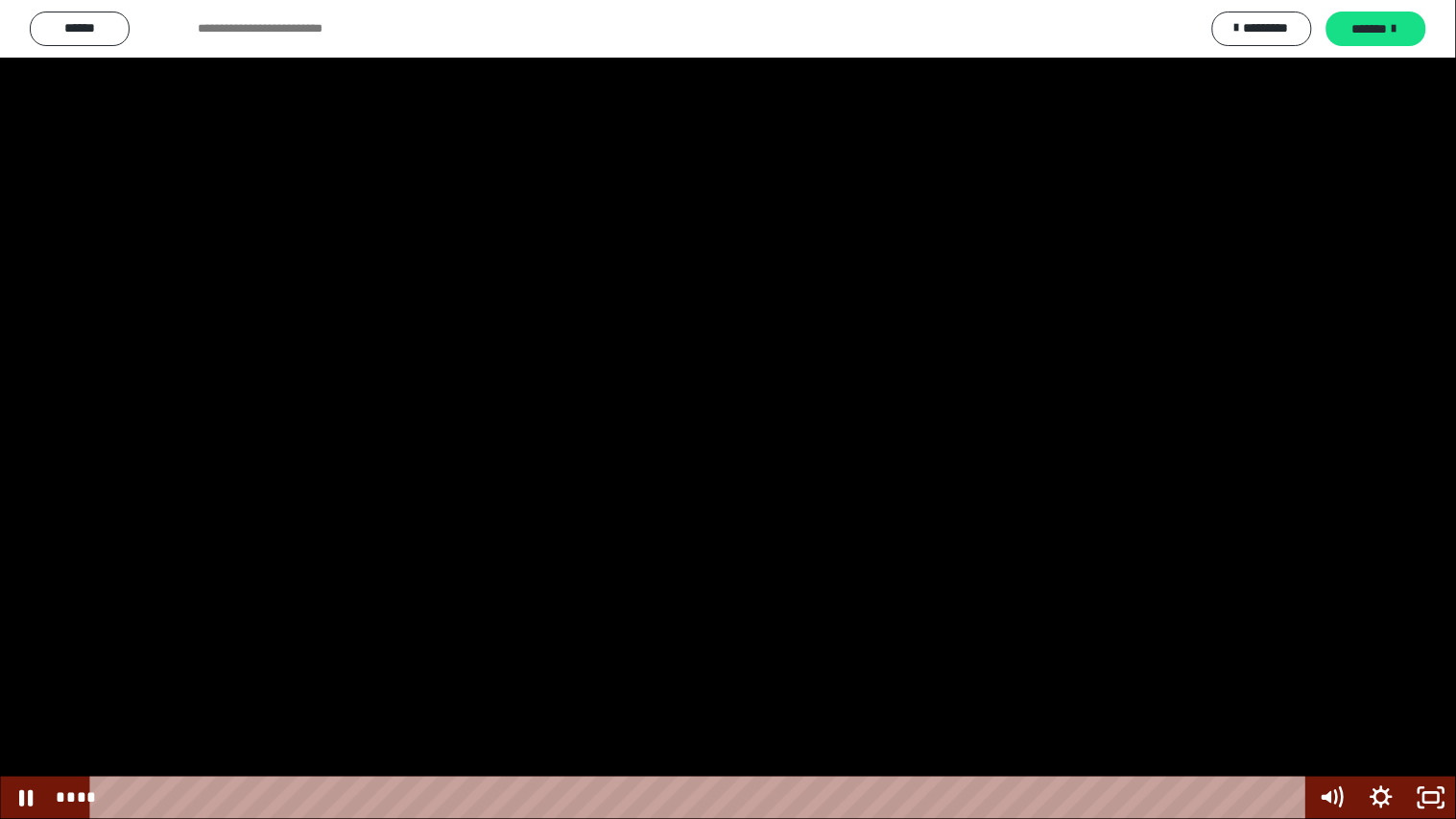 click at bounding box center (728, 409) 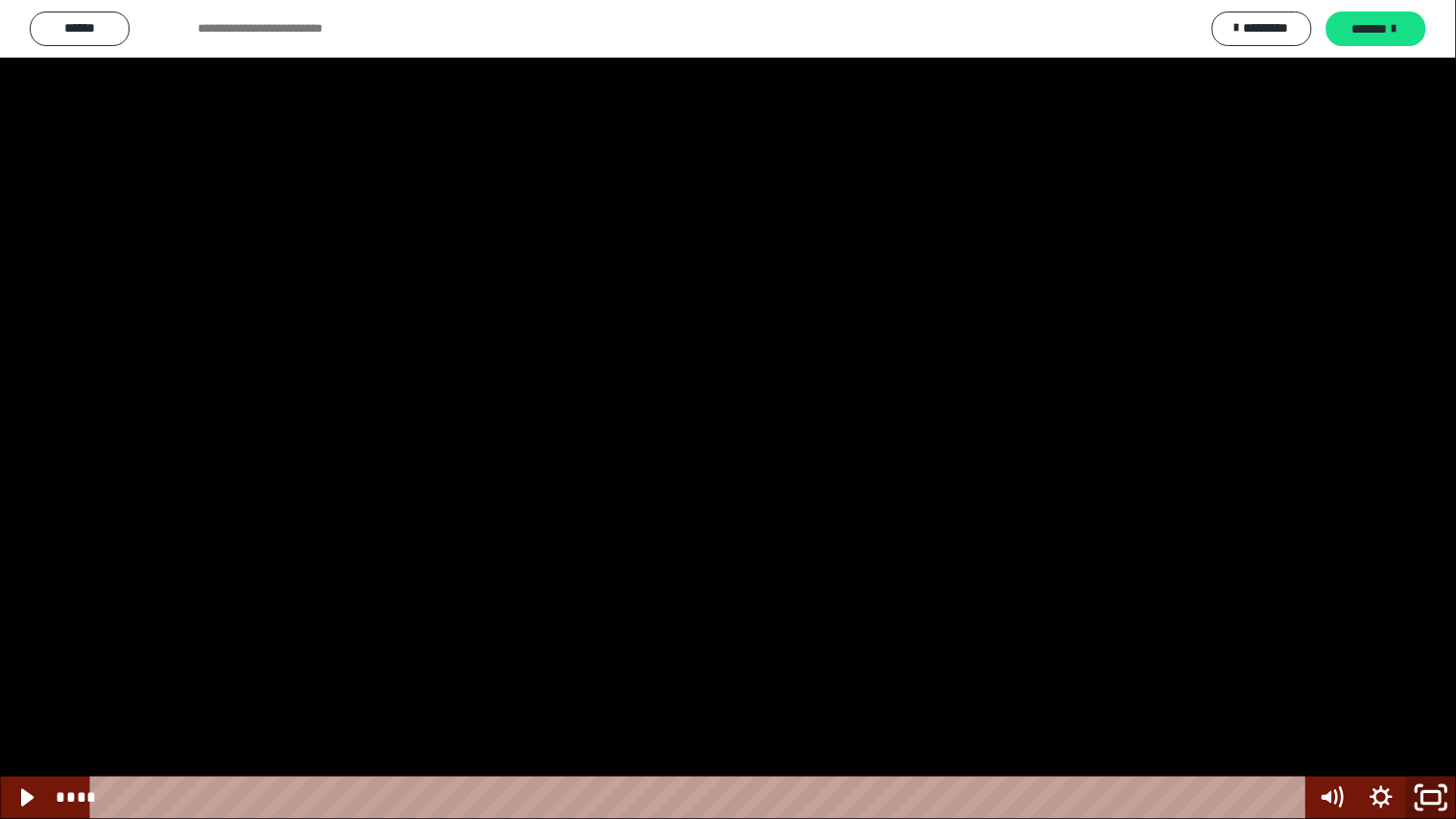 click 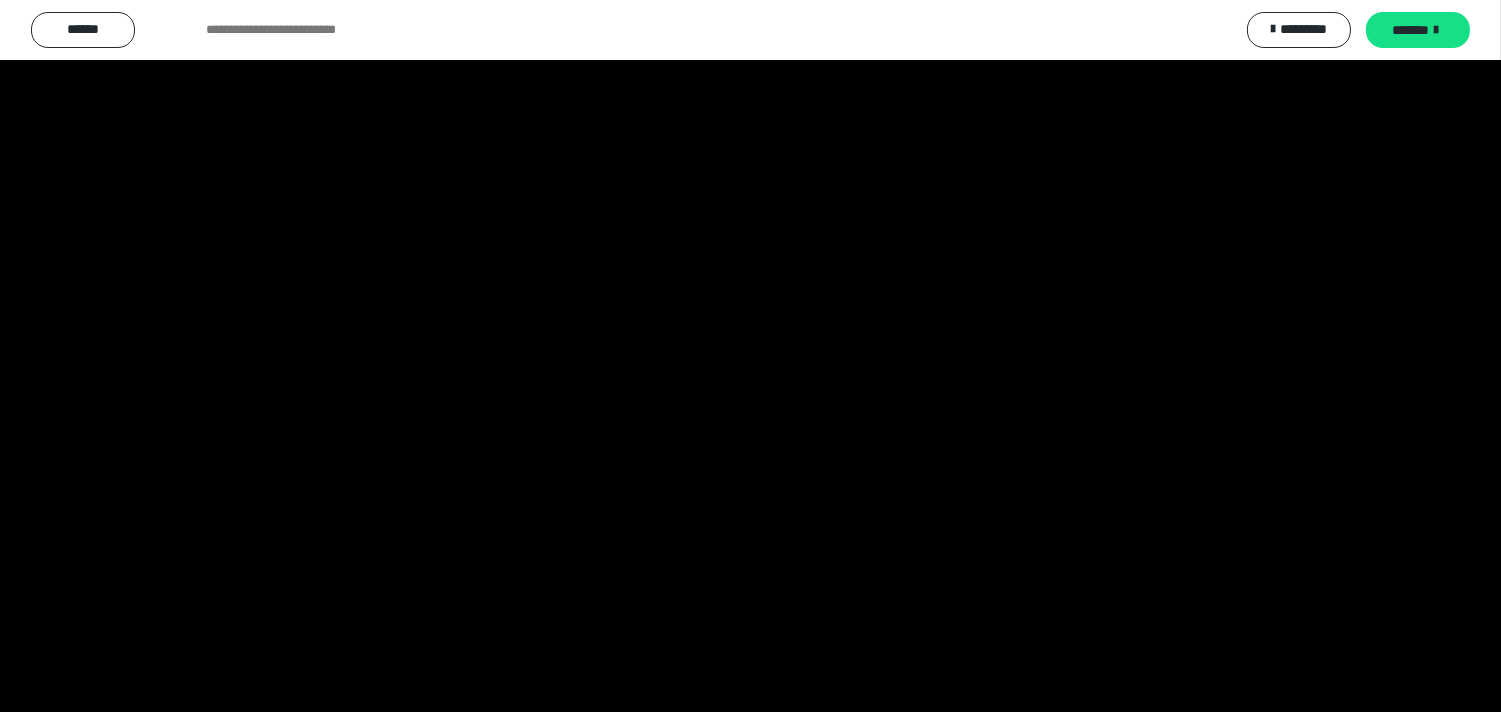 scroll, scrollTop: 2444, scrollLeft: 0, axis: vertical 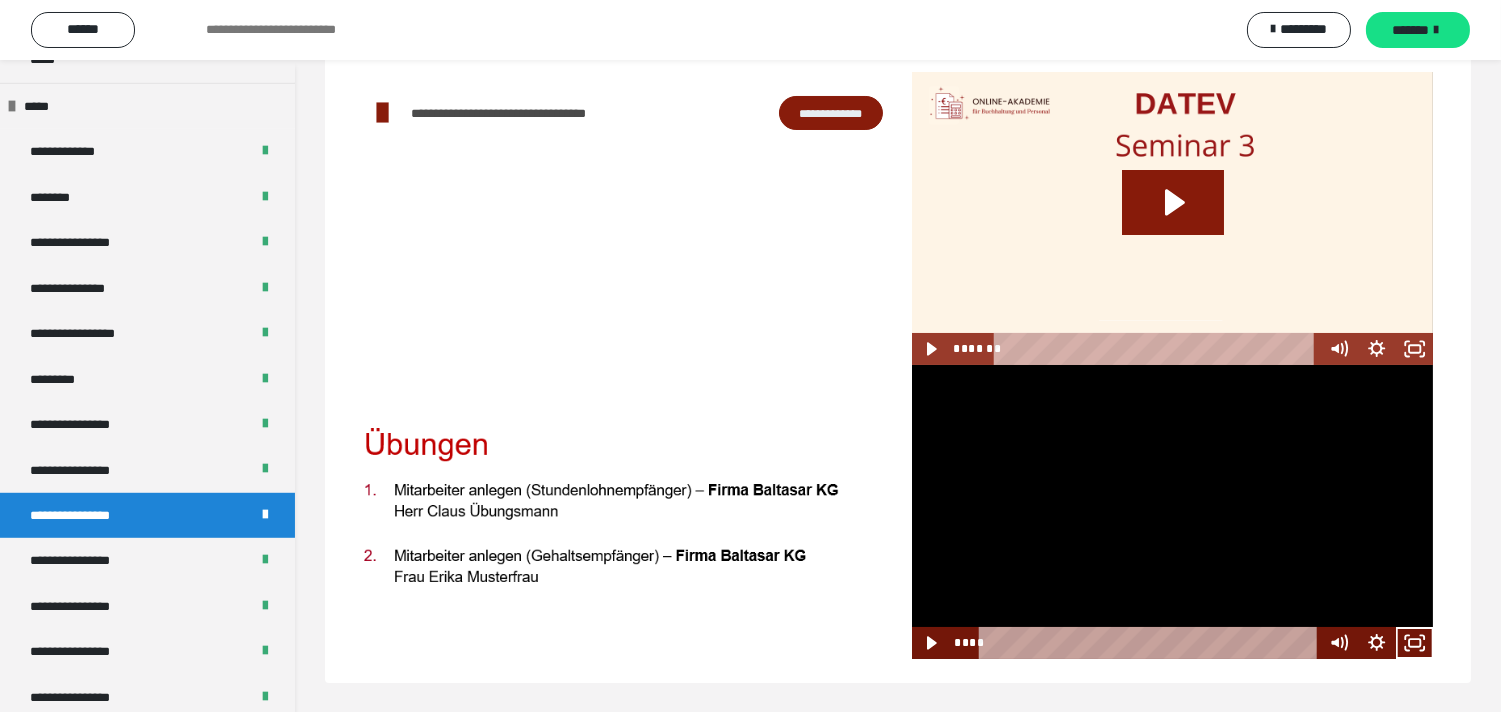 click at bounding box center [1173, 511] 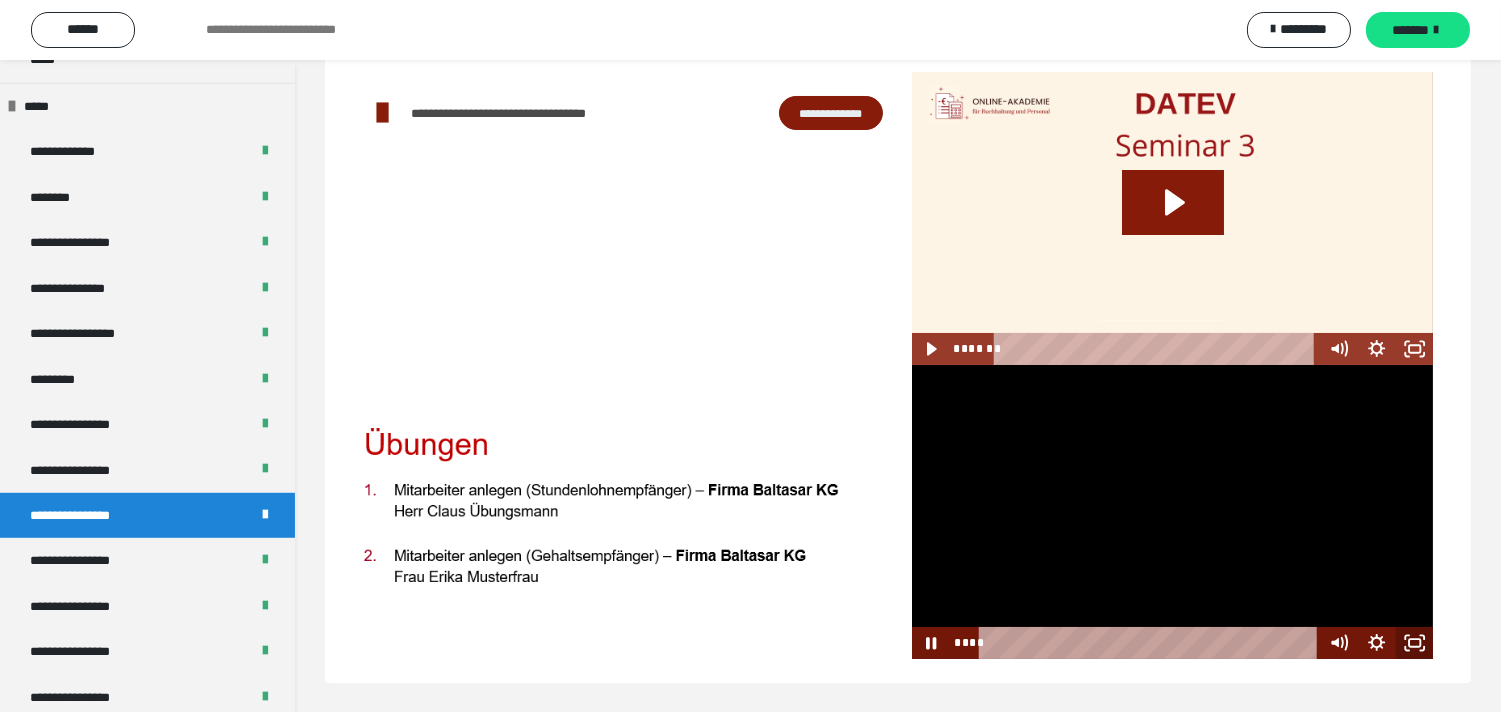 click 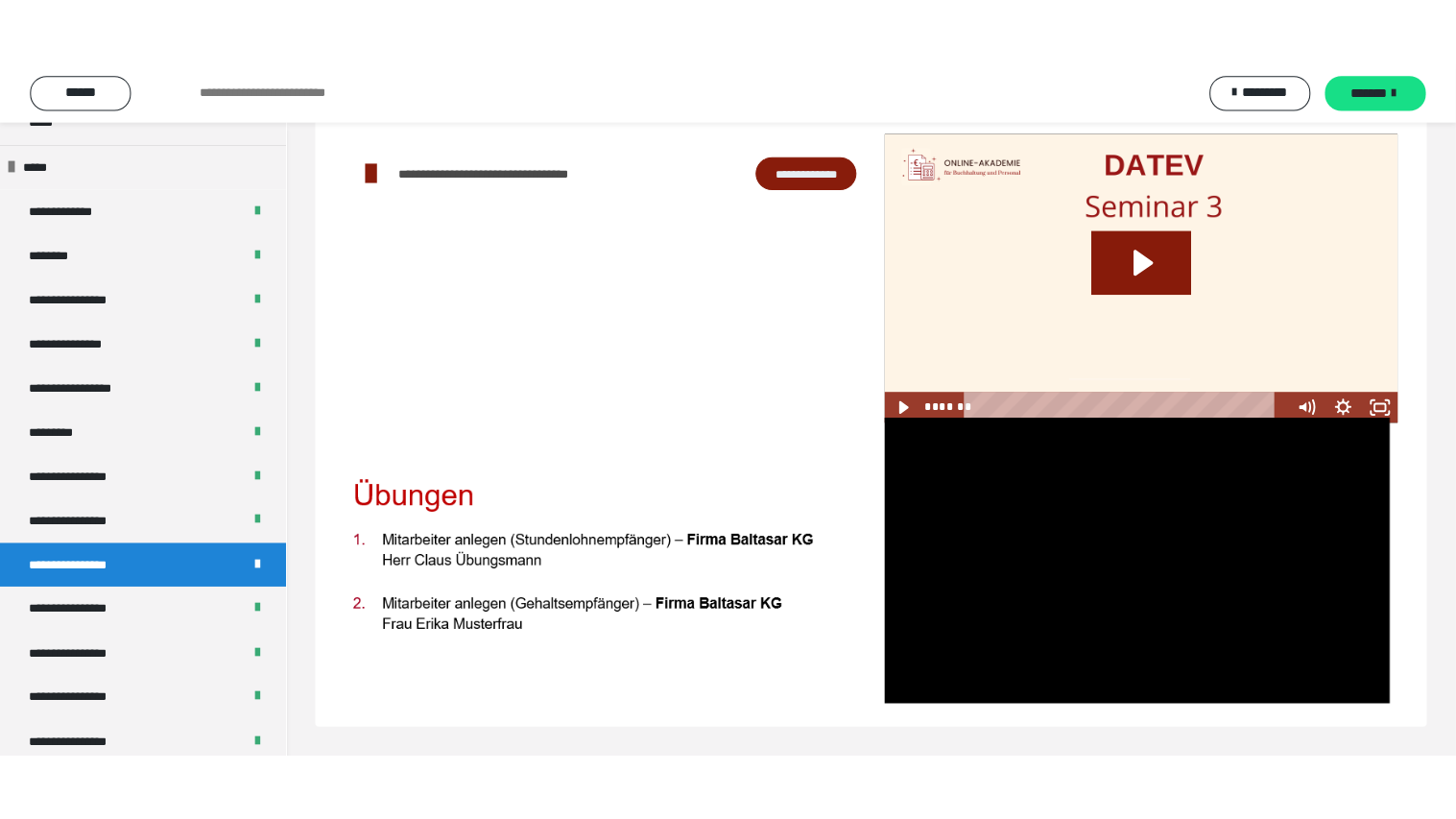 scroll, scrollTop: 58, scrollLeft: 0, axis: vertical 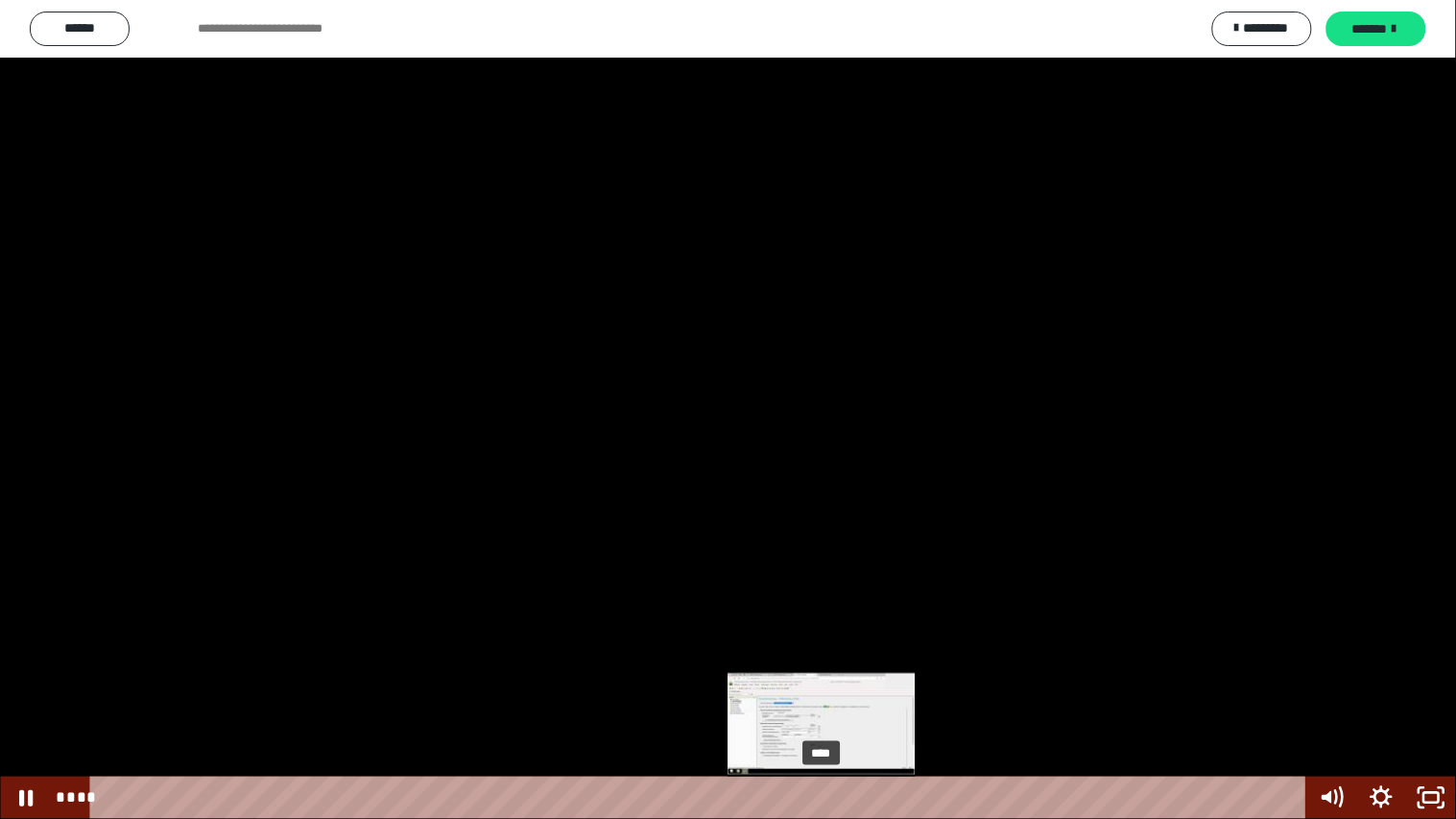 click on "****" at bounding box center [701, 798] 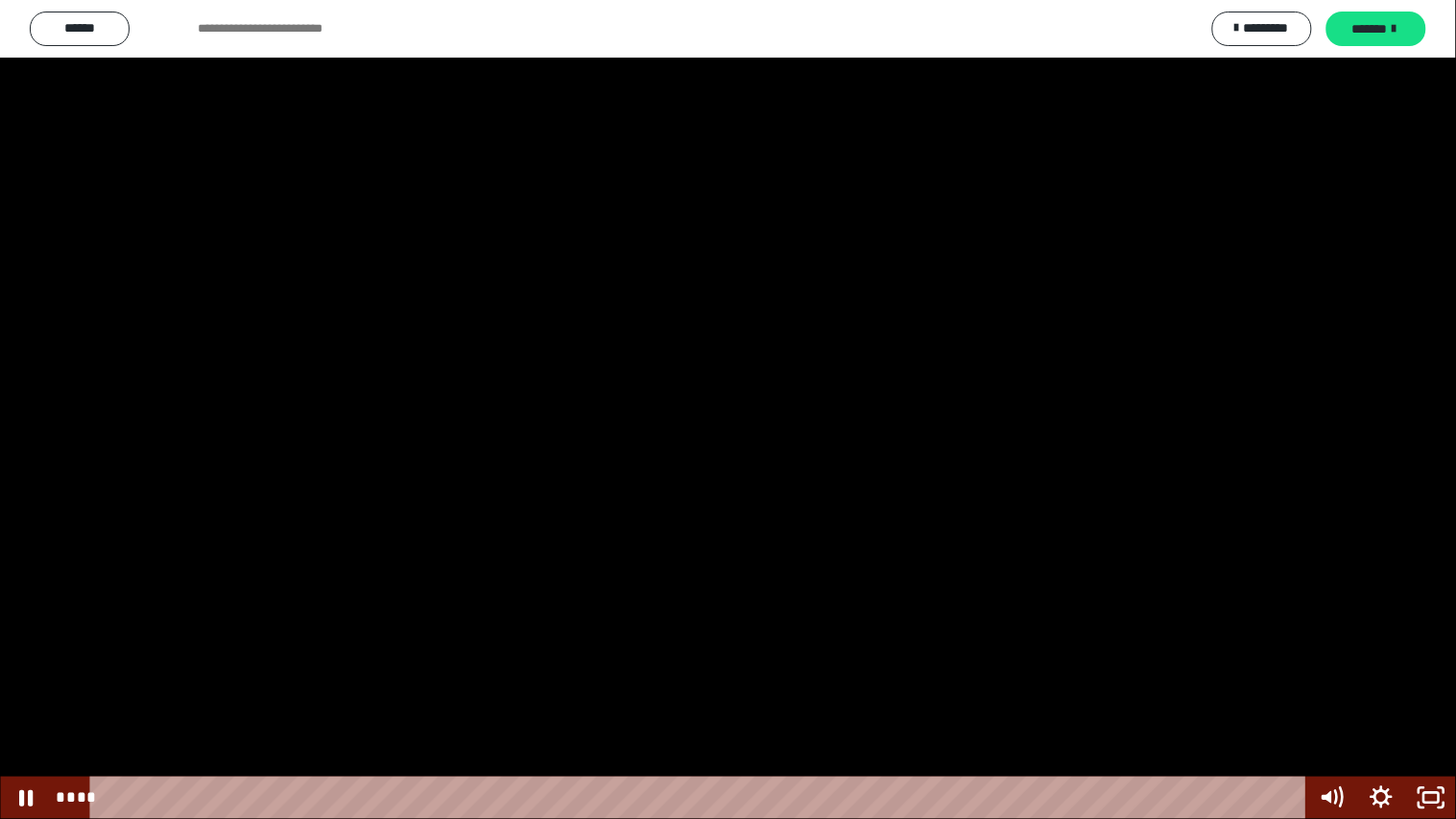click at bounding box center [728, 409] 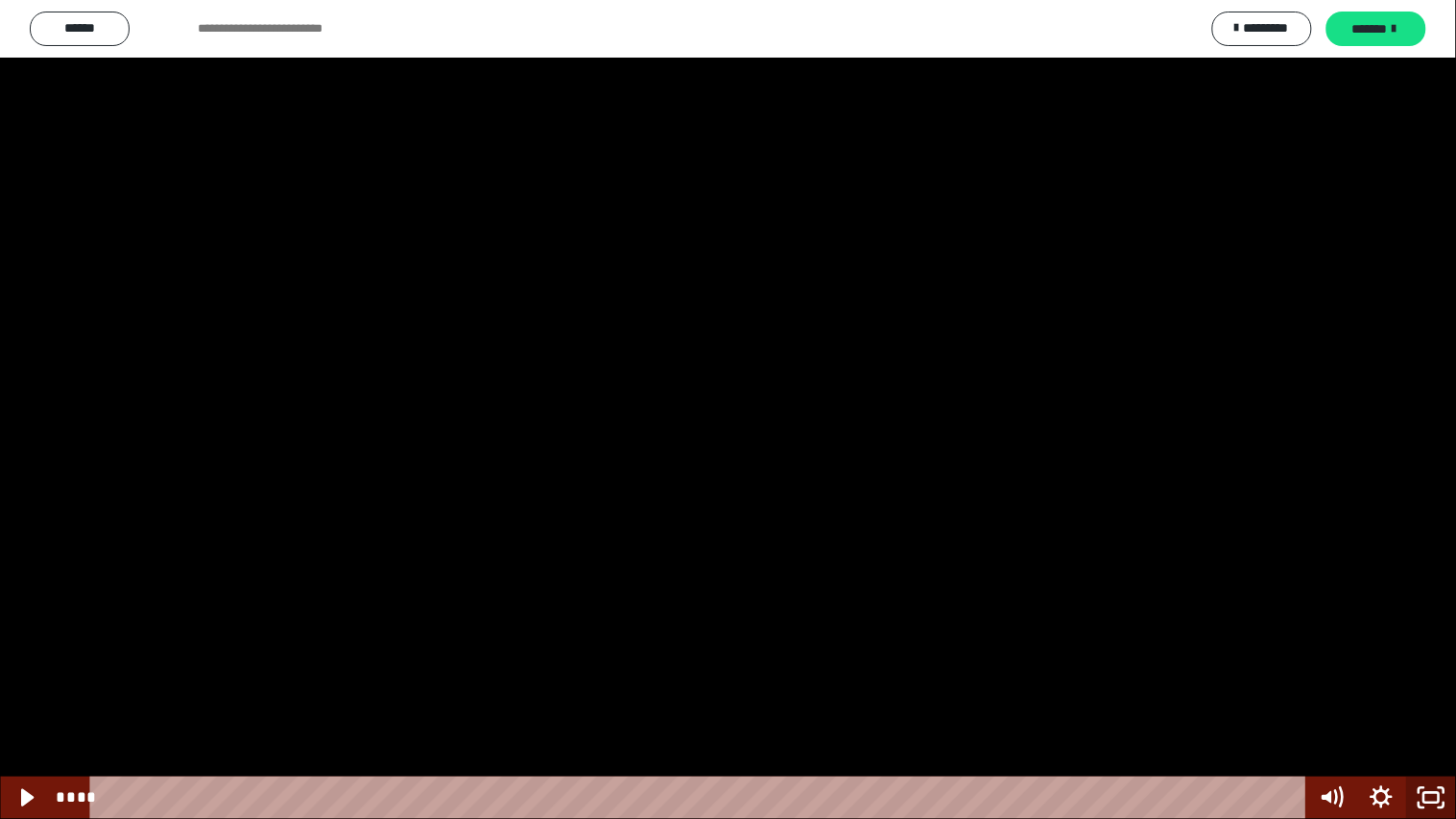 click 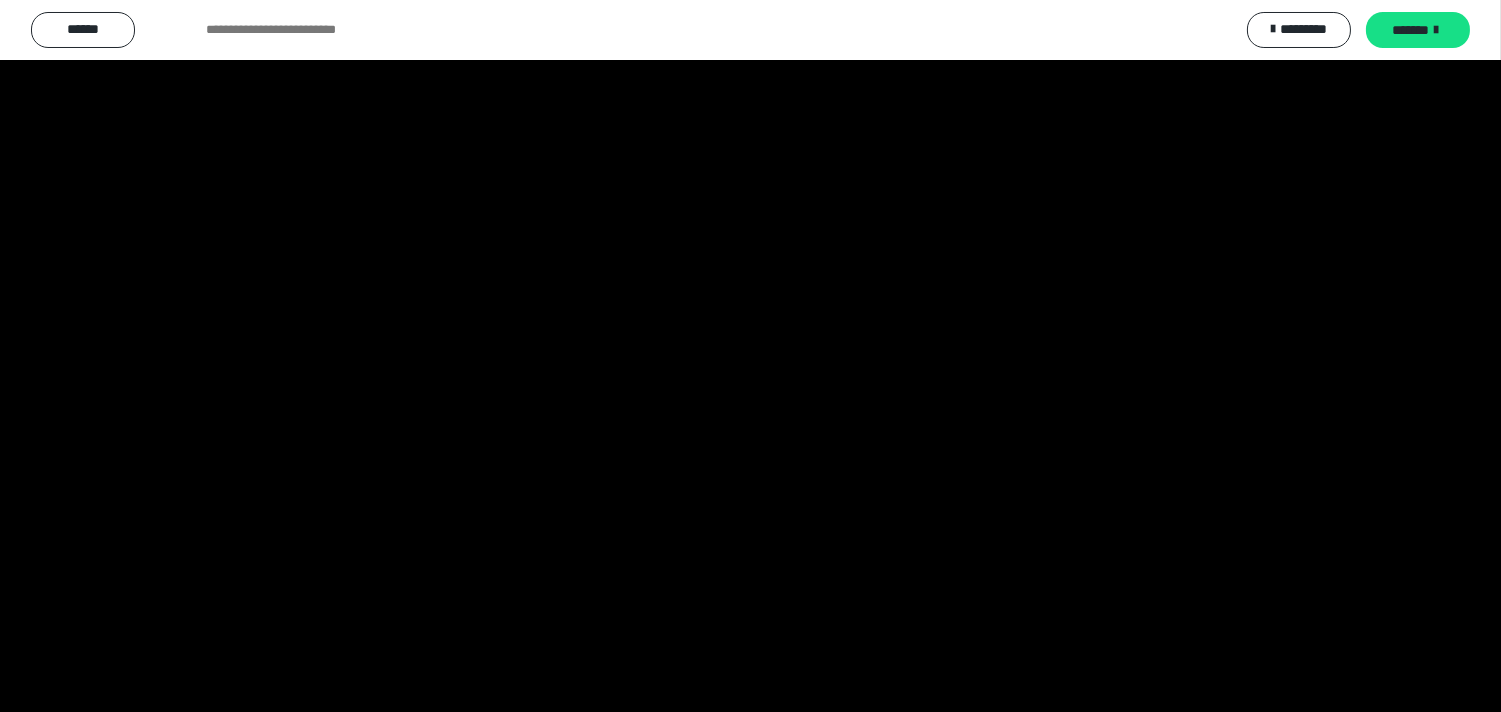 scroll, scrollTop: 2444, scrollLeft: 0, axis: vertical 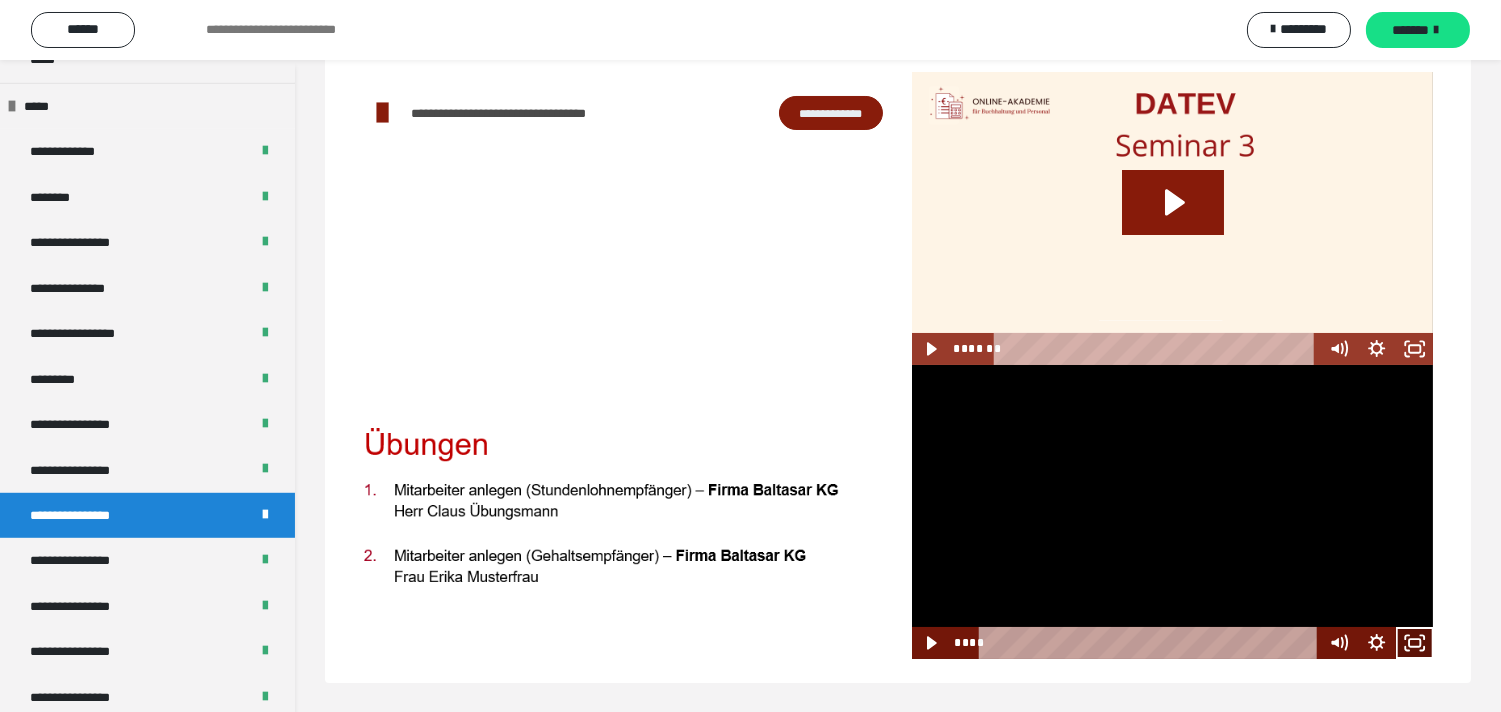 click 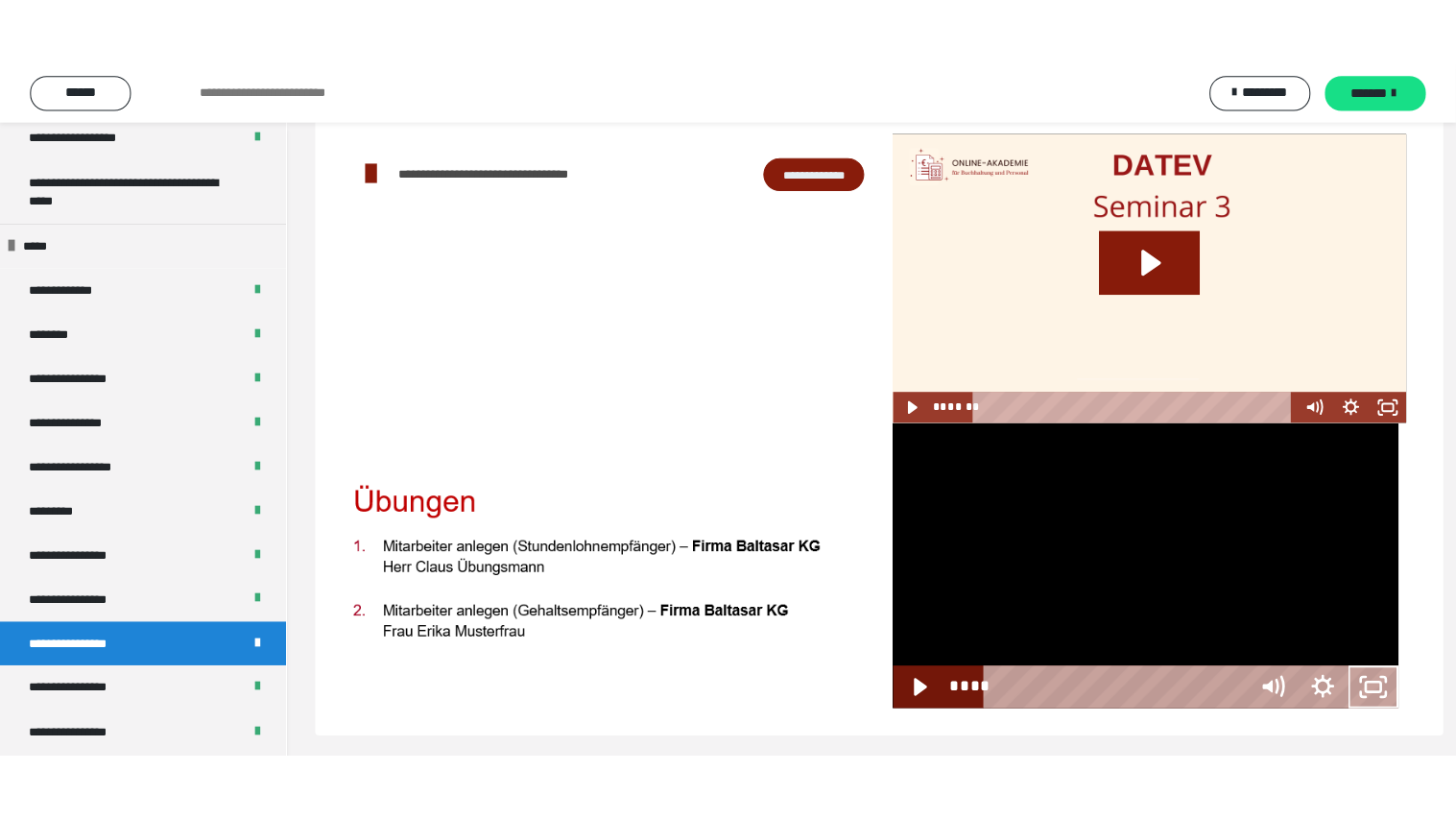 scroll, scrollTop: 58, scrollLeft: 0, axis: vertical 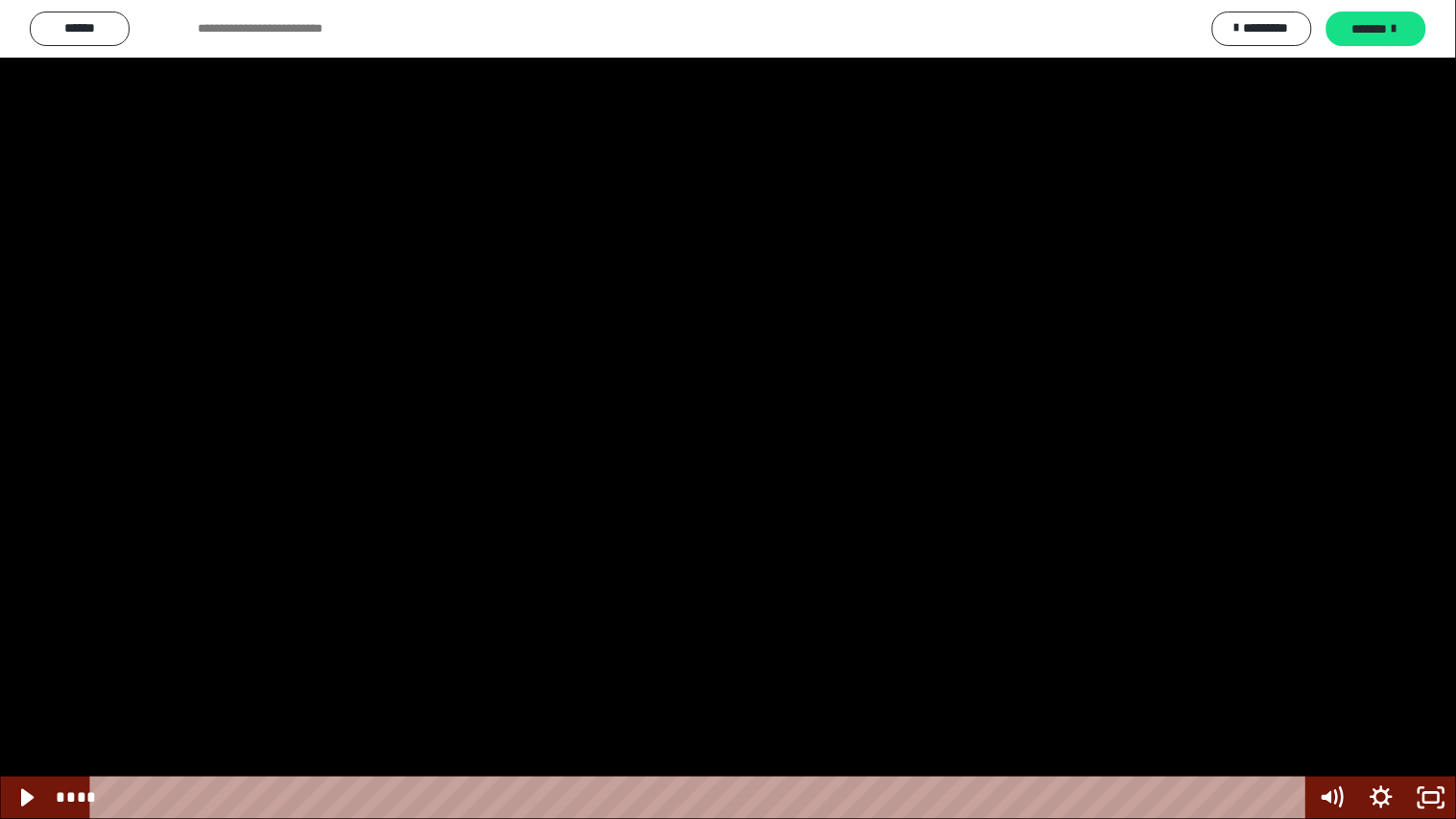 drag, startPoint x: 893, startPoint y: 436, endPoint x: 877, endPoint y: 497, distance: 63.06346 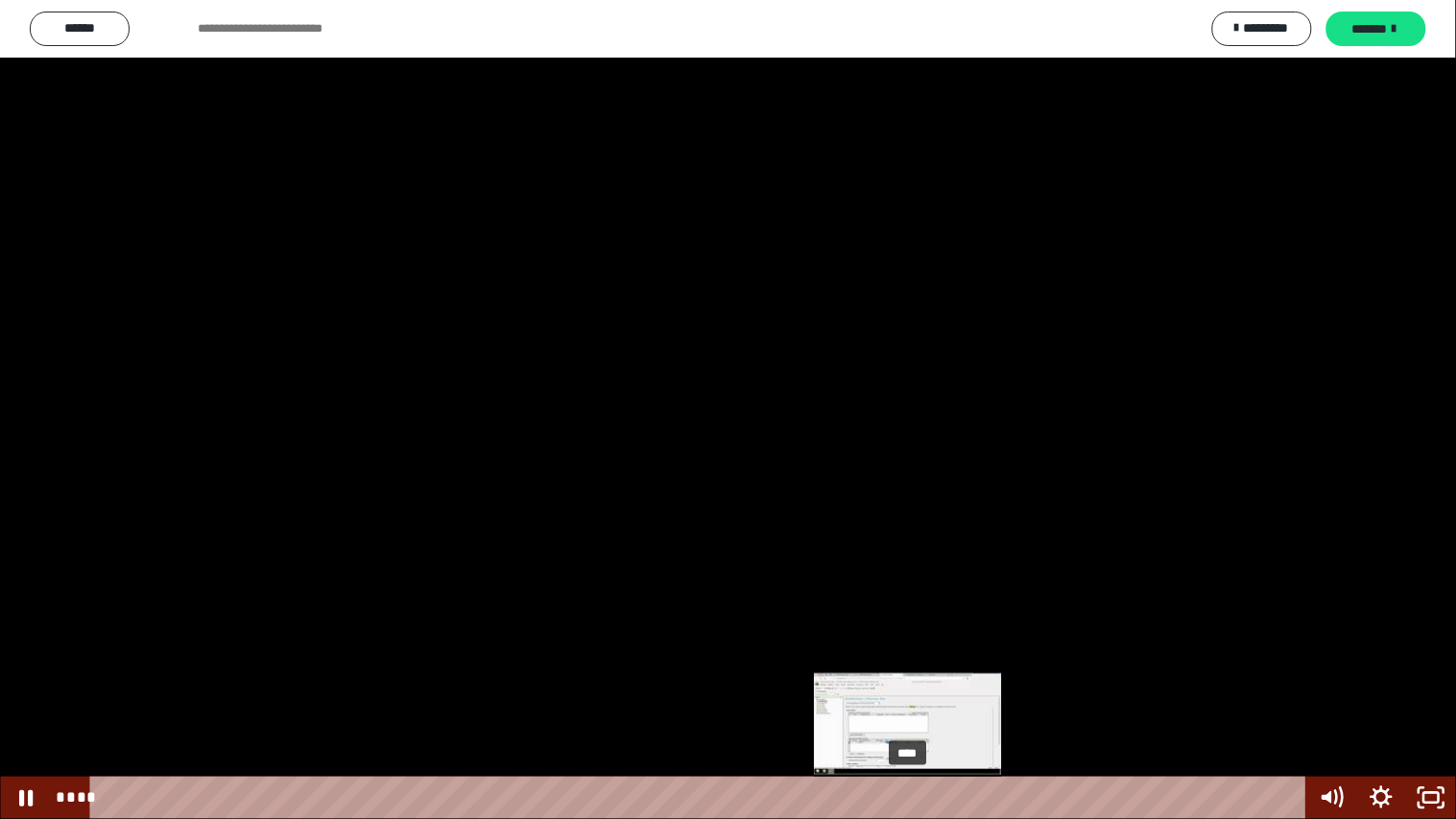click on "****" at bounding box center [701, 798] 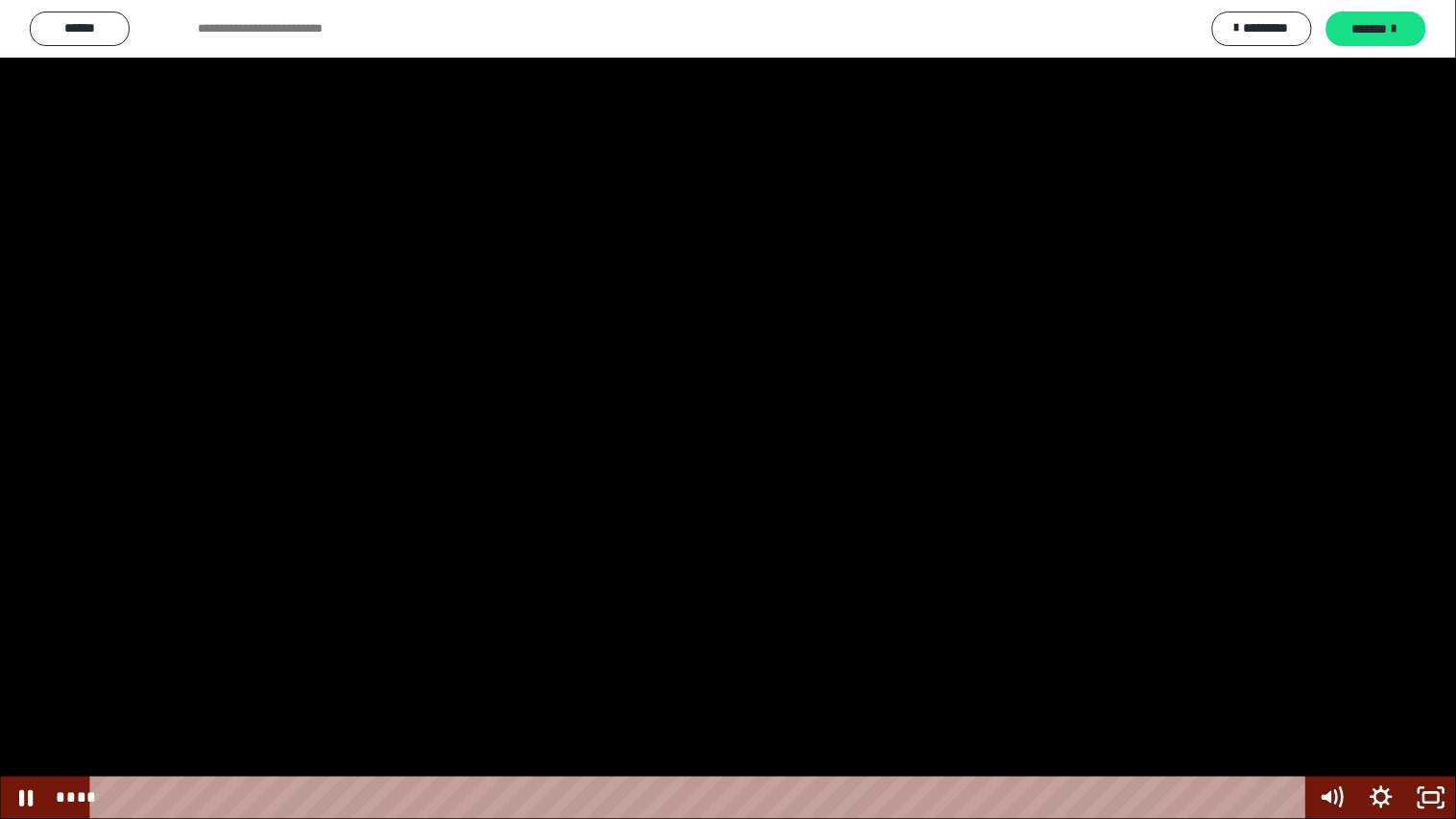 click at bounding box center [728, 409] 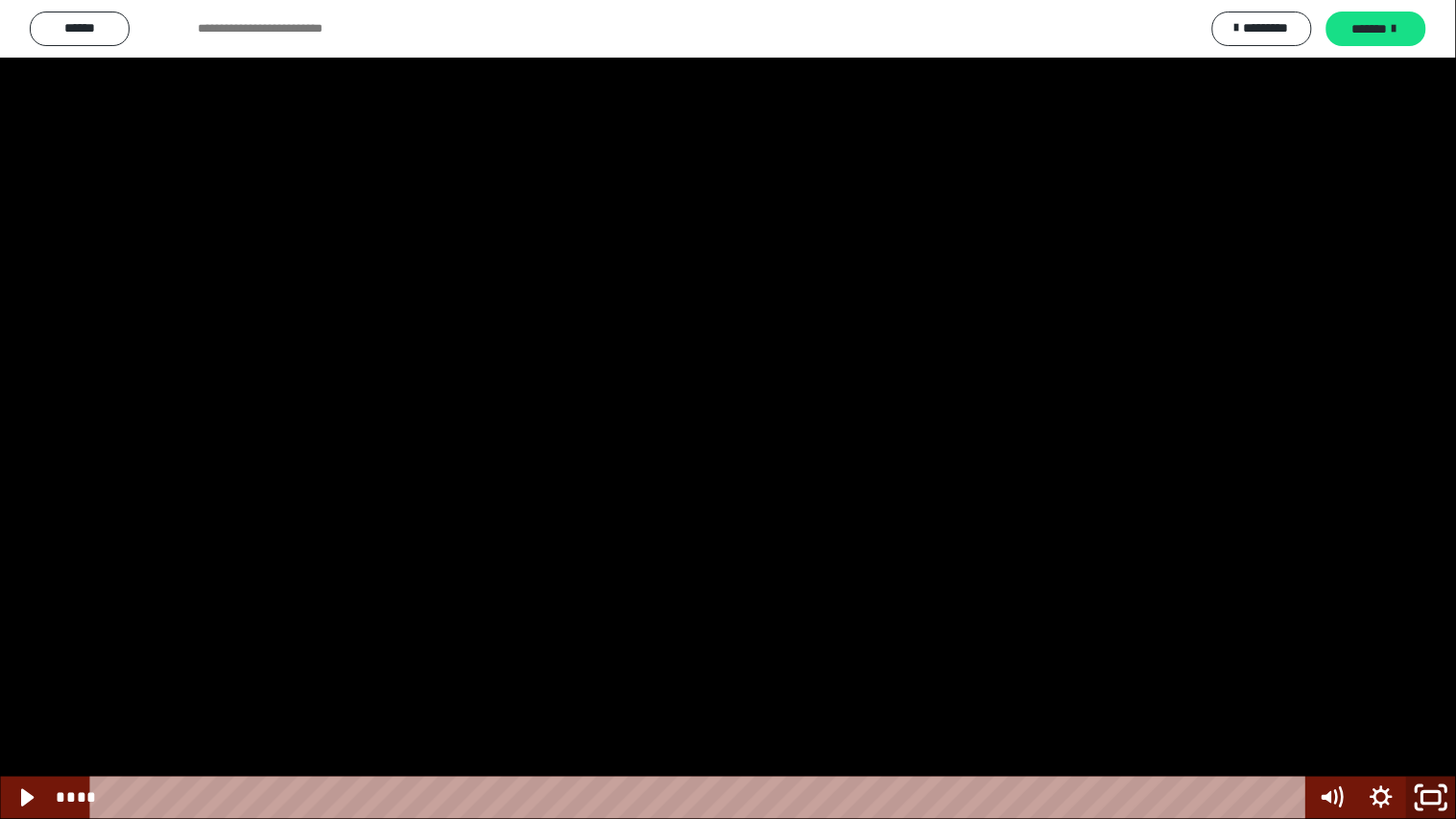click 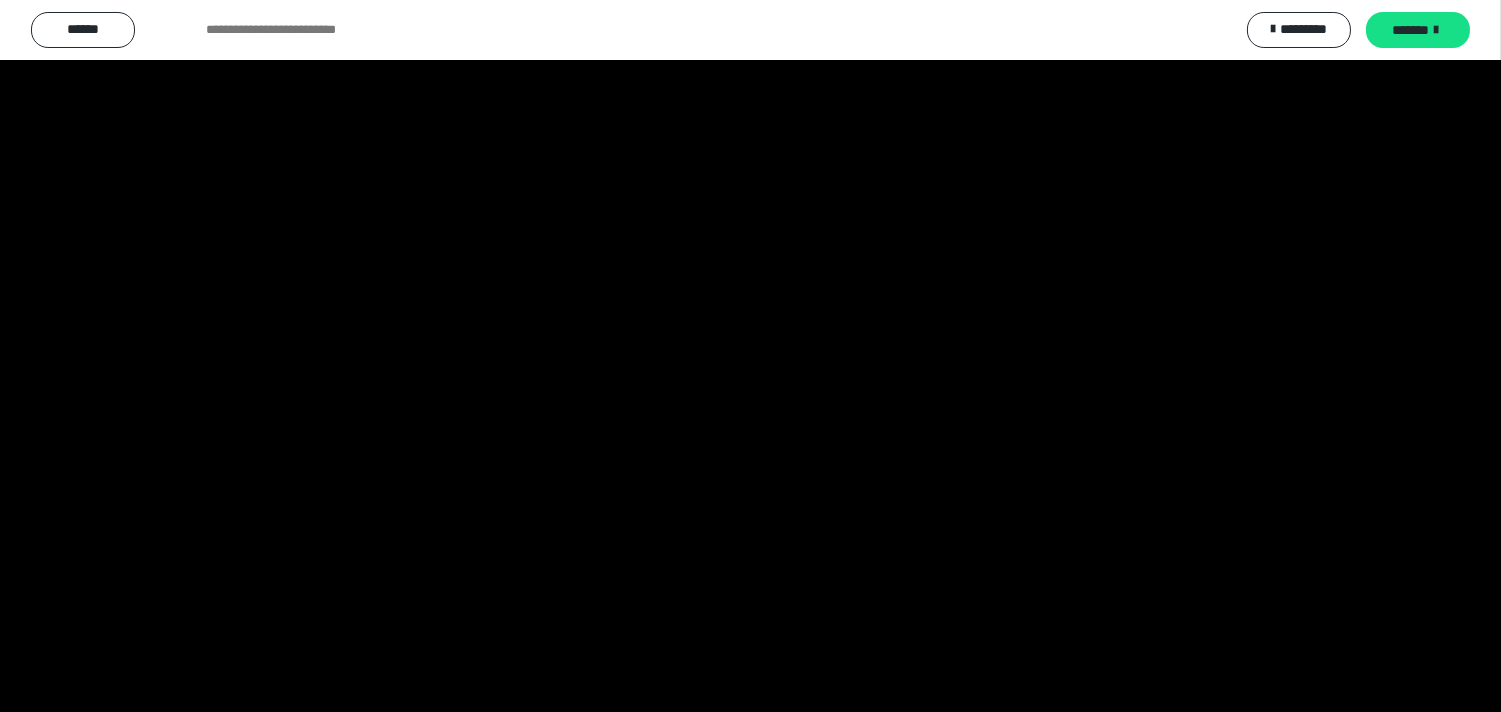 scroll, scrollTop: 2444, scrollLeft: 0, axis: vertical 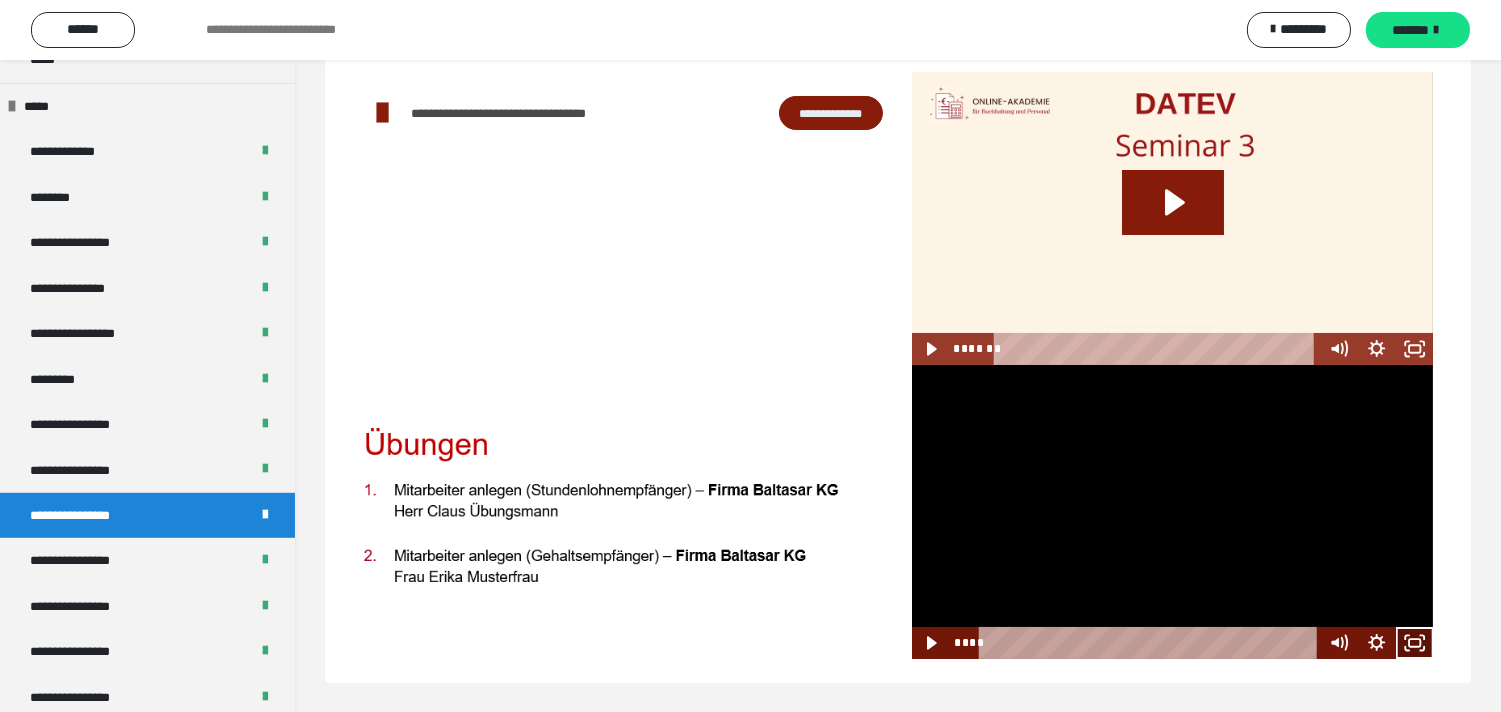 click 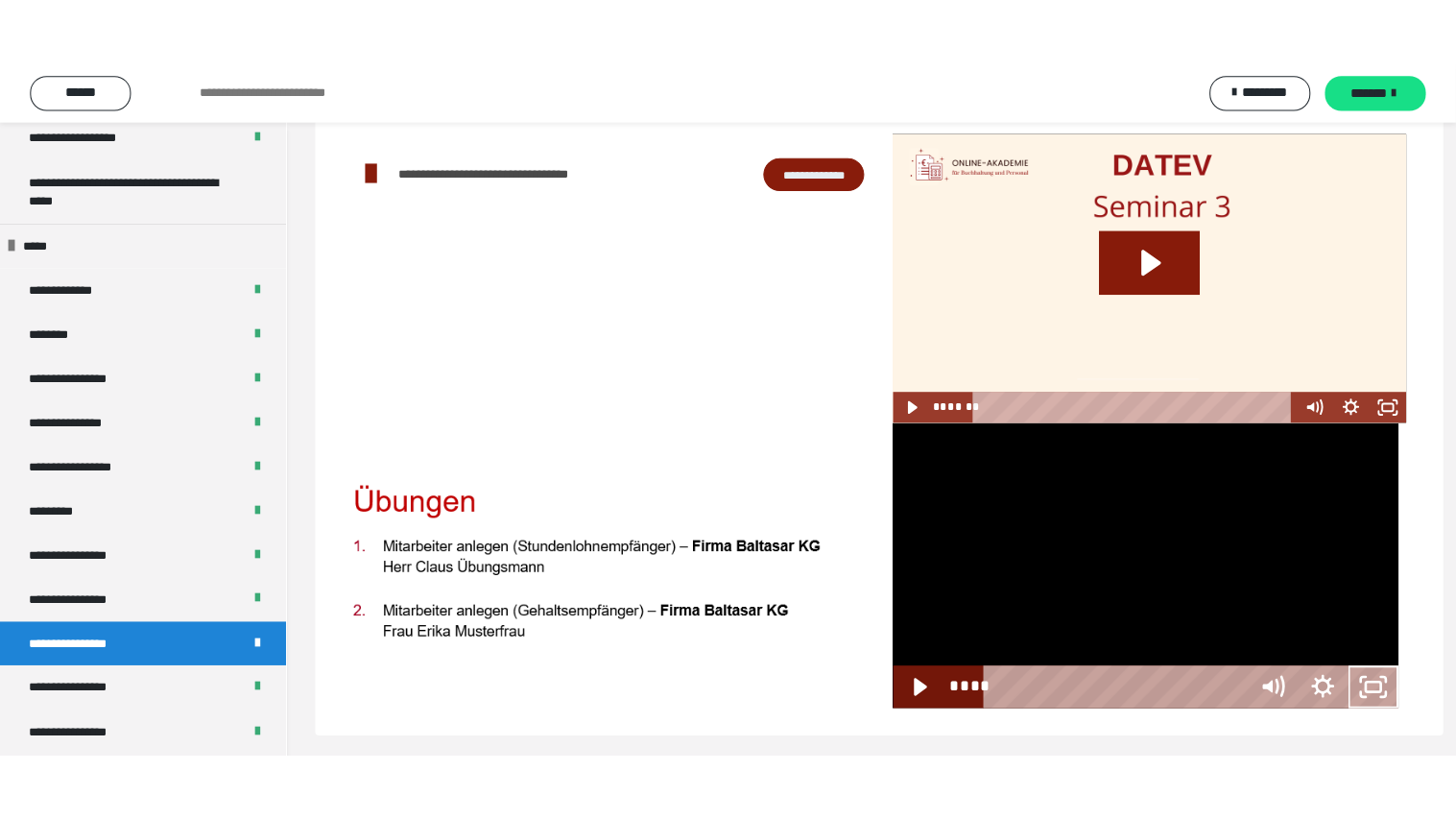scroll, scrollTop: 58, scrollLeft: 0, axis: vertical 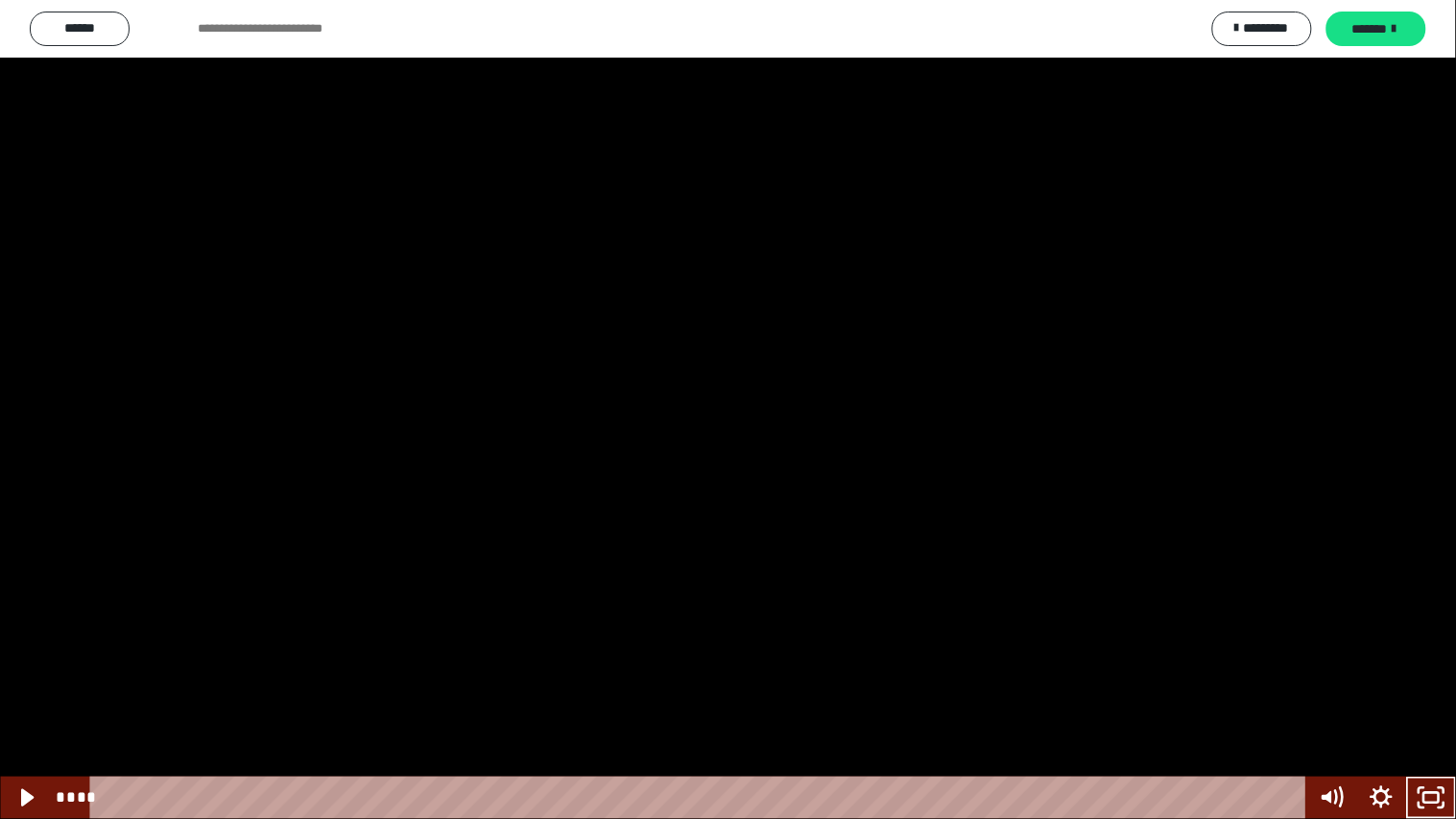 click at bounding box center (728, 409) 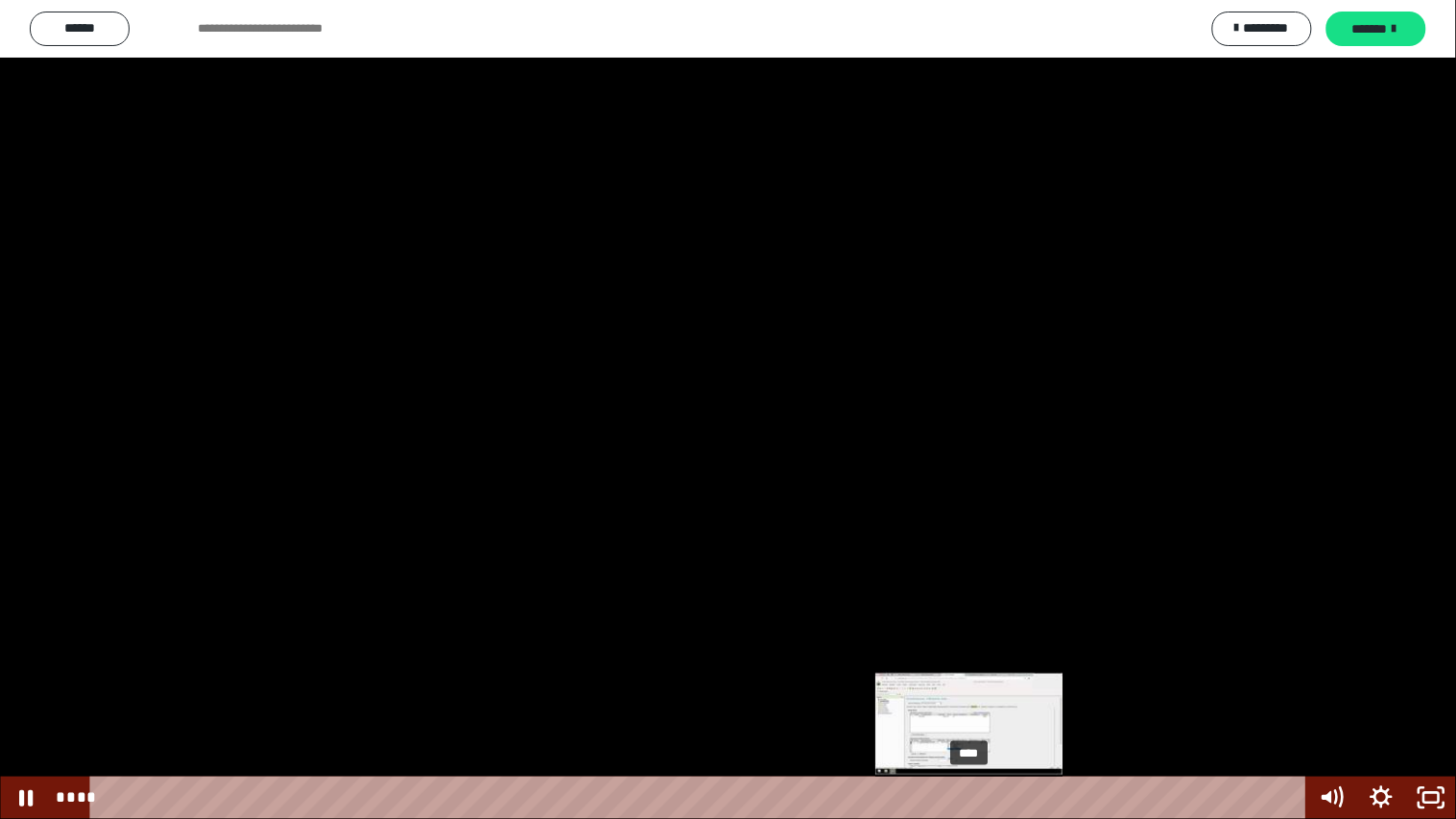 click on "****" at bounding box center [701, 798] 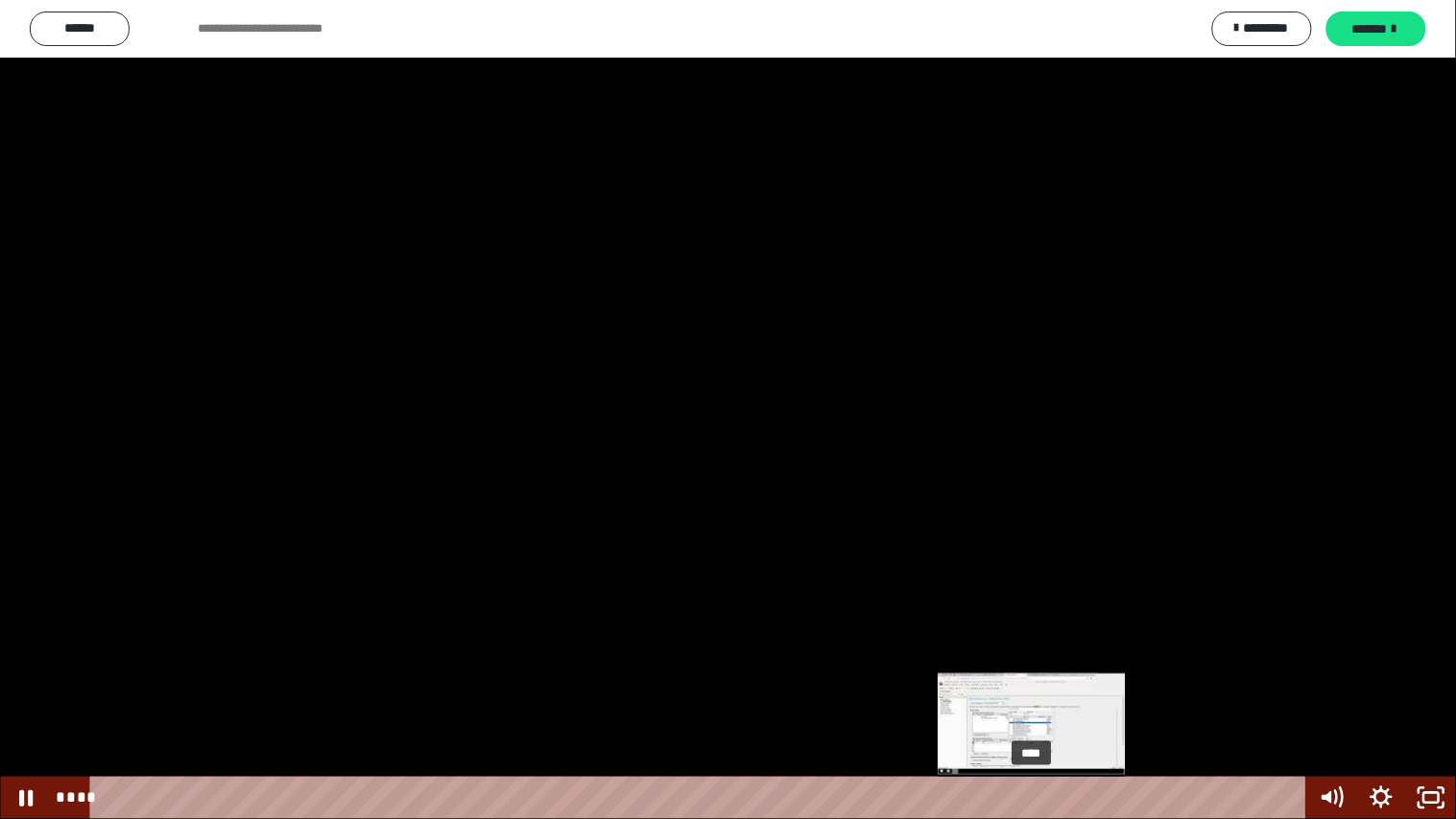 click on "****" at bounding box center (701, 798) 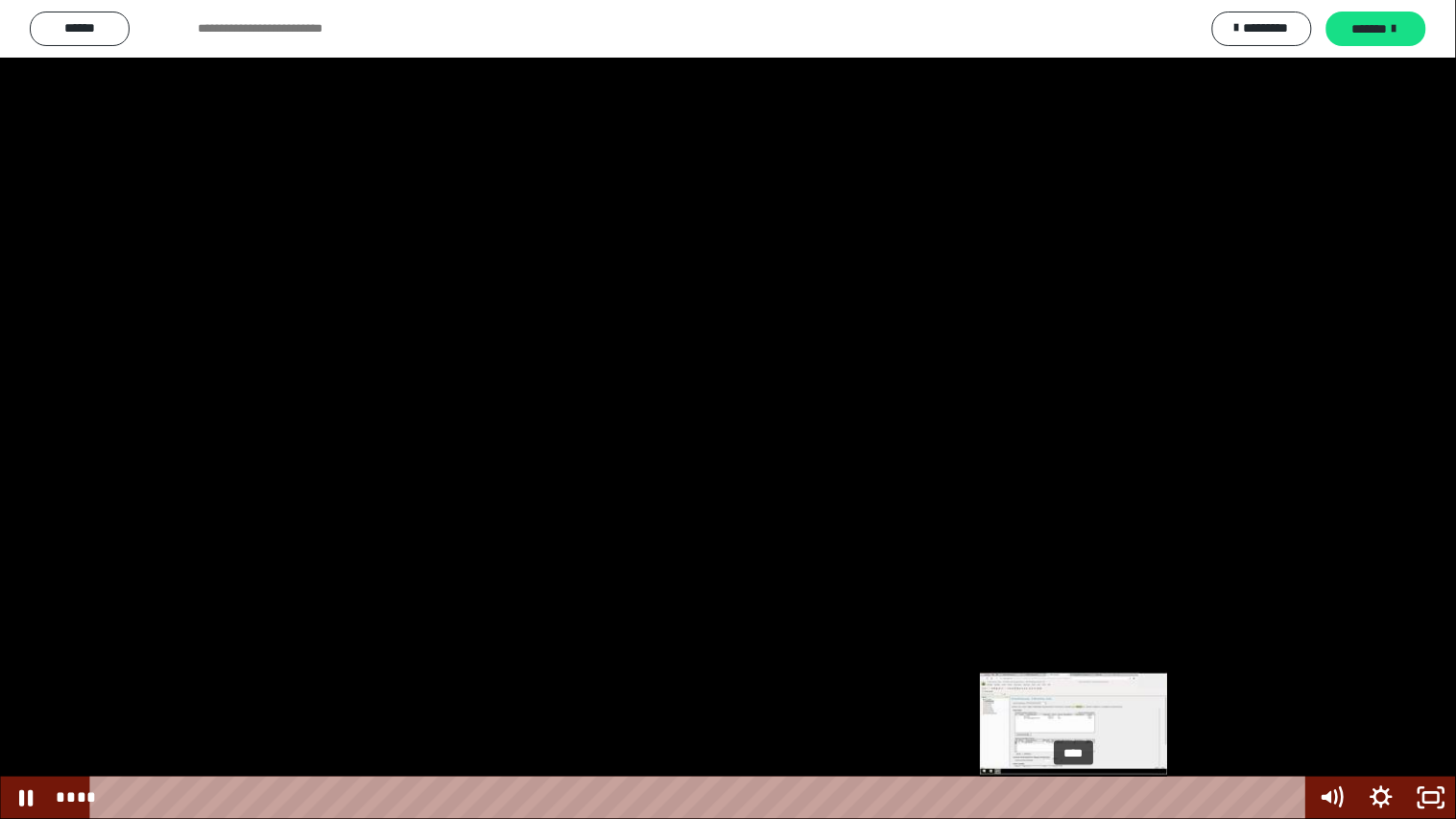 click on "****" at bounding box center [701, 798] 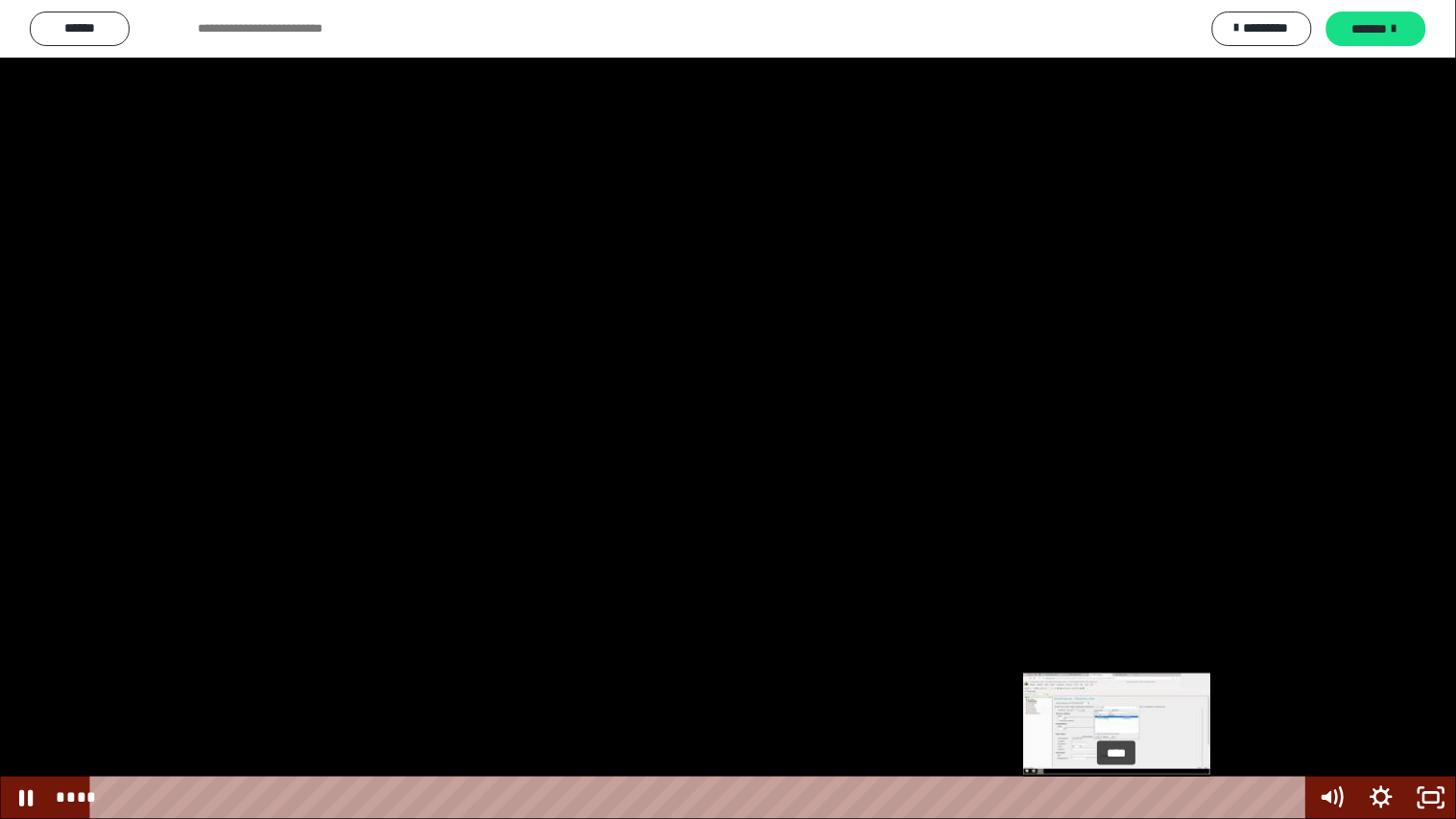 click on "****" at bounding box center [701, 798] 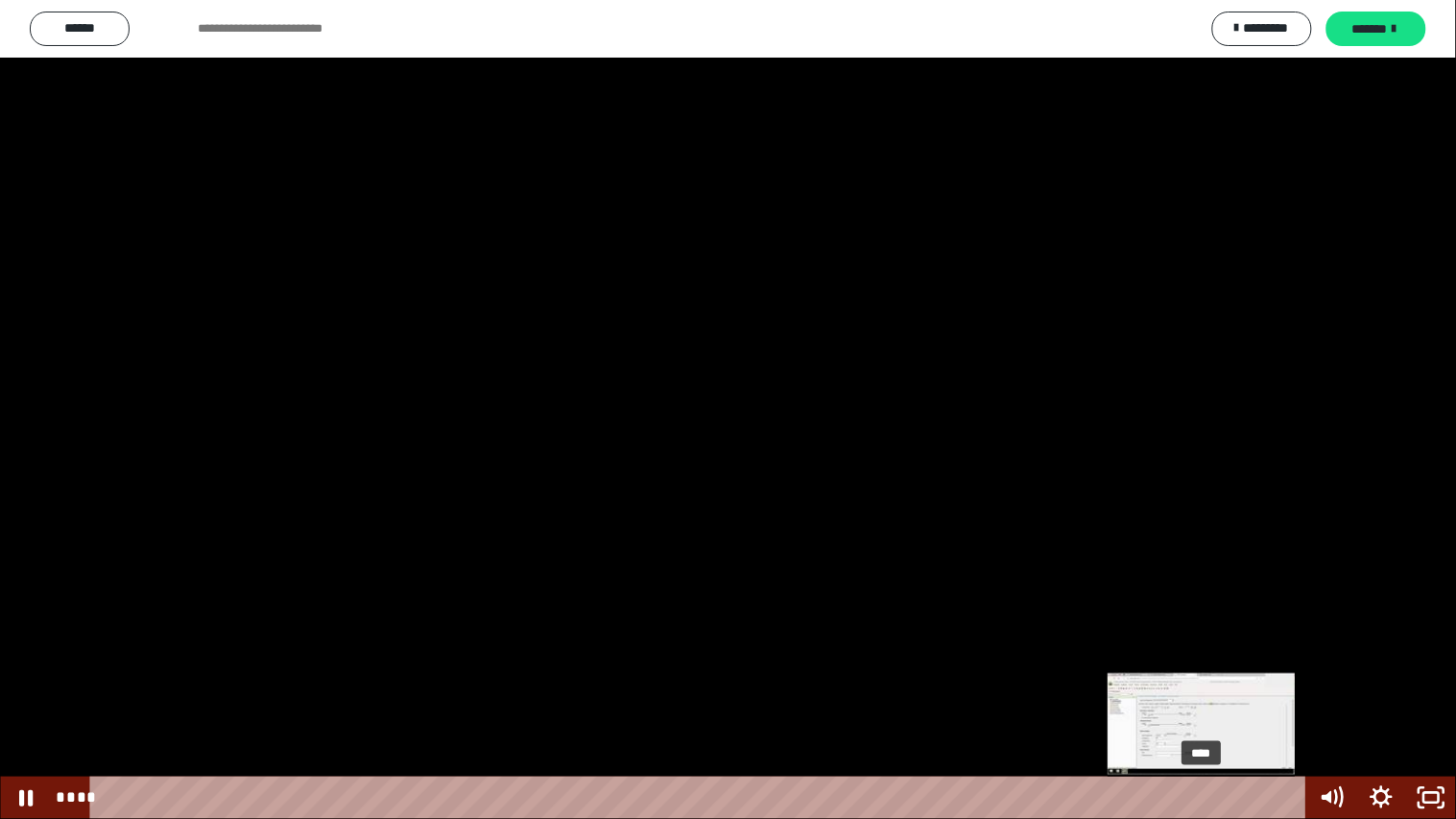 click on "****" at bounding box center [701, 798] 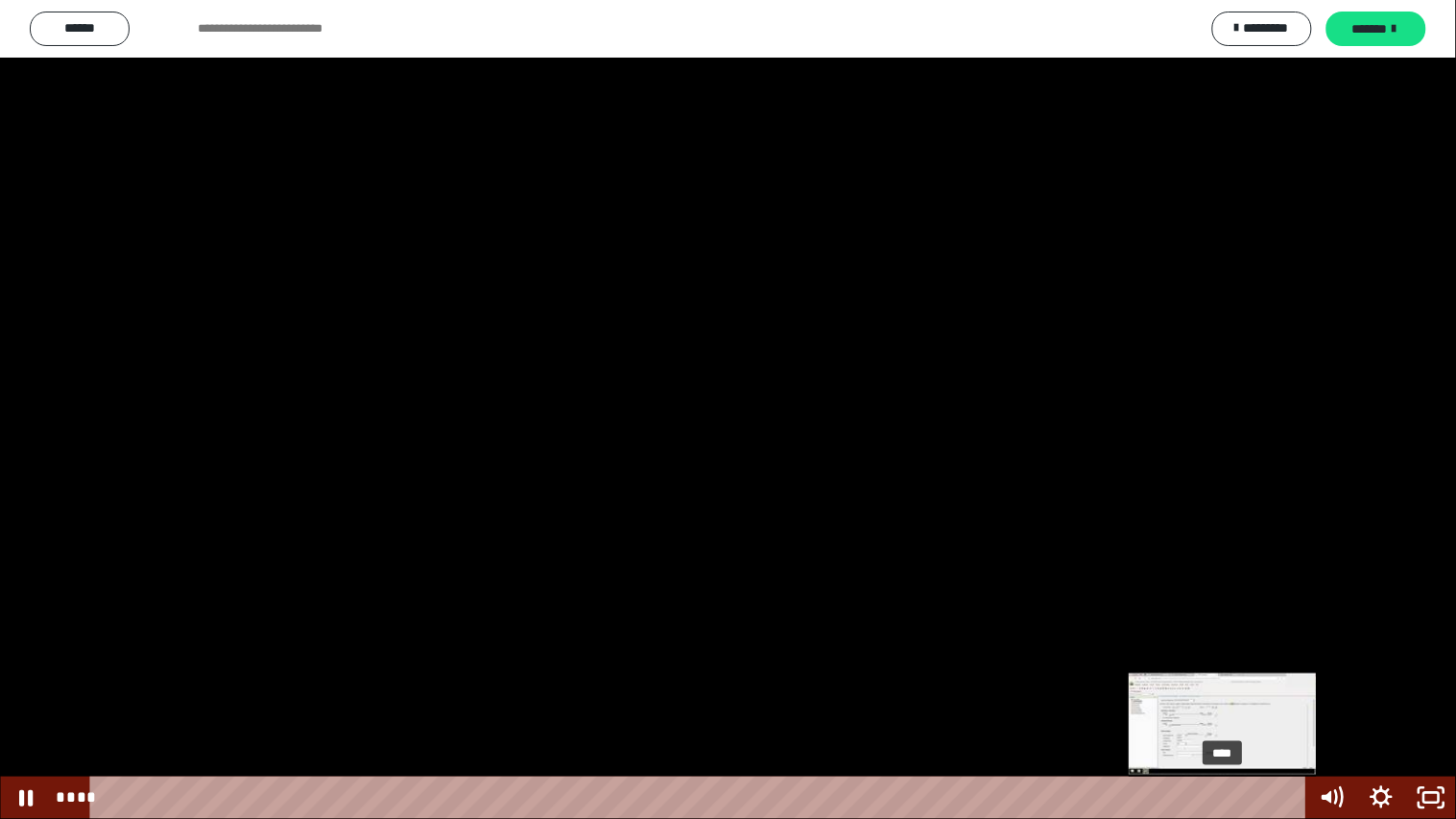 click on "****" at bounding box center (701, 798) 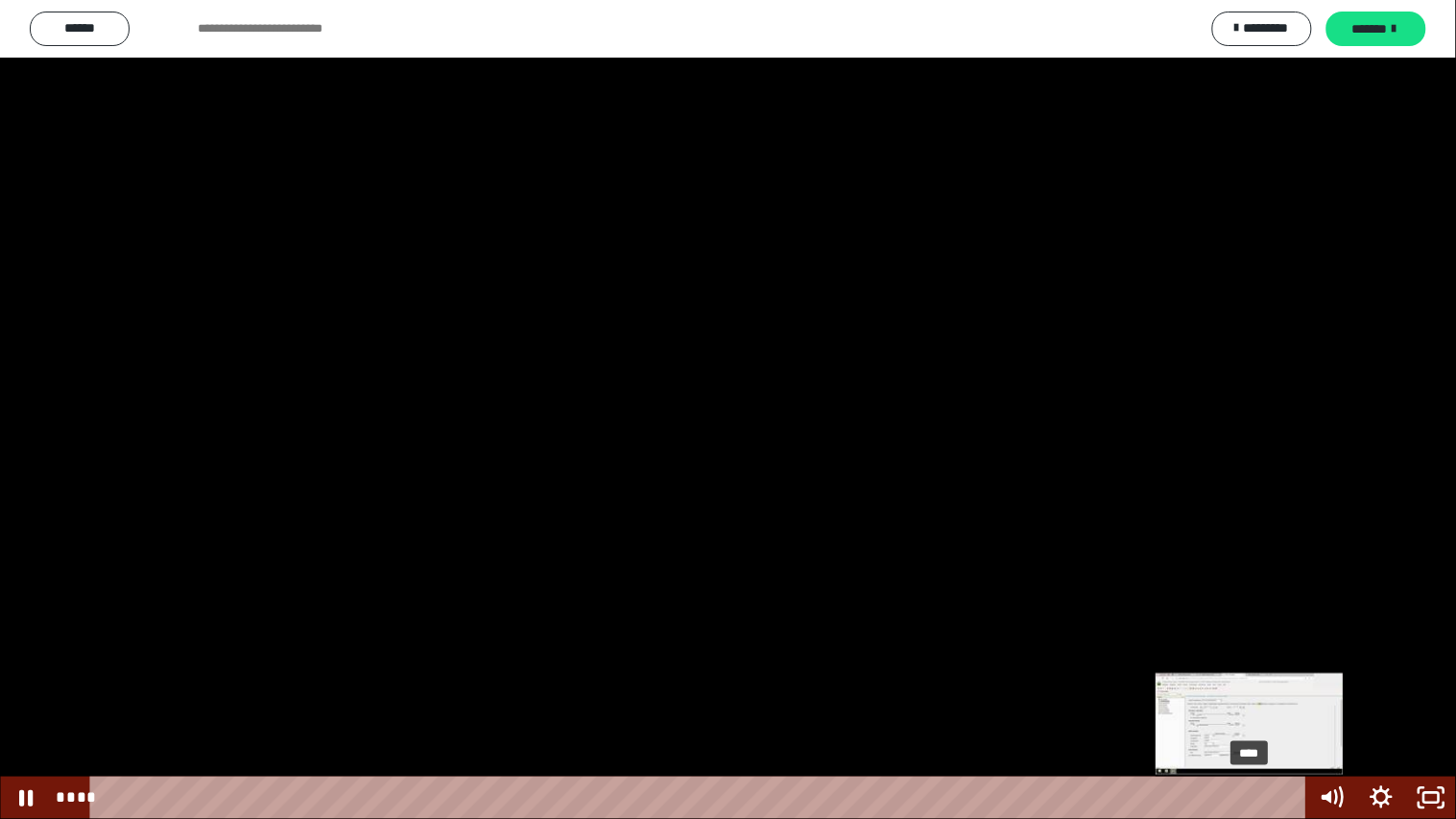 click on "****" at bounding box center (701, 798) 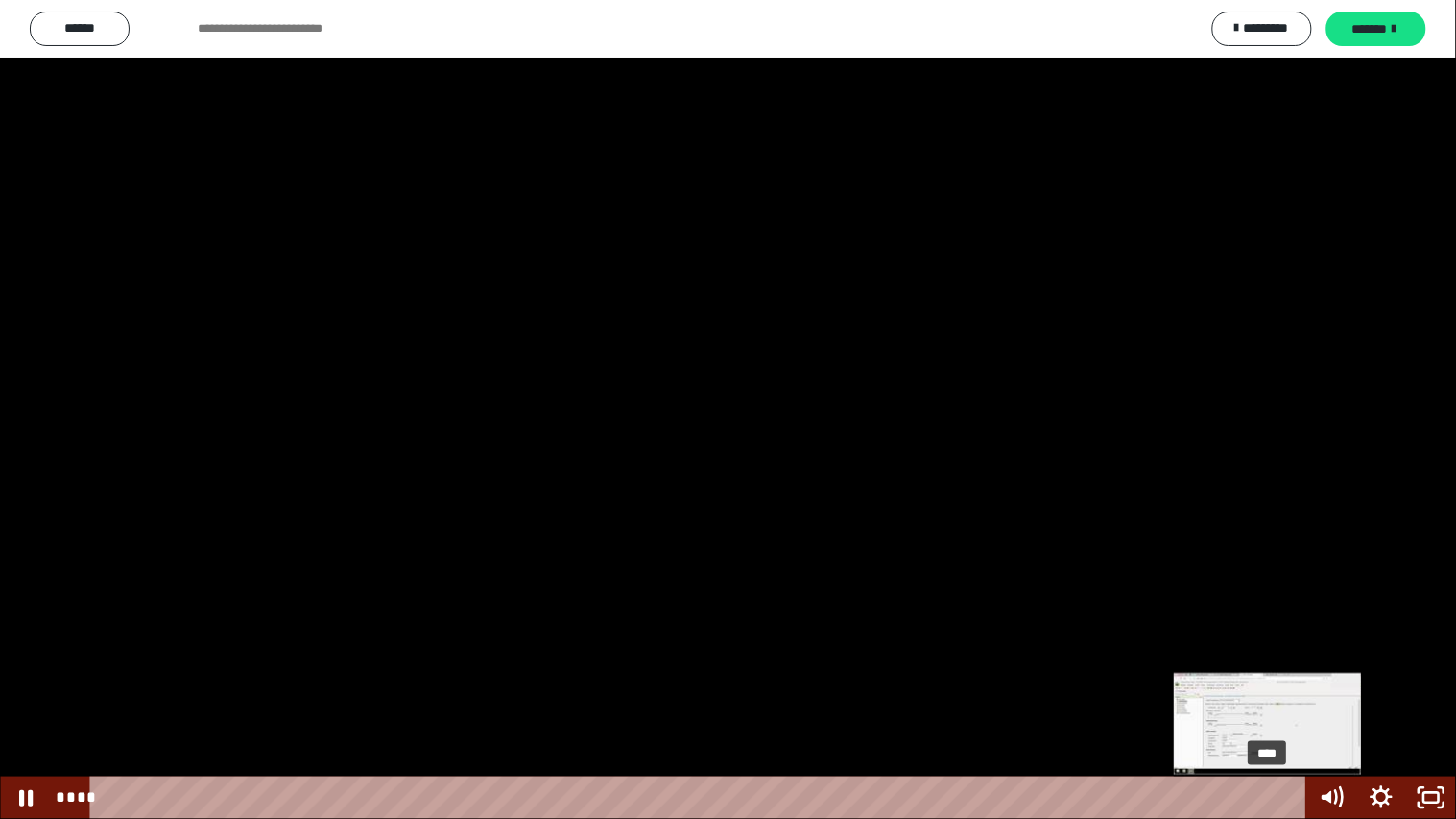 click on "****" at bounding box center [701, 798] 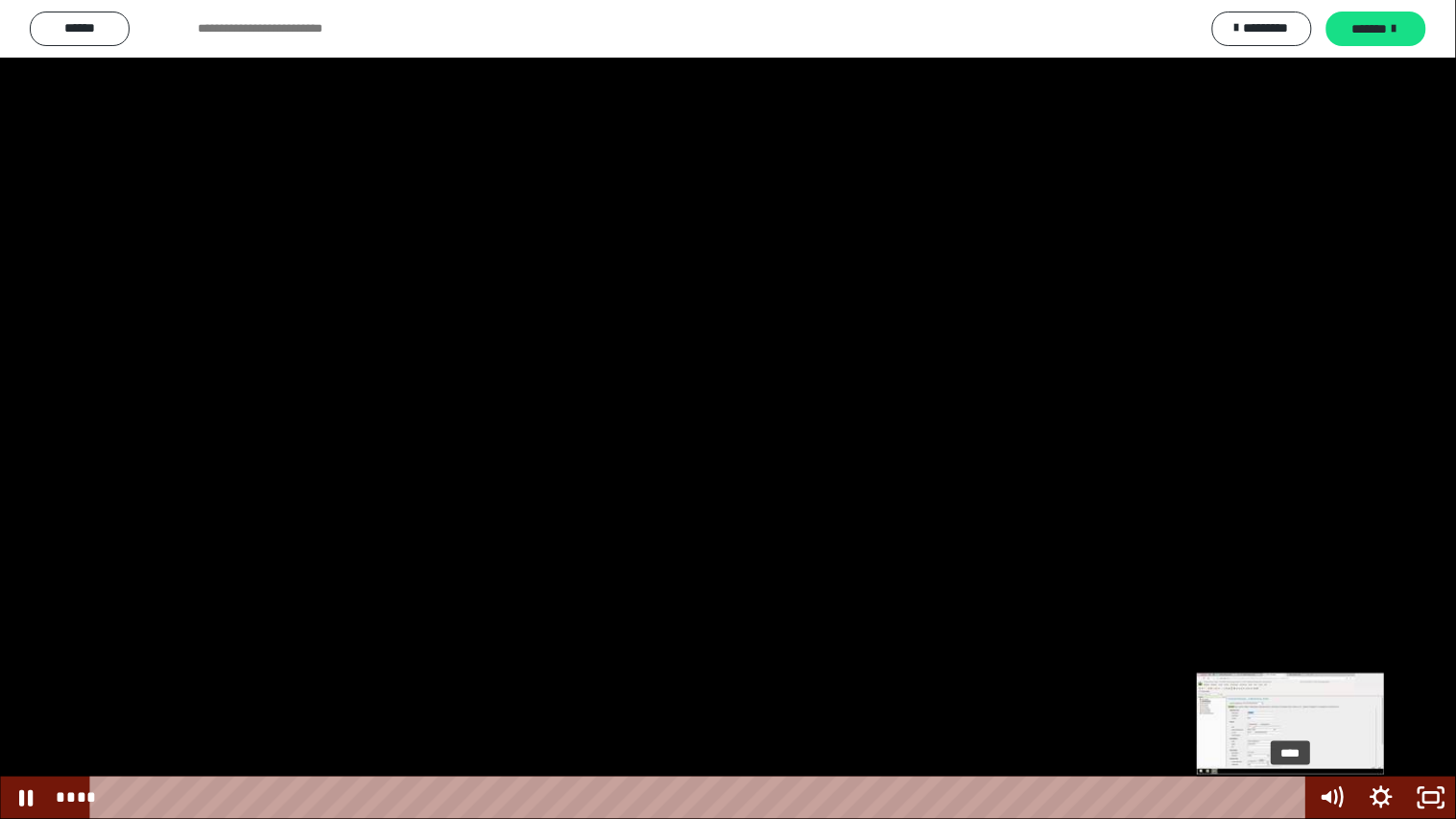 click on "****" at bounding box center (701, 798) 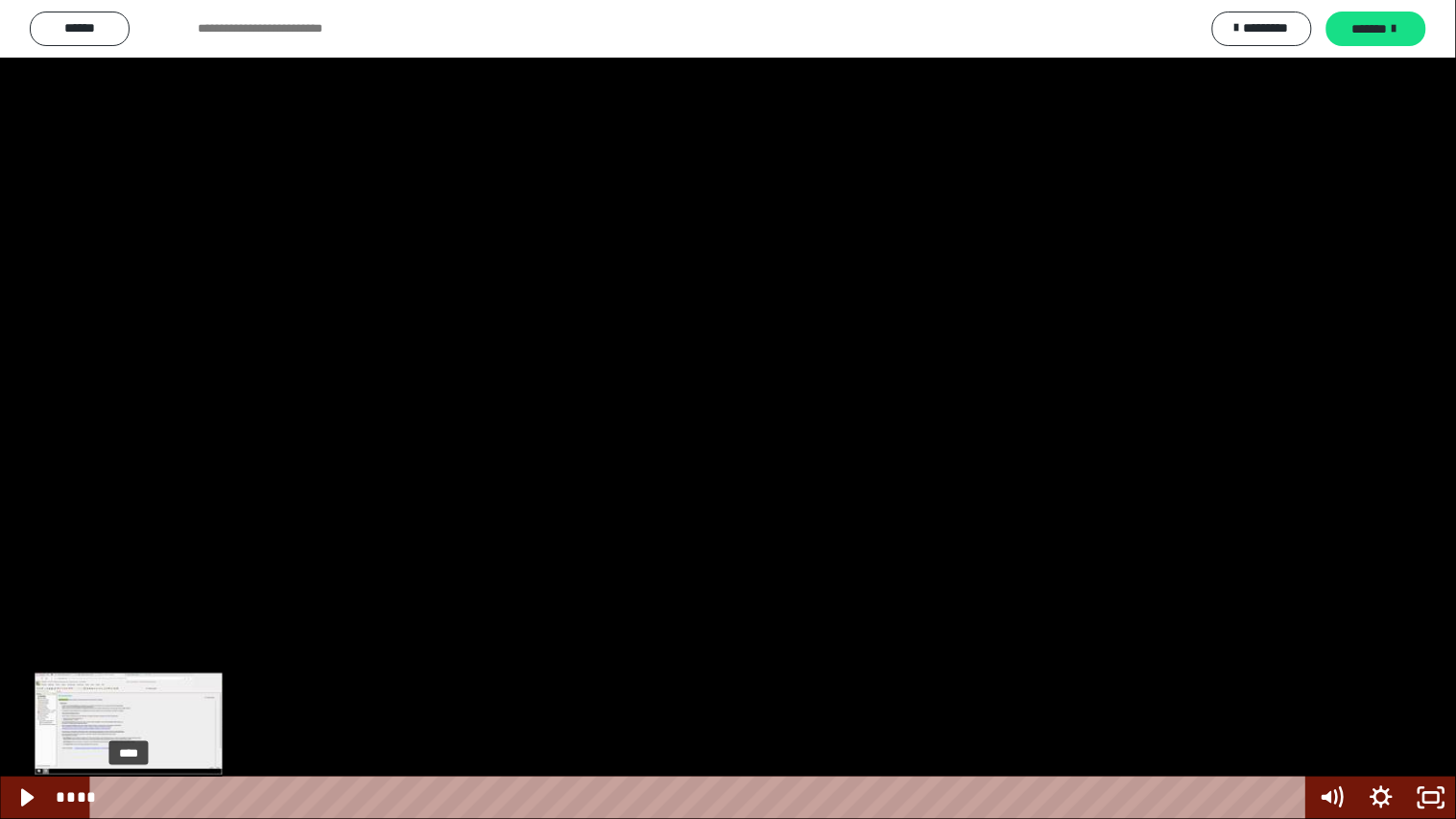 click on "****" at bounding box center (701, 798) 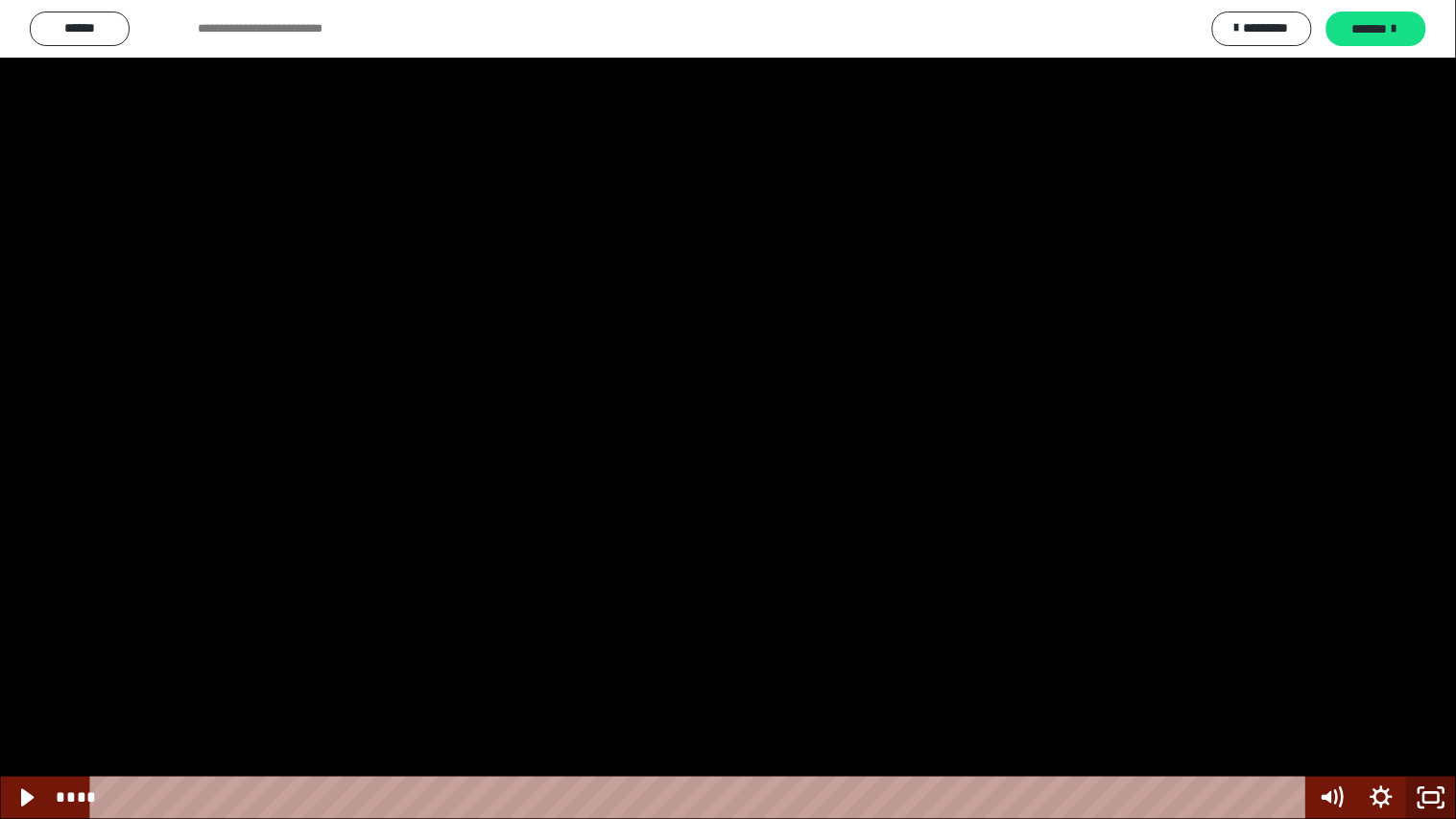 click 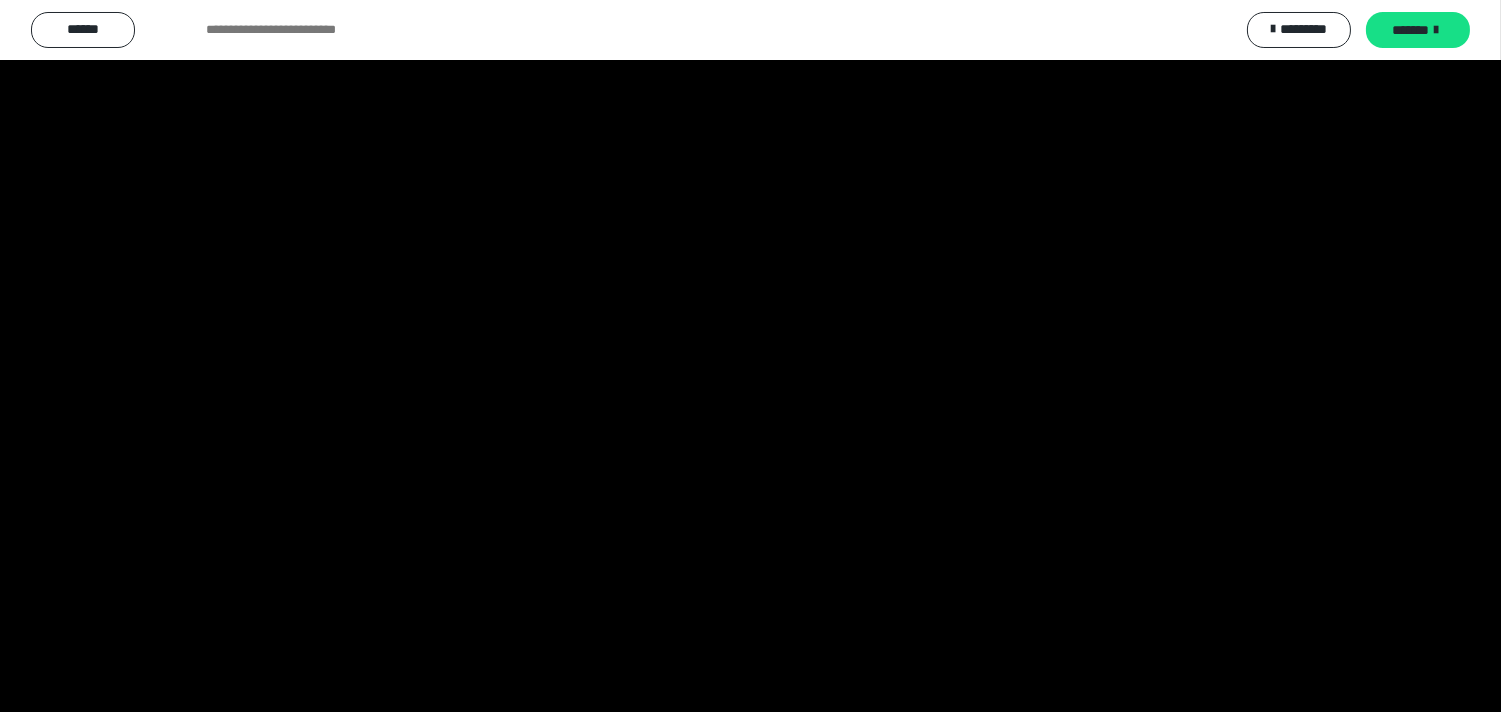scroll, scrollTop: 2444, scrollLeft: 0, axis: vertical 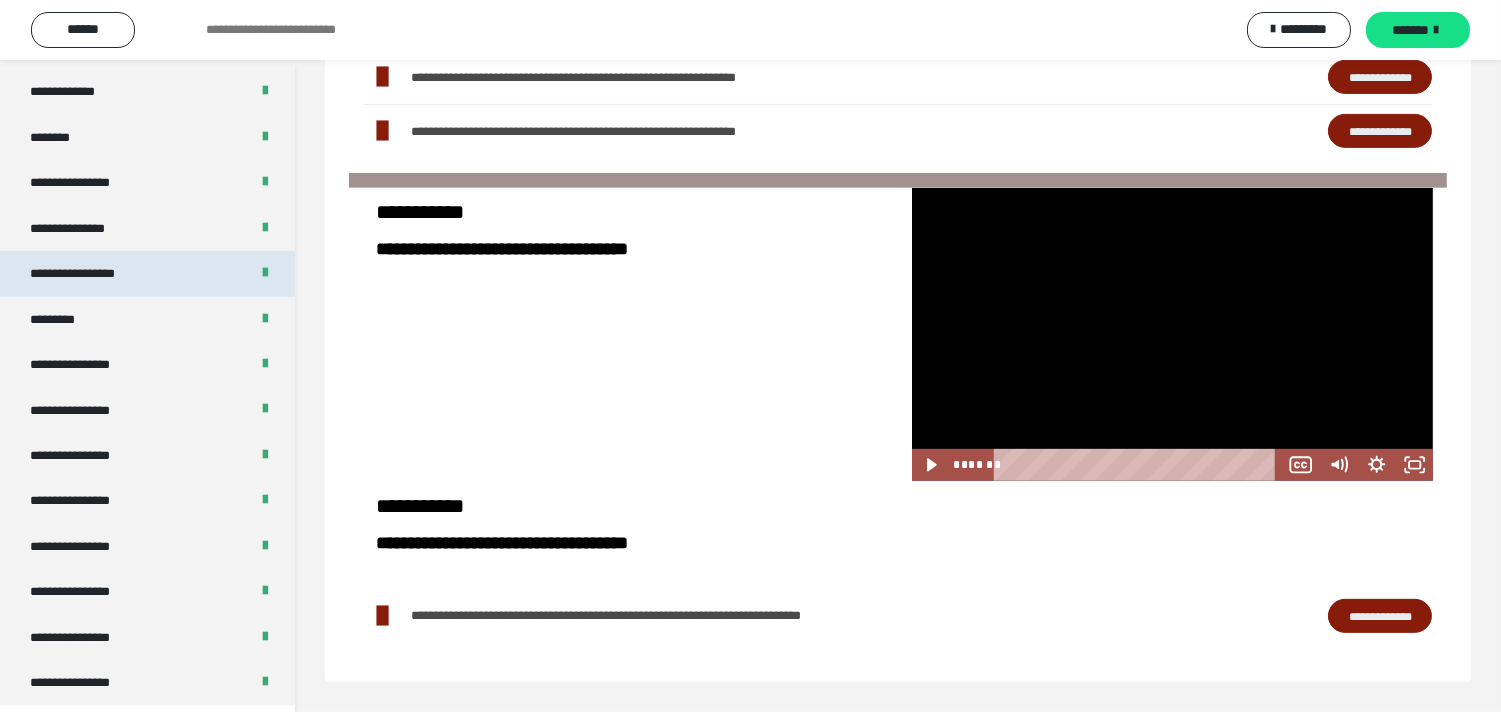click on "**********" at bounding box center [93, 273] 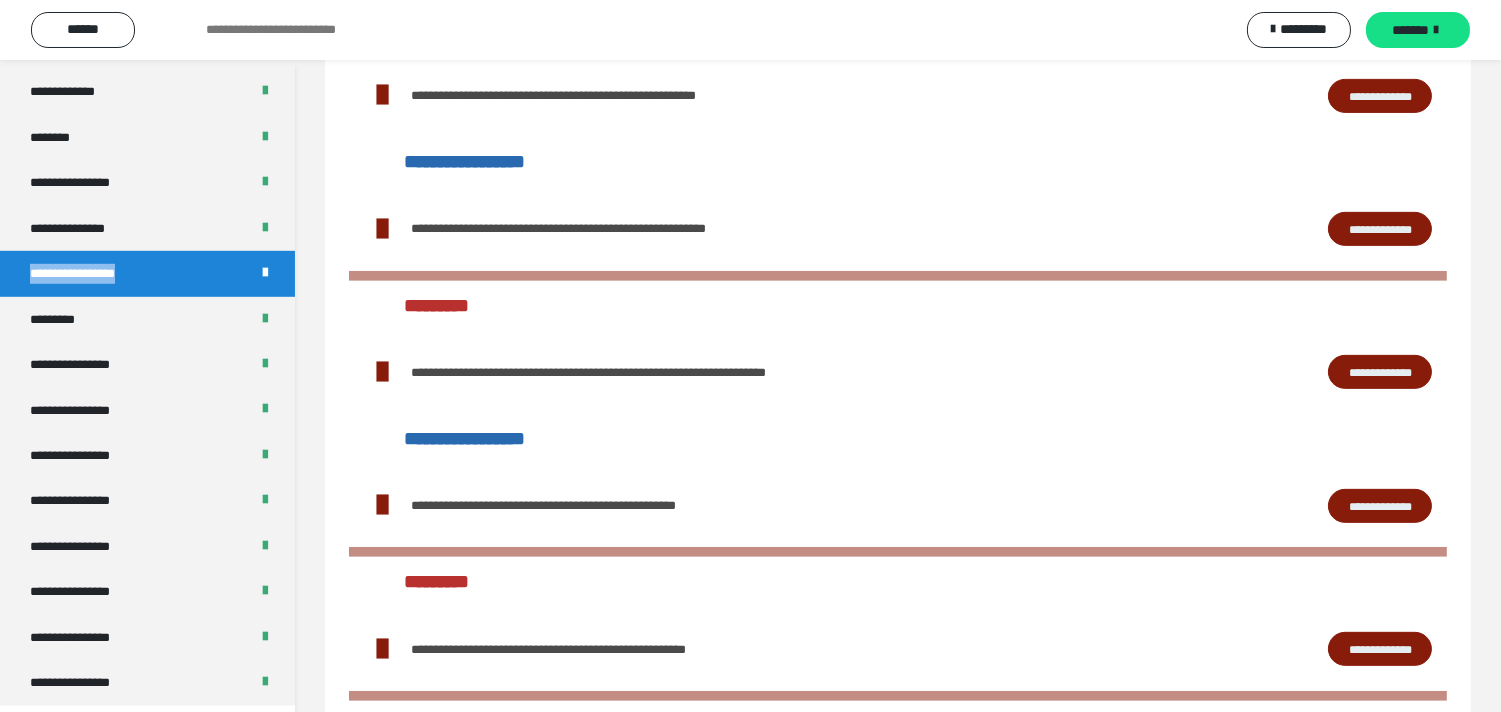 click on "**********" at bounding box center [93, 273] 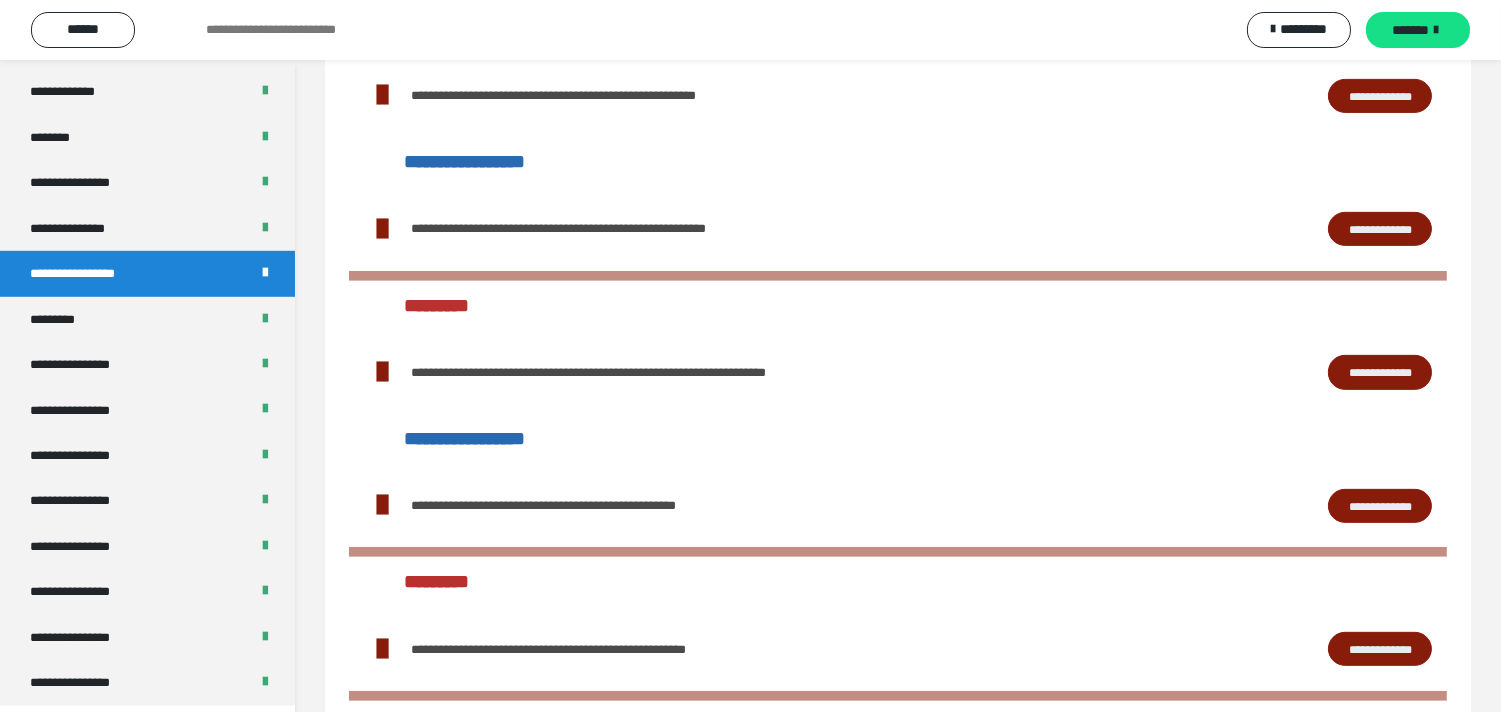 scroll, scrollTop: 2343, scrollLeft: 0, axis: vertical 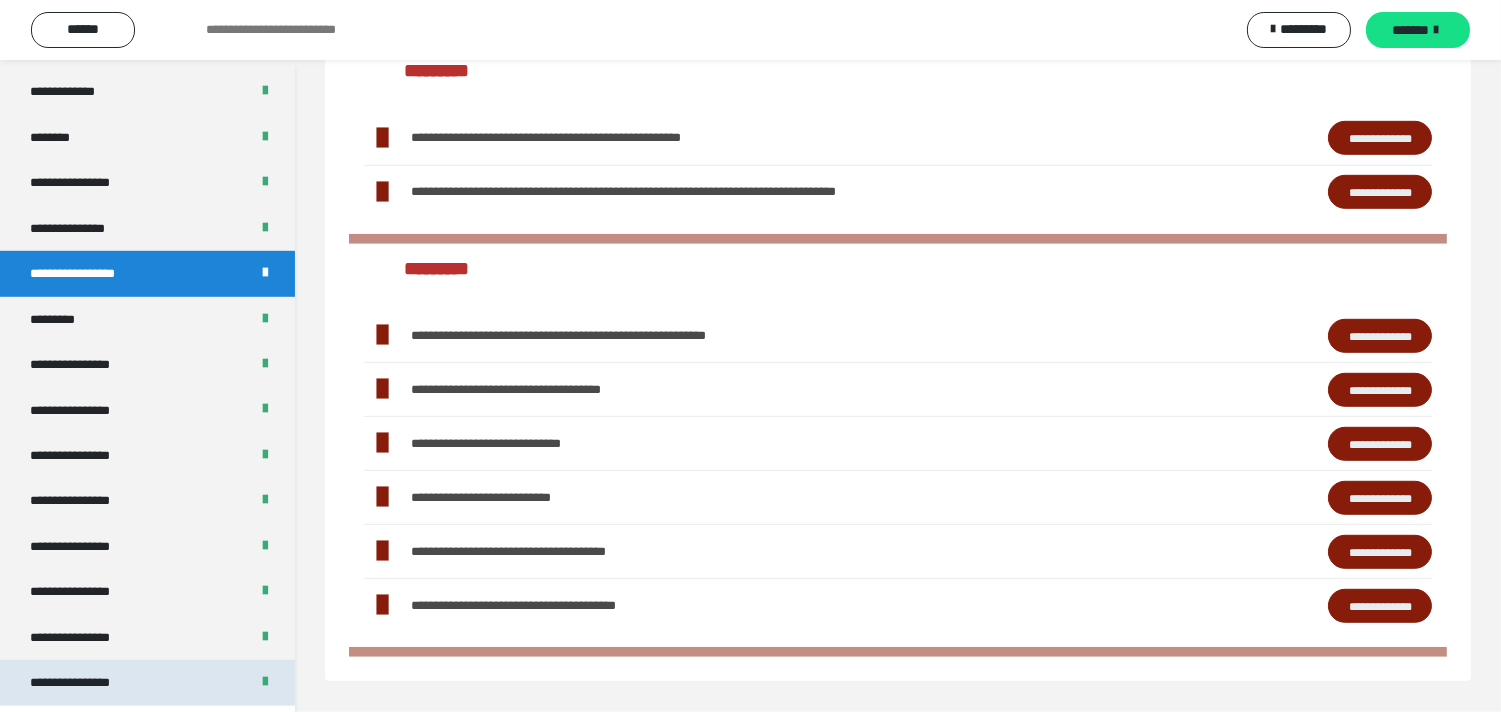 click on "**********" at bounding box center (87, 682) 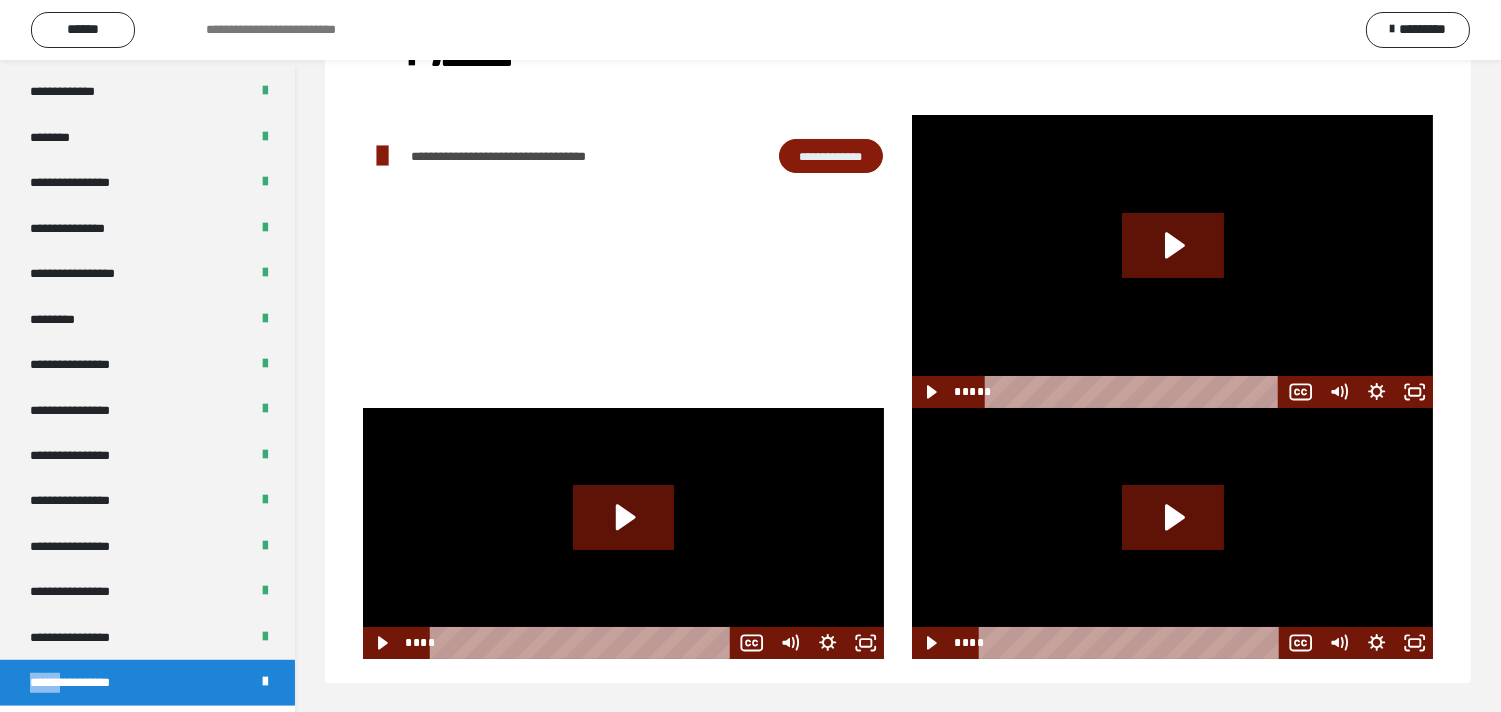 scroll, scrollTop: 112, scrollLeft: 0, axis: vertical 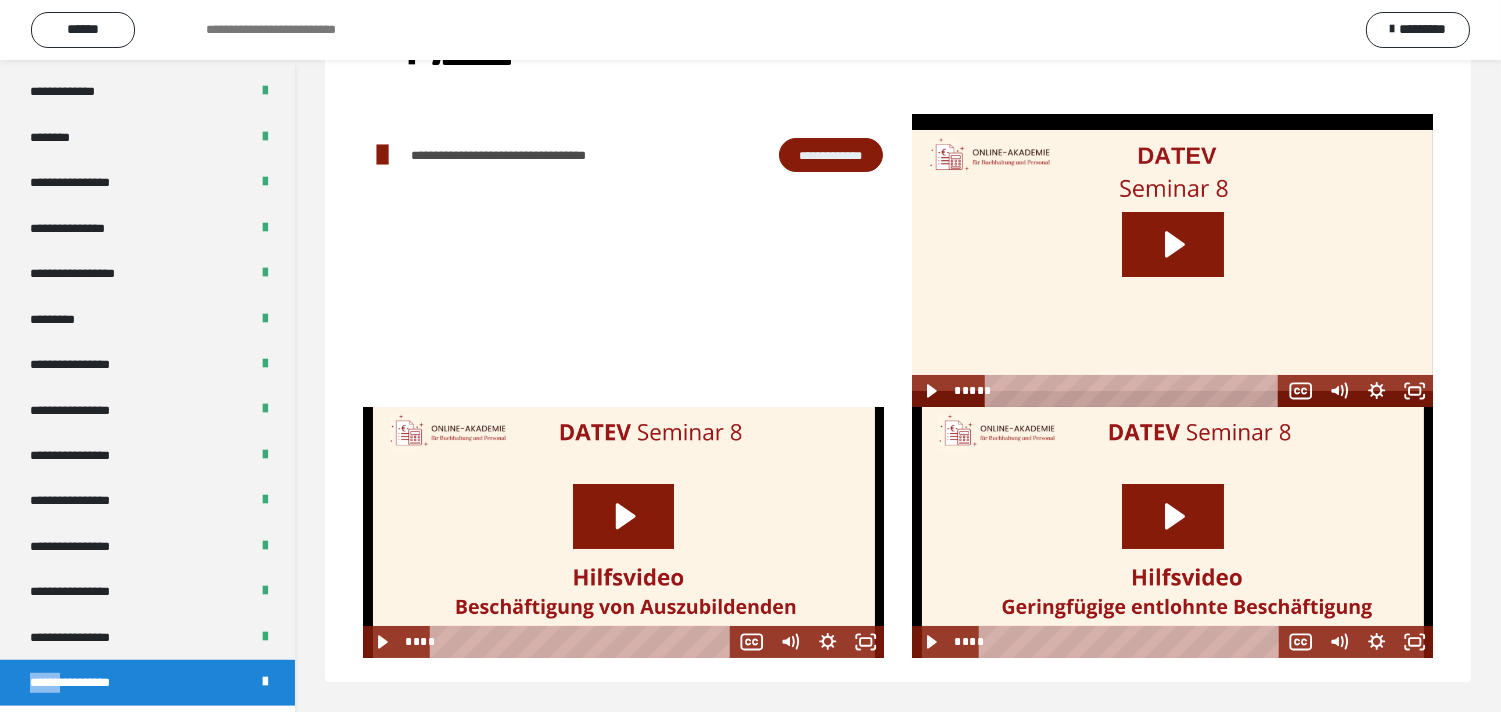 click at bounding box center [1173, 532] 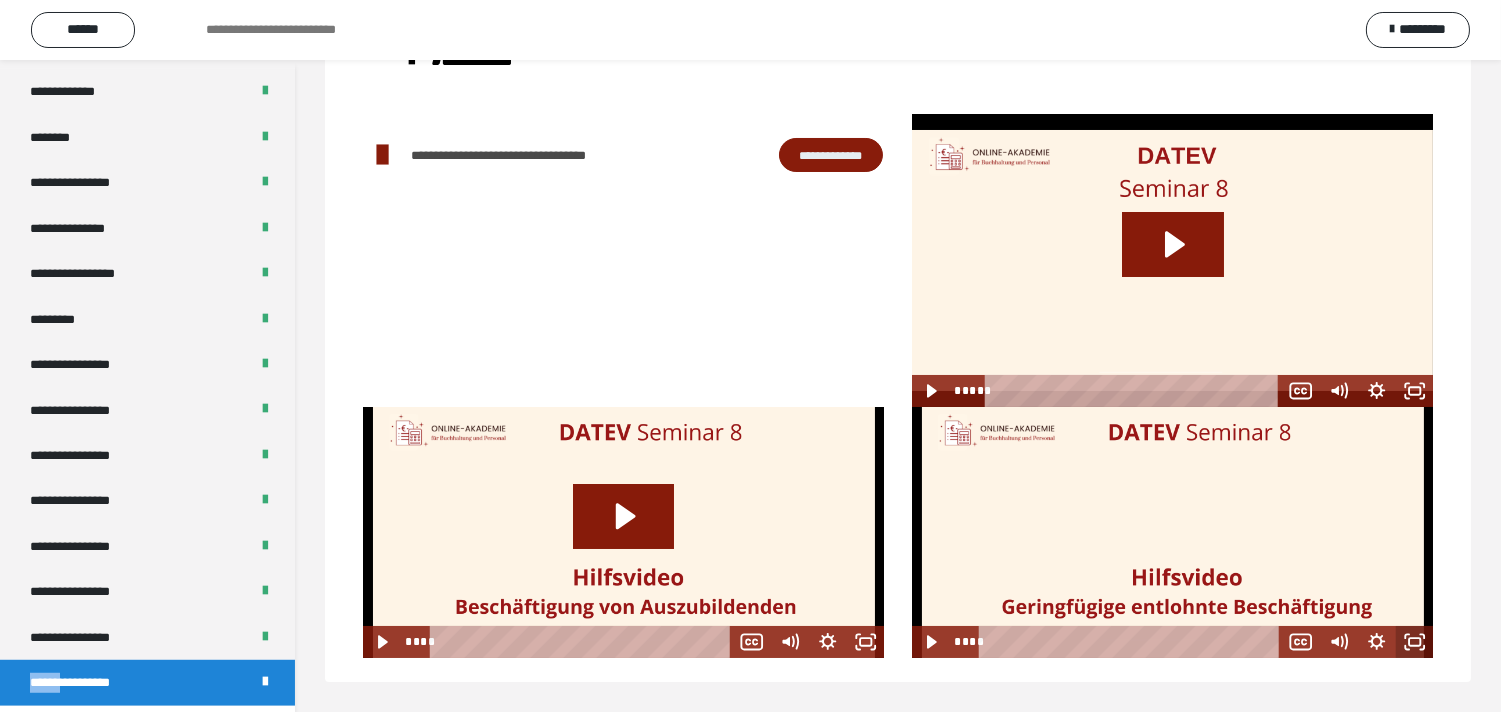 click 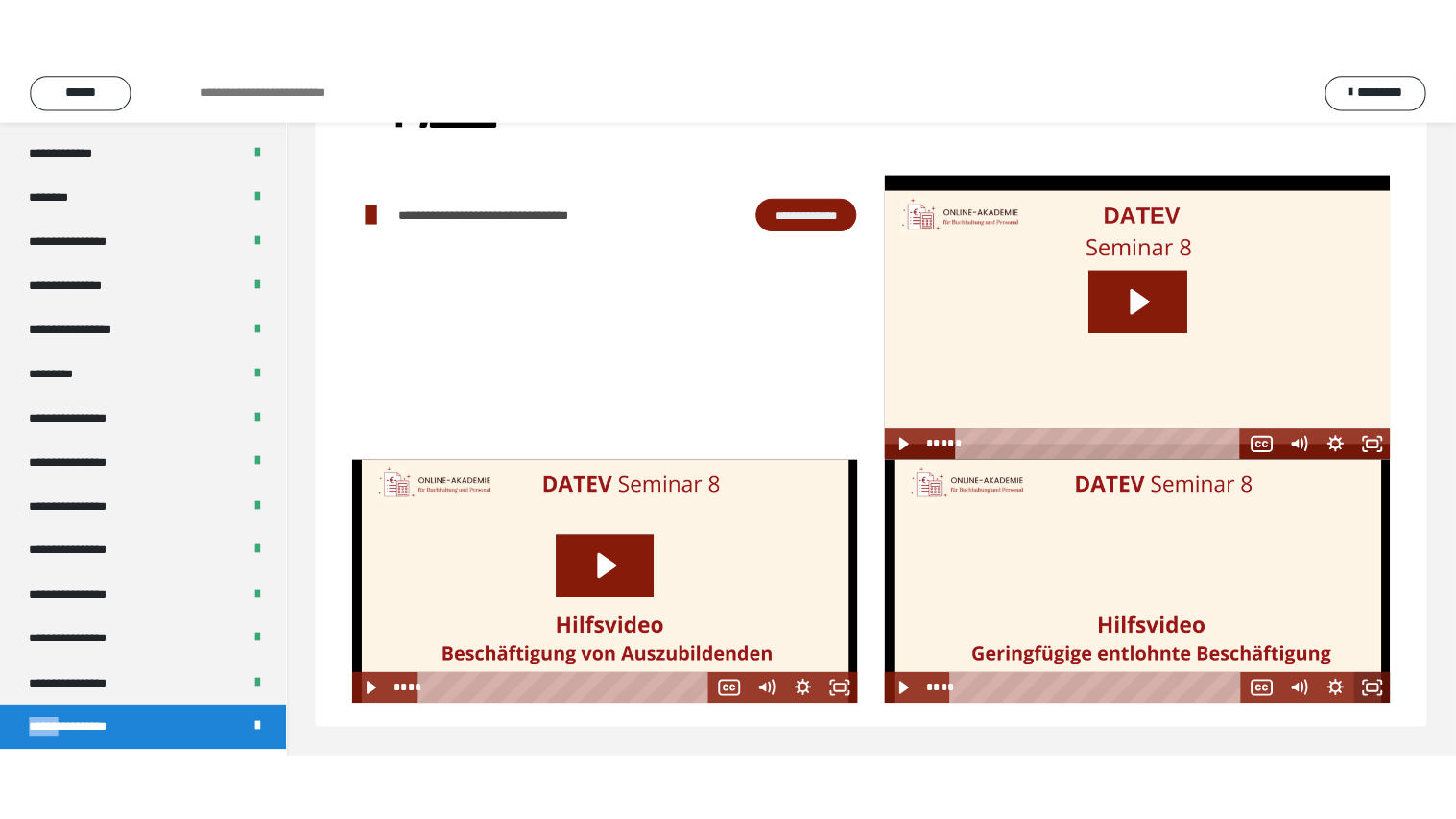scroll, scrollTop: 58, scrollLeft: 0, axis: vertical 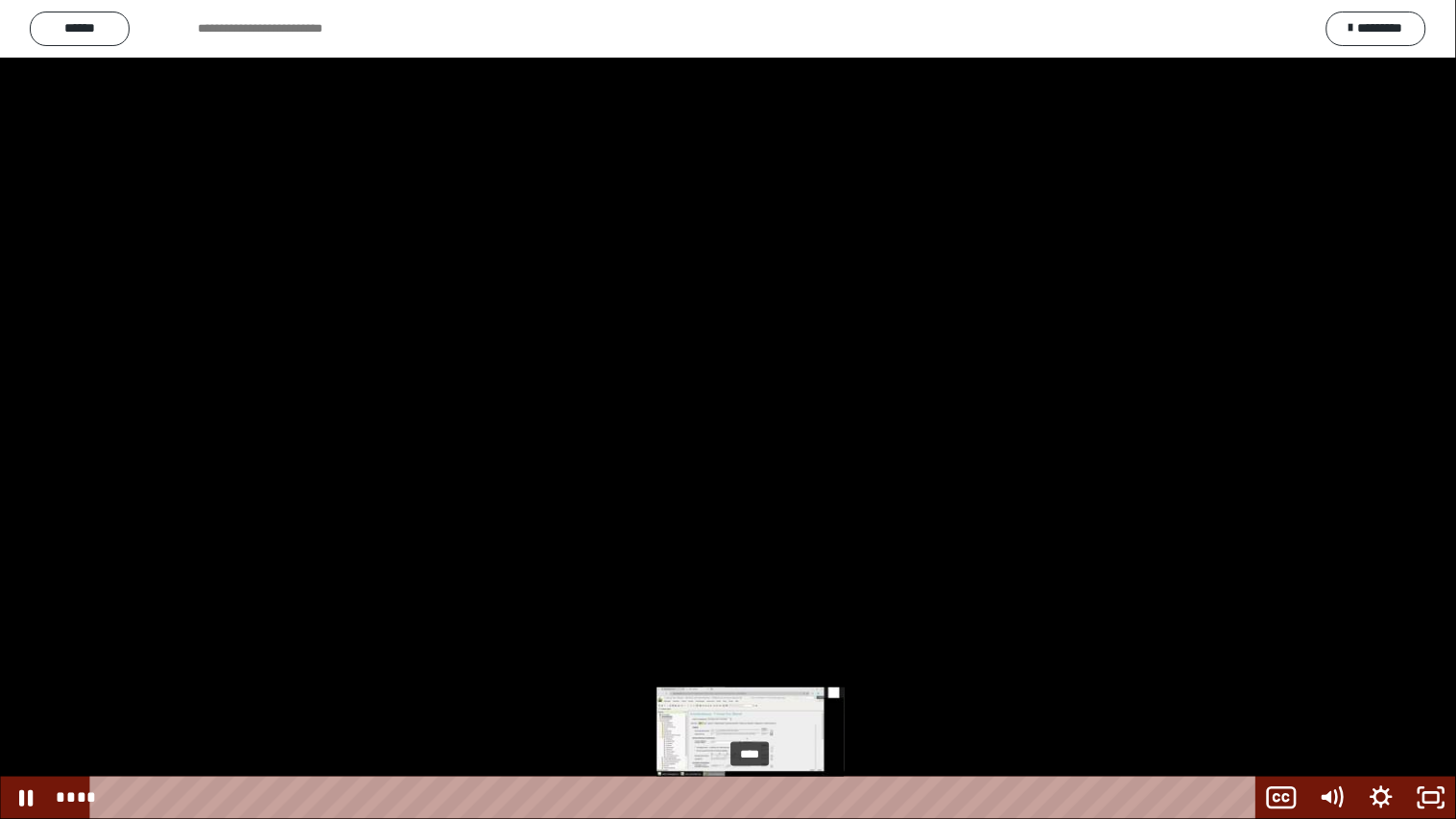 click on "****" at bounding box center (676, 798) 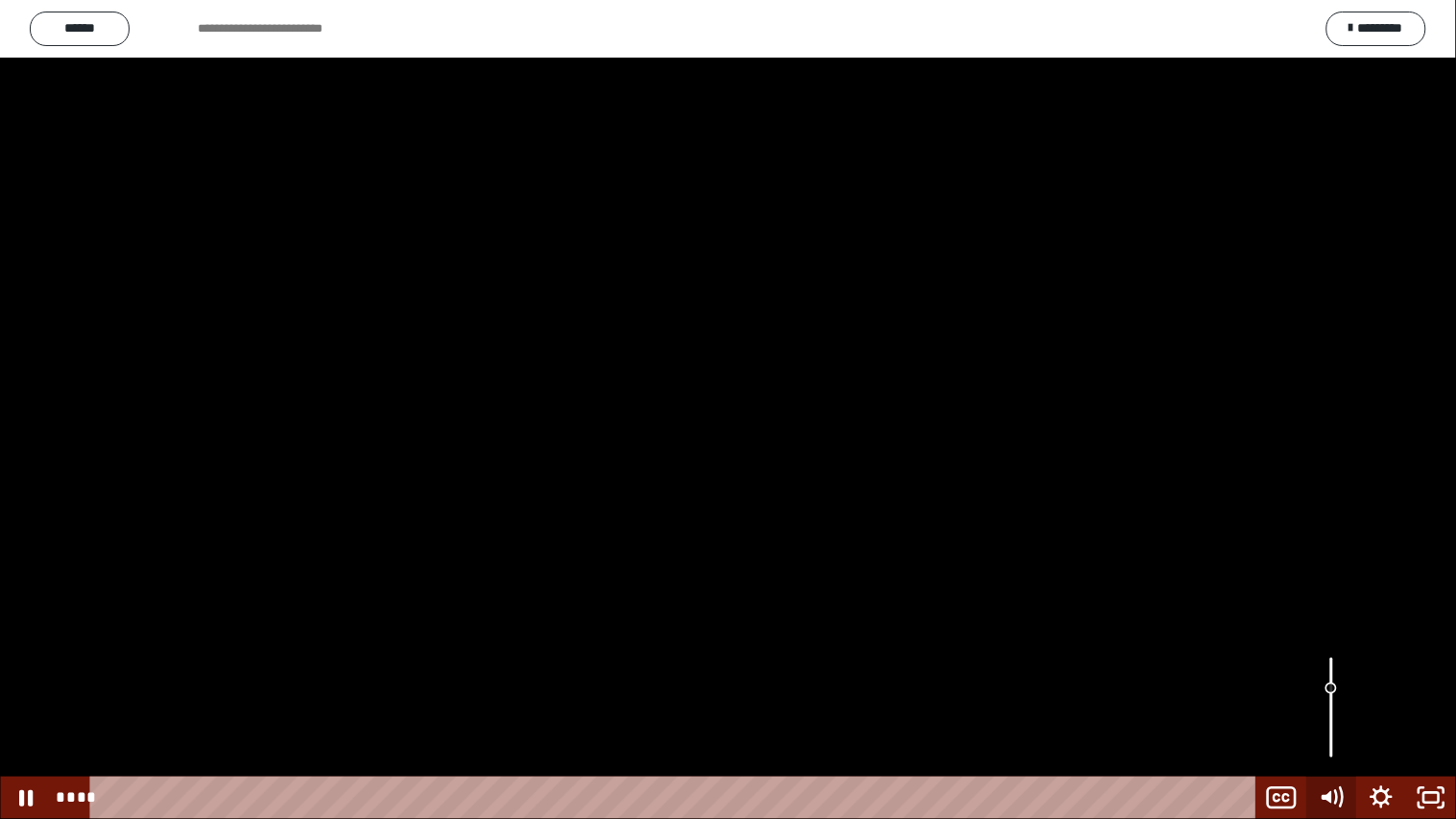 click 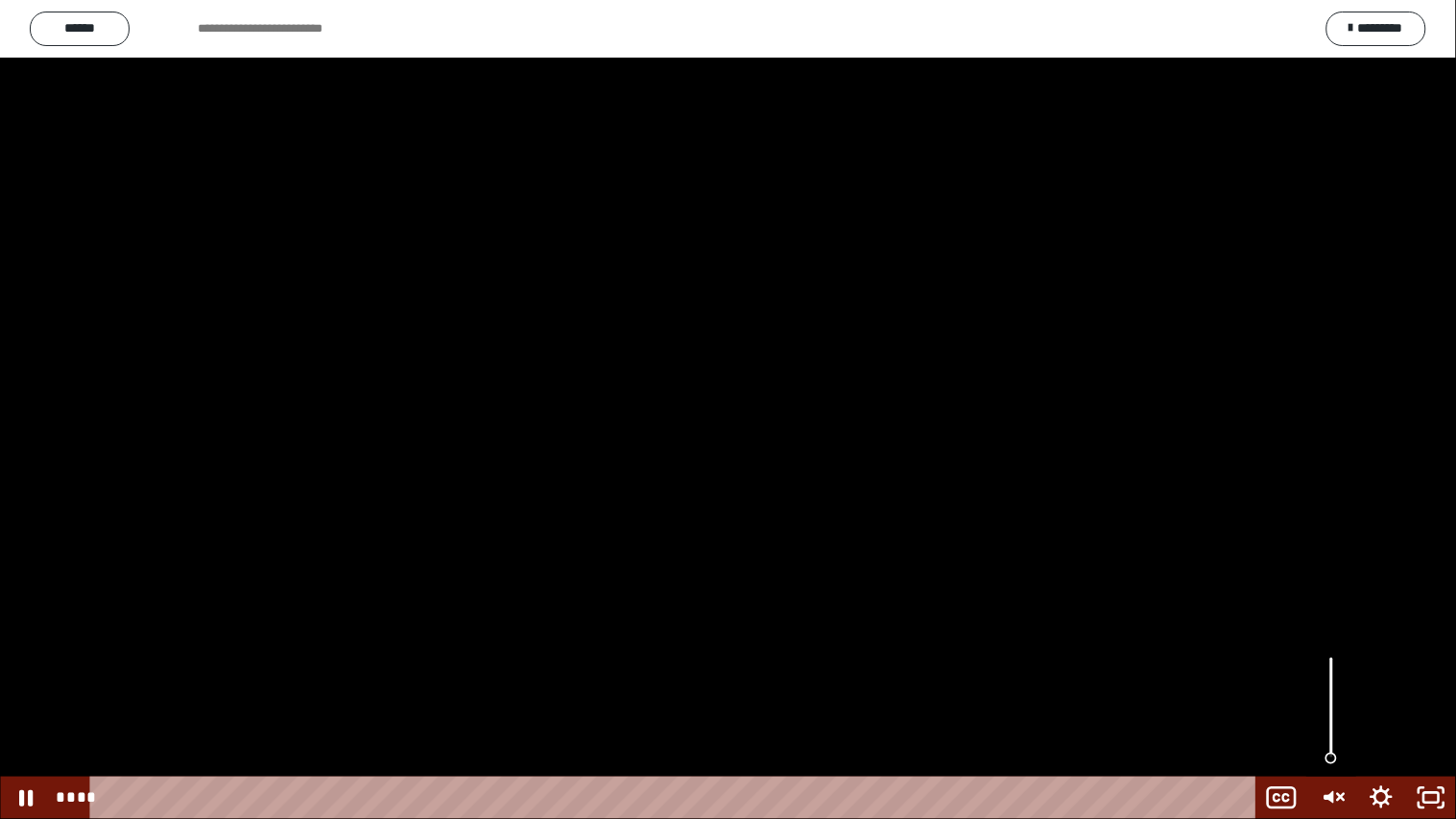 click at bounding box center (1331, 708) 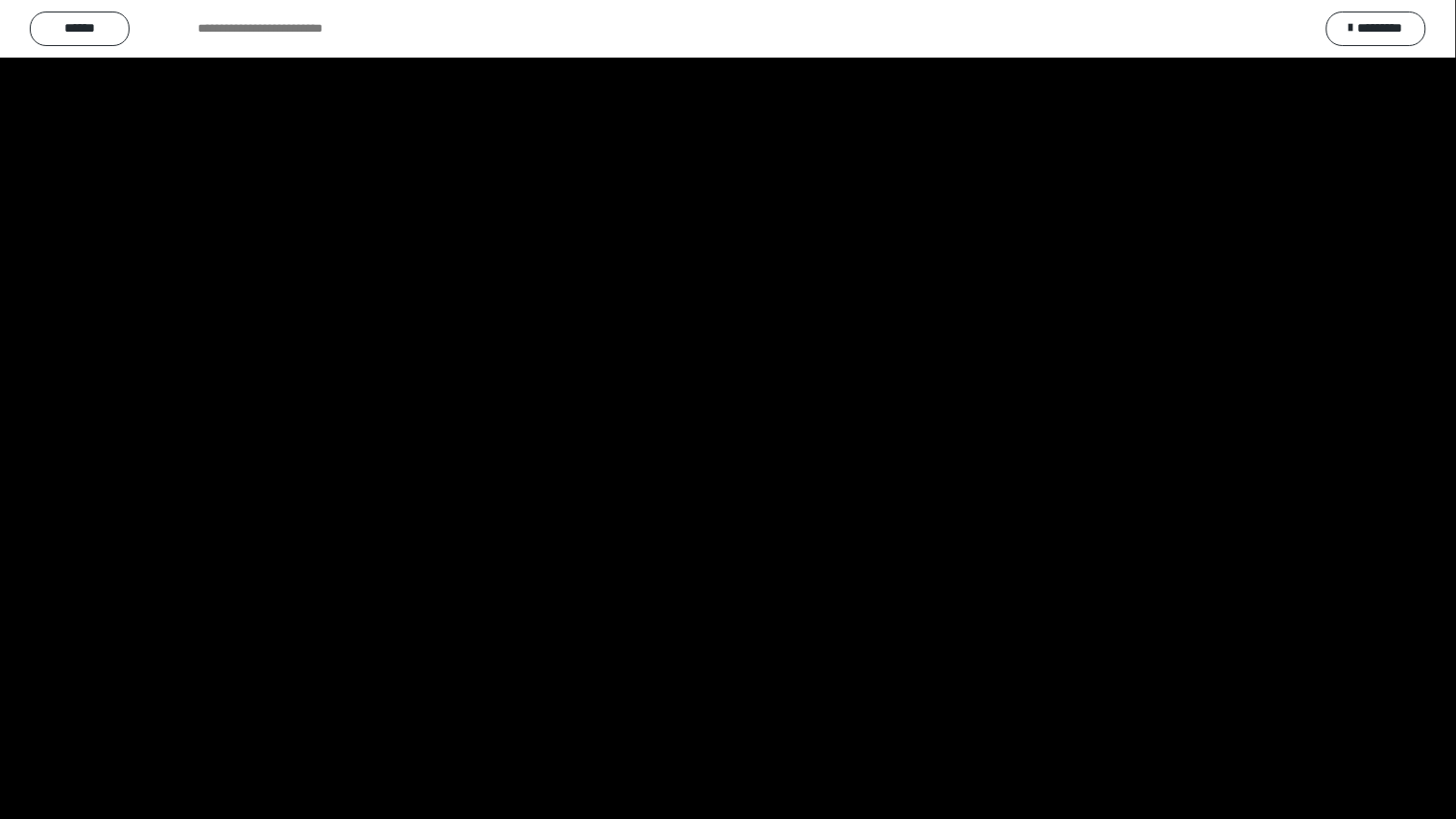 click at bounding box center [728, 409] 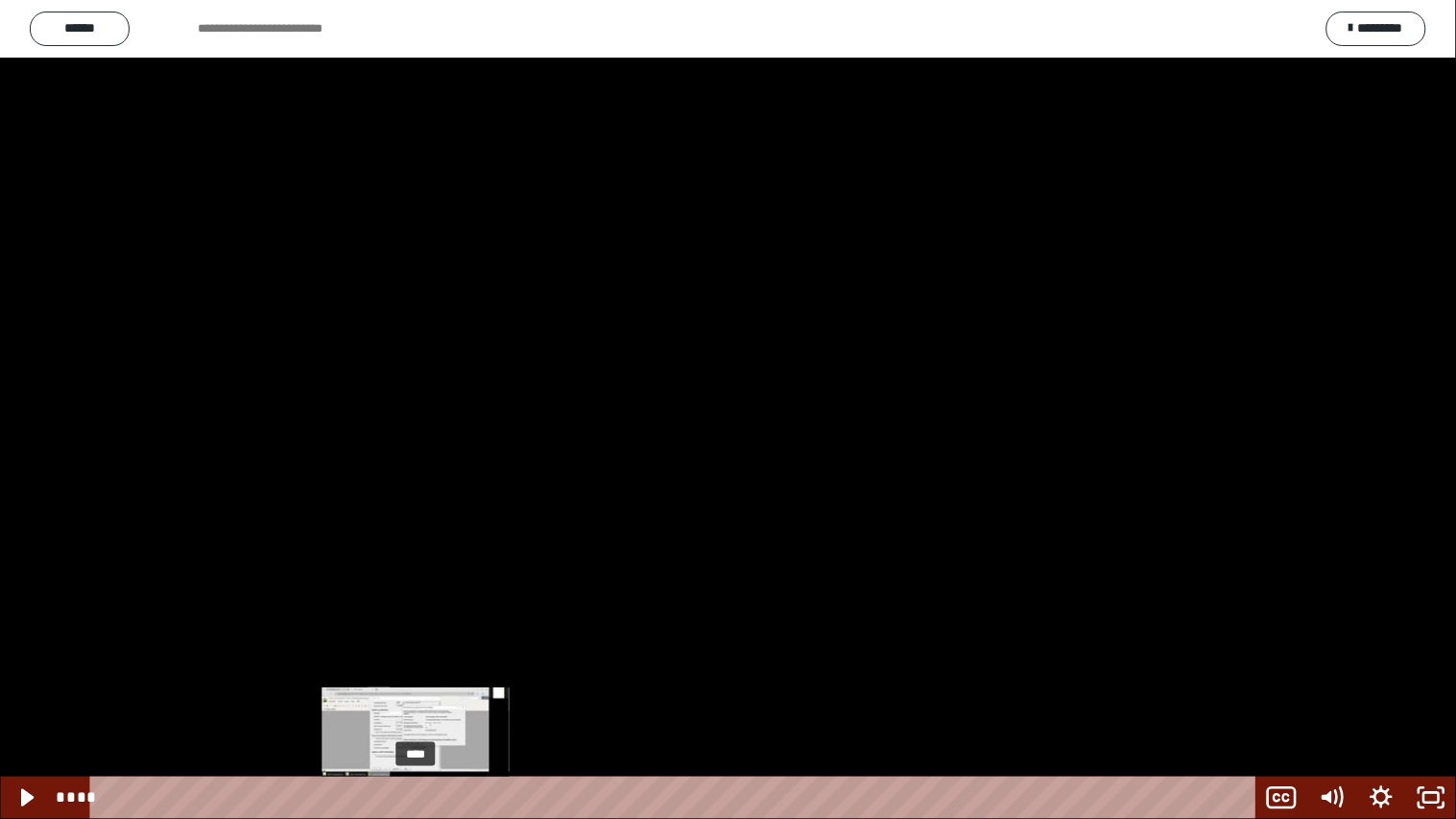 click on "****" at bounding box center [676, 798] 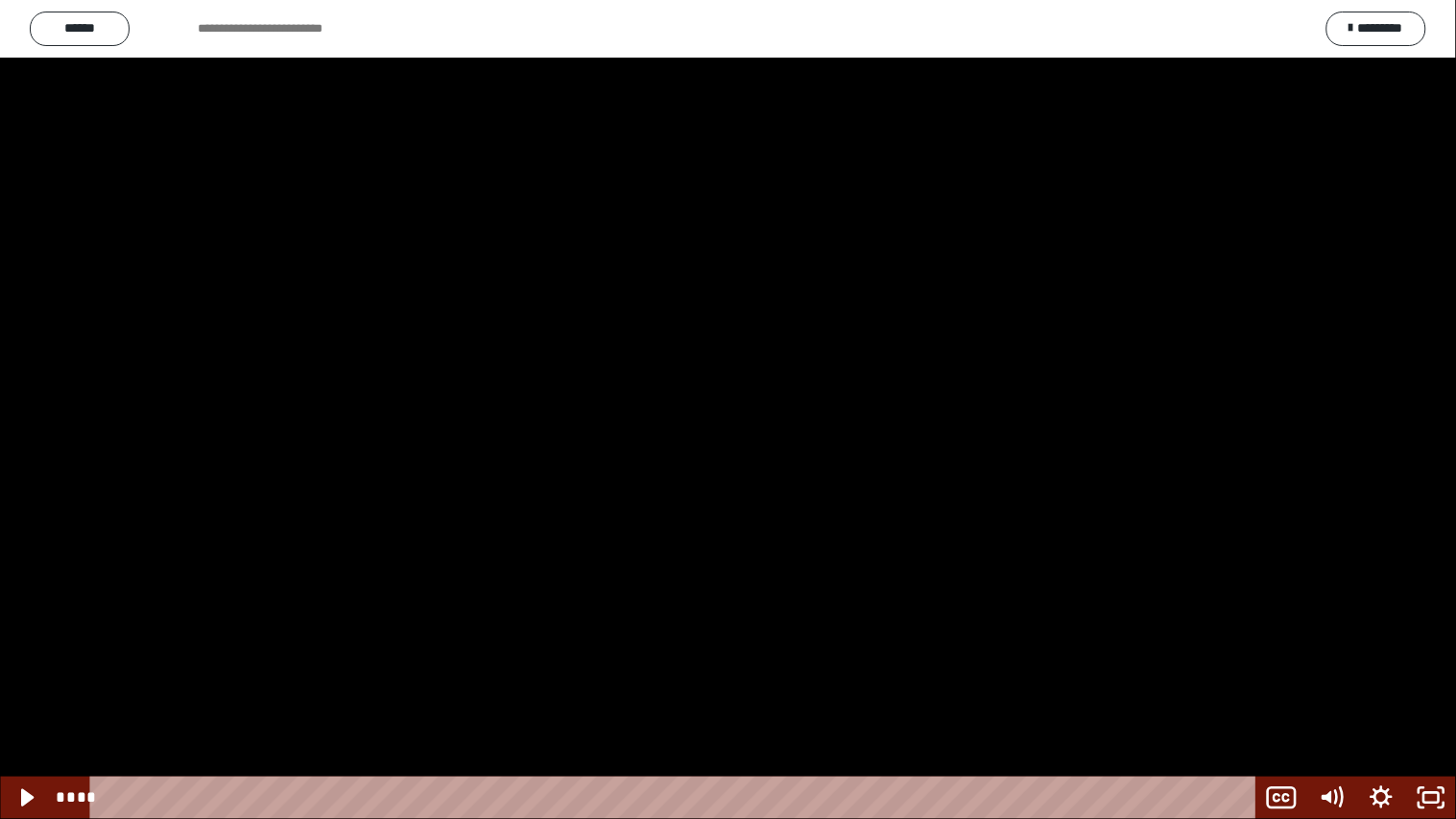 click at bounding box center (728, 409) 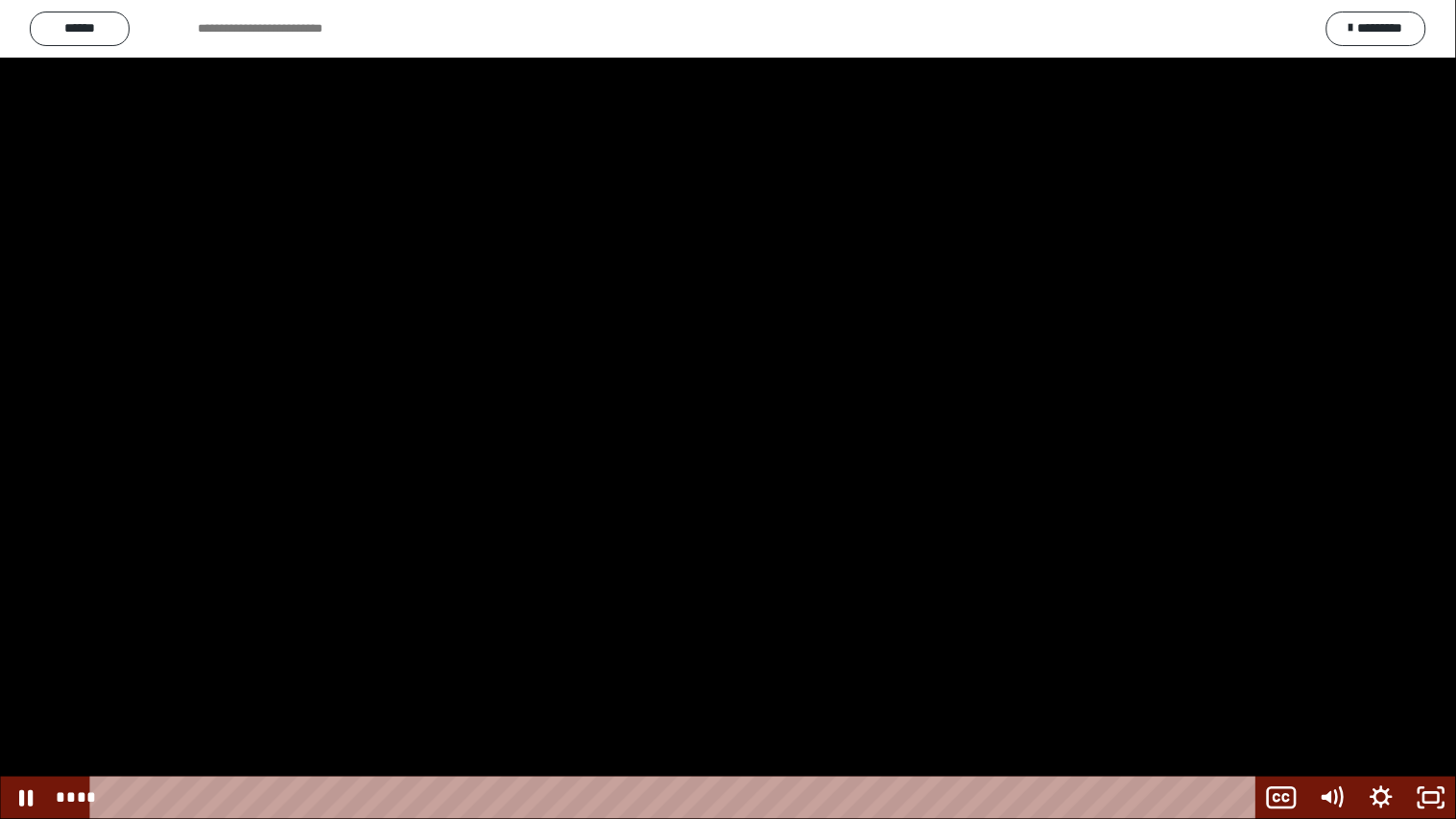 click at bounding box center (728, 409) 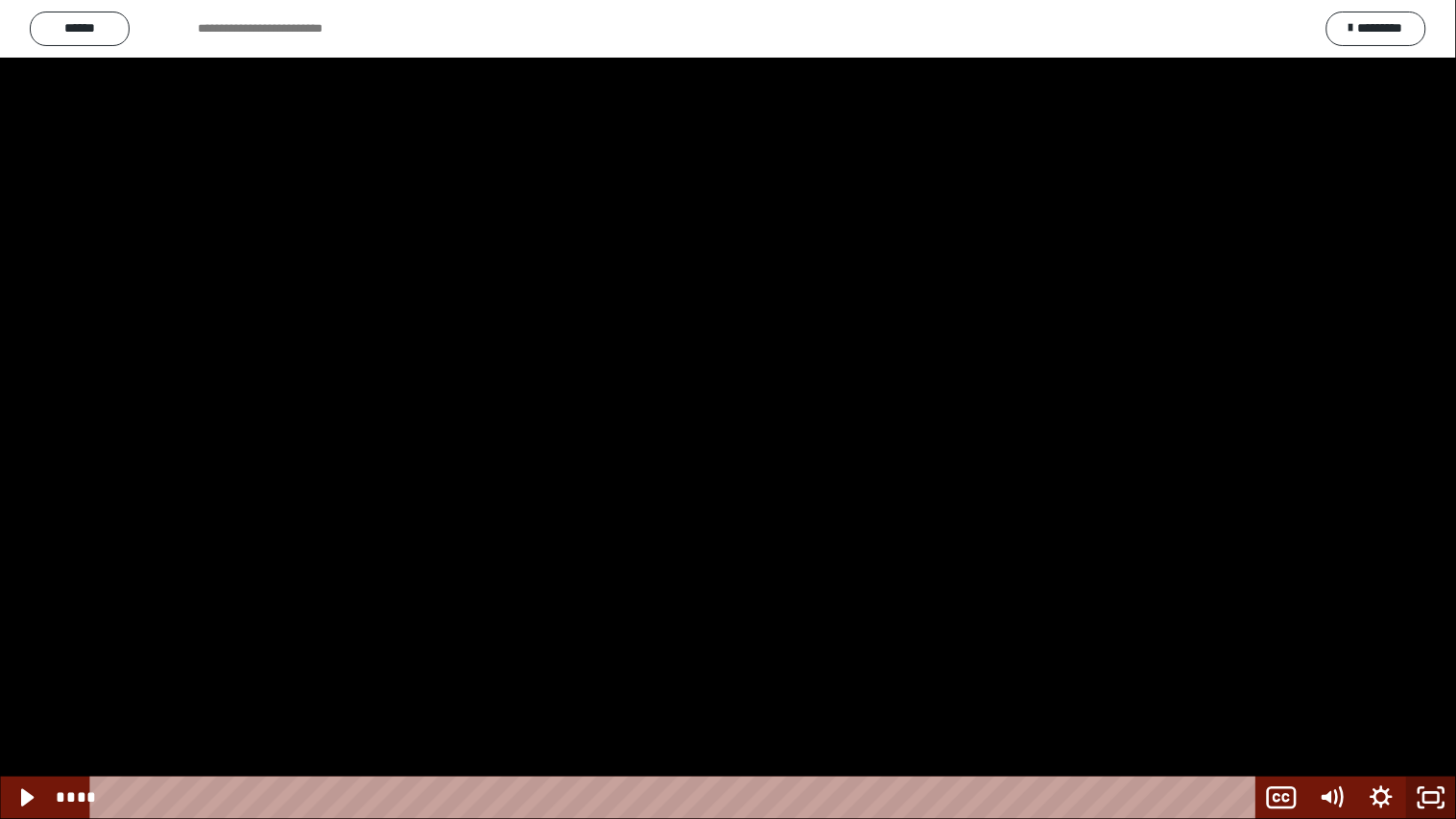 click 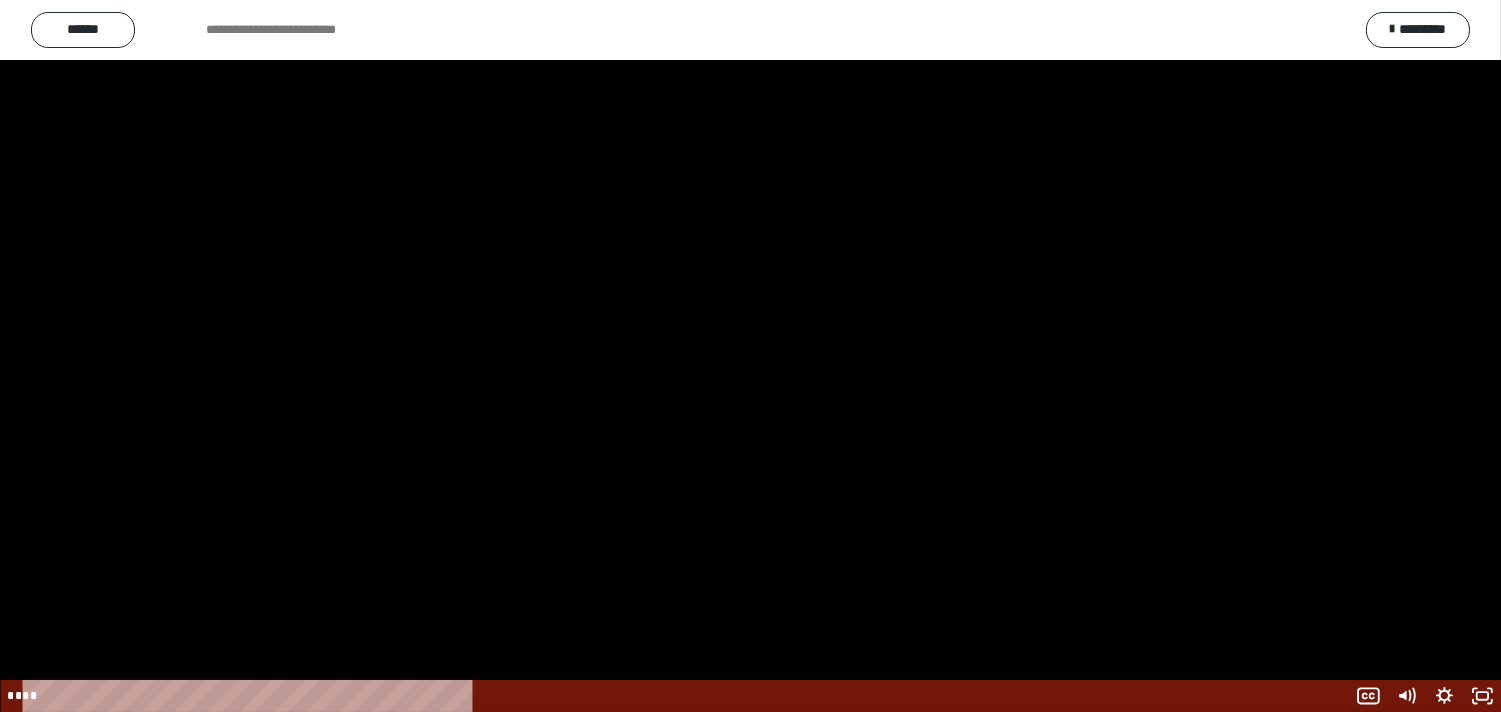 scroll, scrollTop: 2504, scrollLeft: 0, axis: vertical 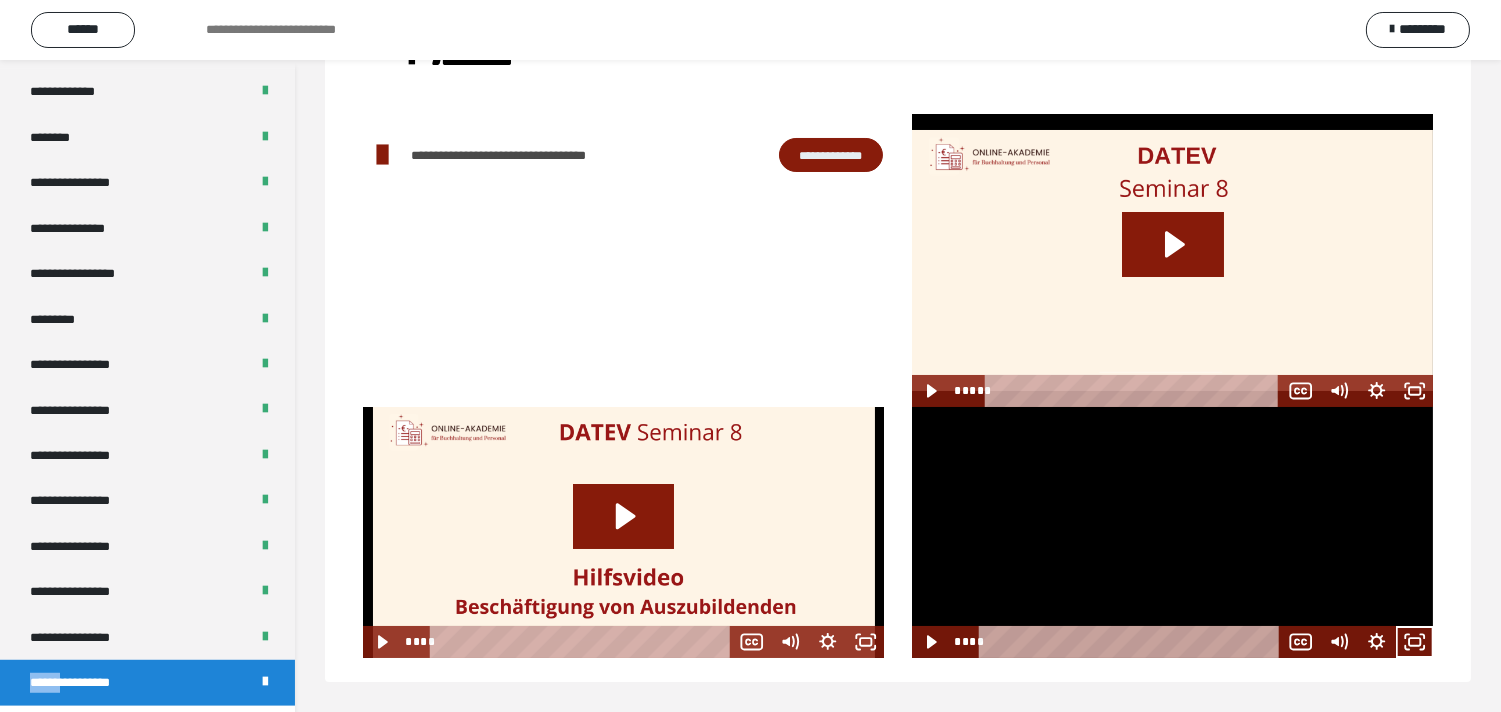 click at bounding box center [1173, 260] 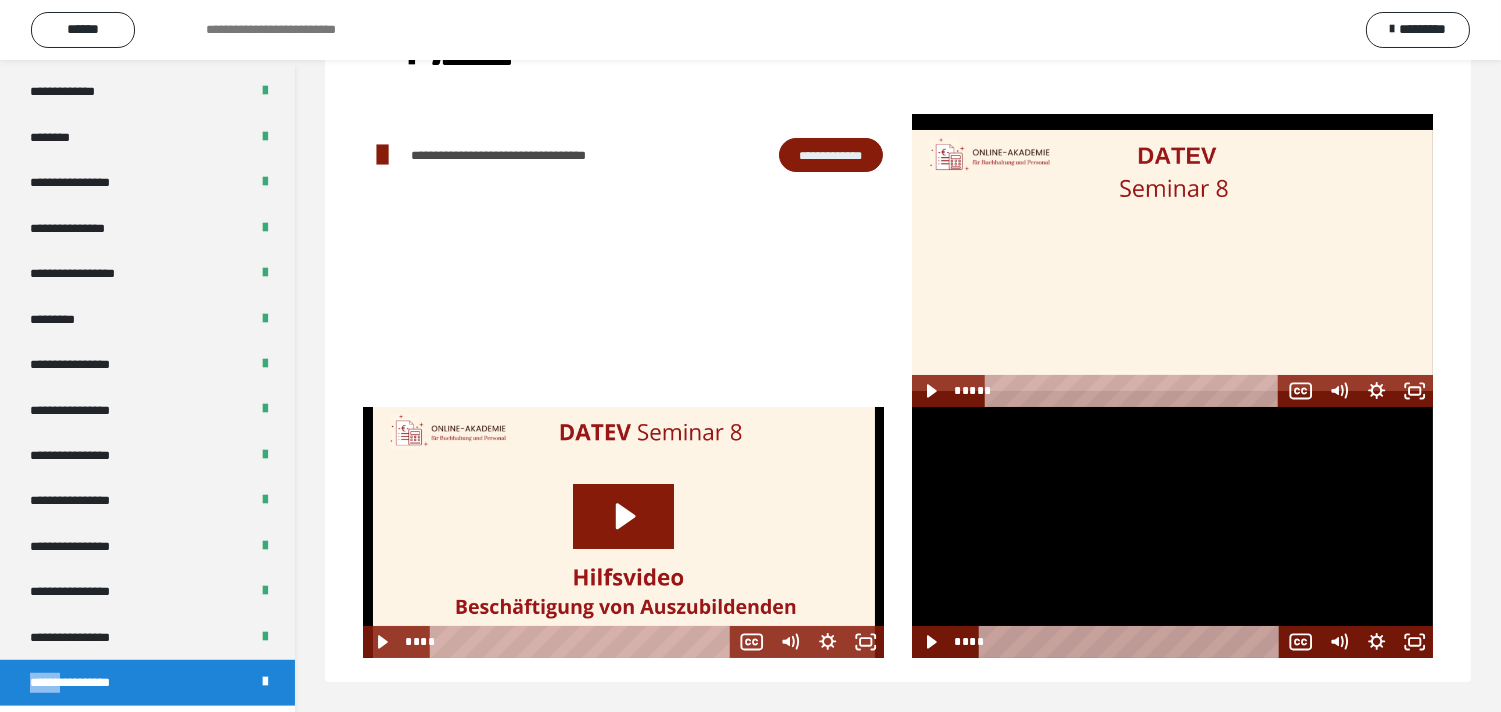 click 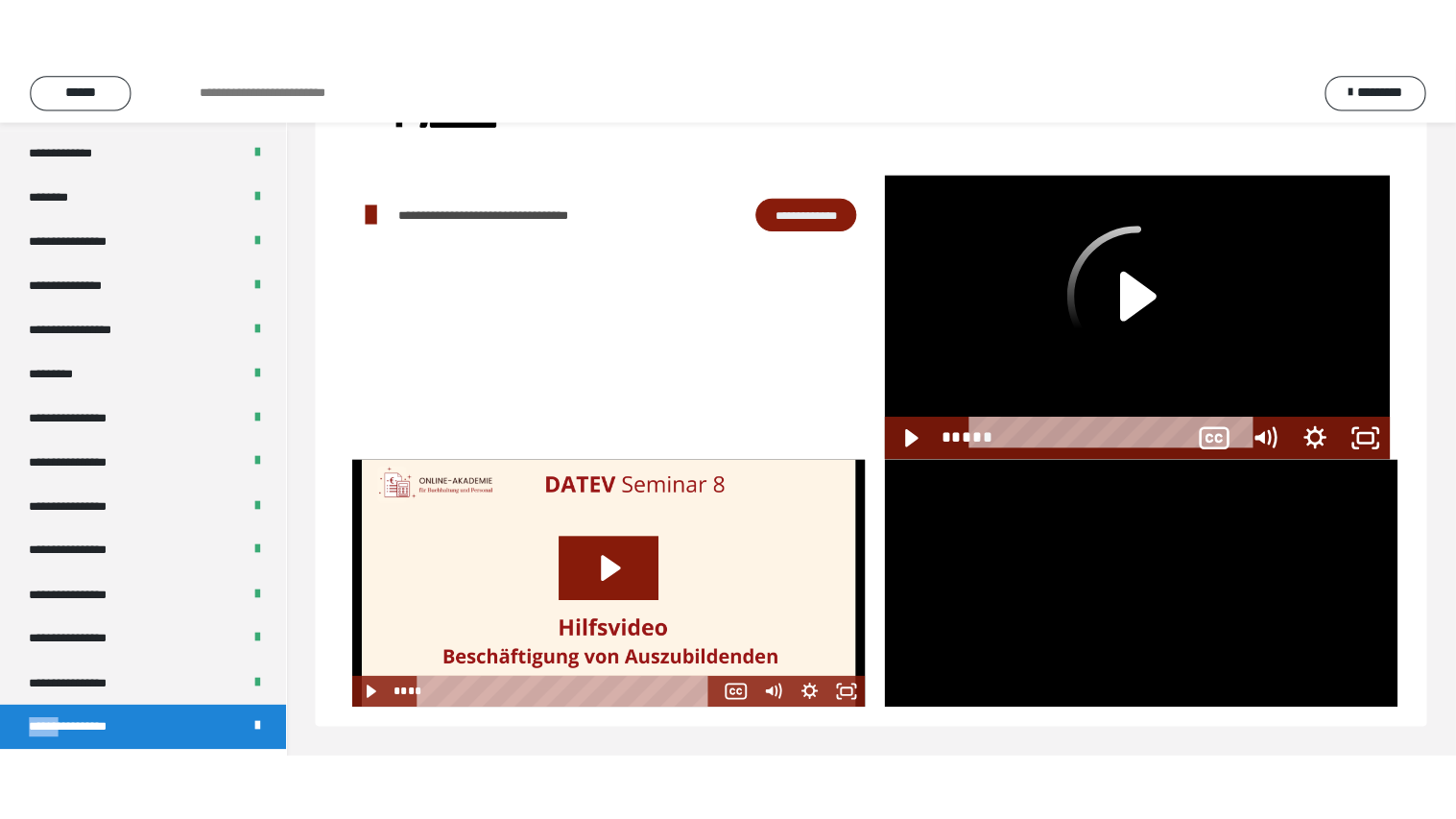 scroll, scrollTop: 58, scrollLeft: 0, axis: vertical 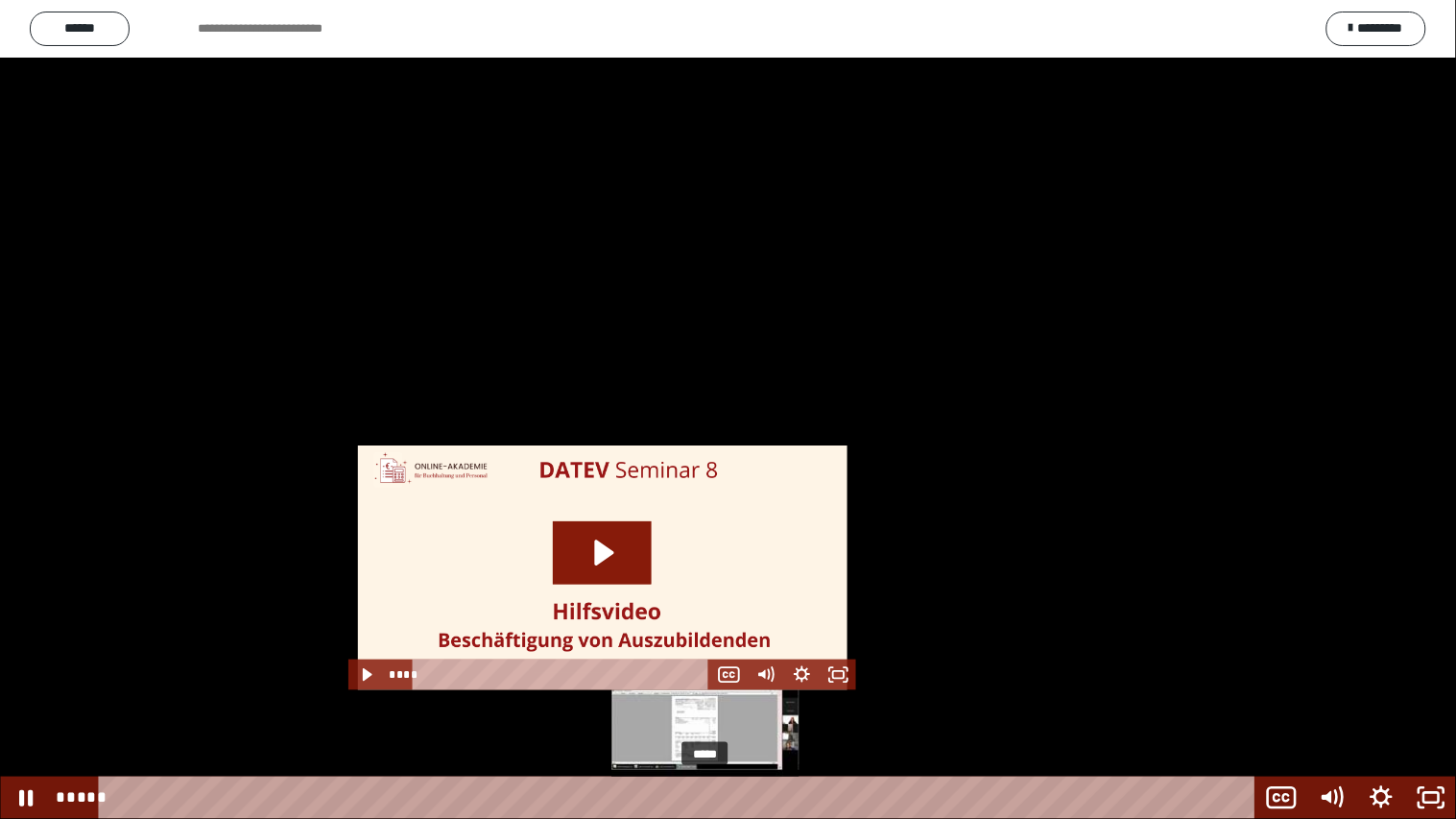 click on "*****" at bounding box center [680, 798] 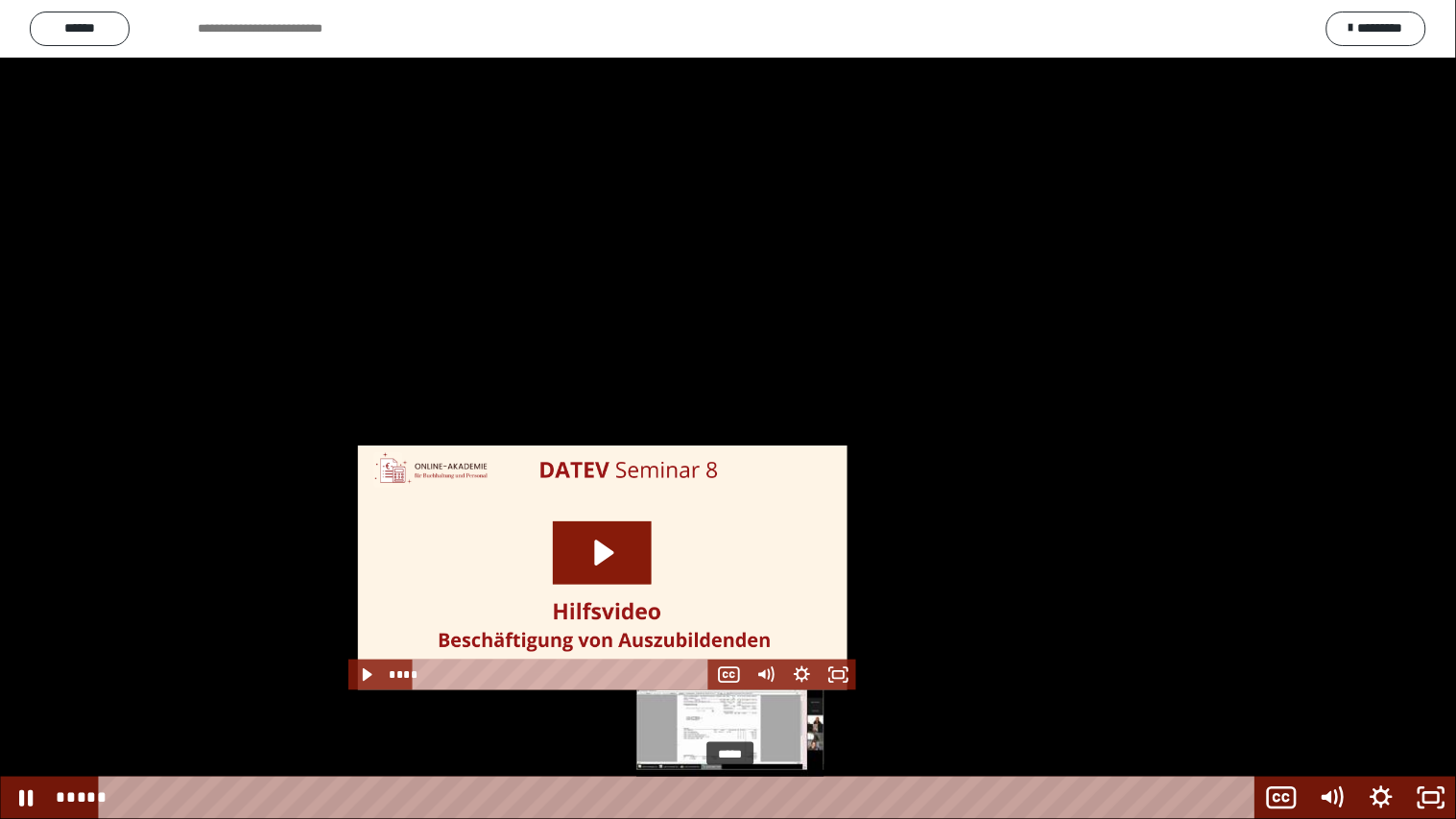 click on "*****" at bounding box center (680, 798) 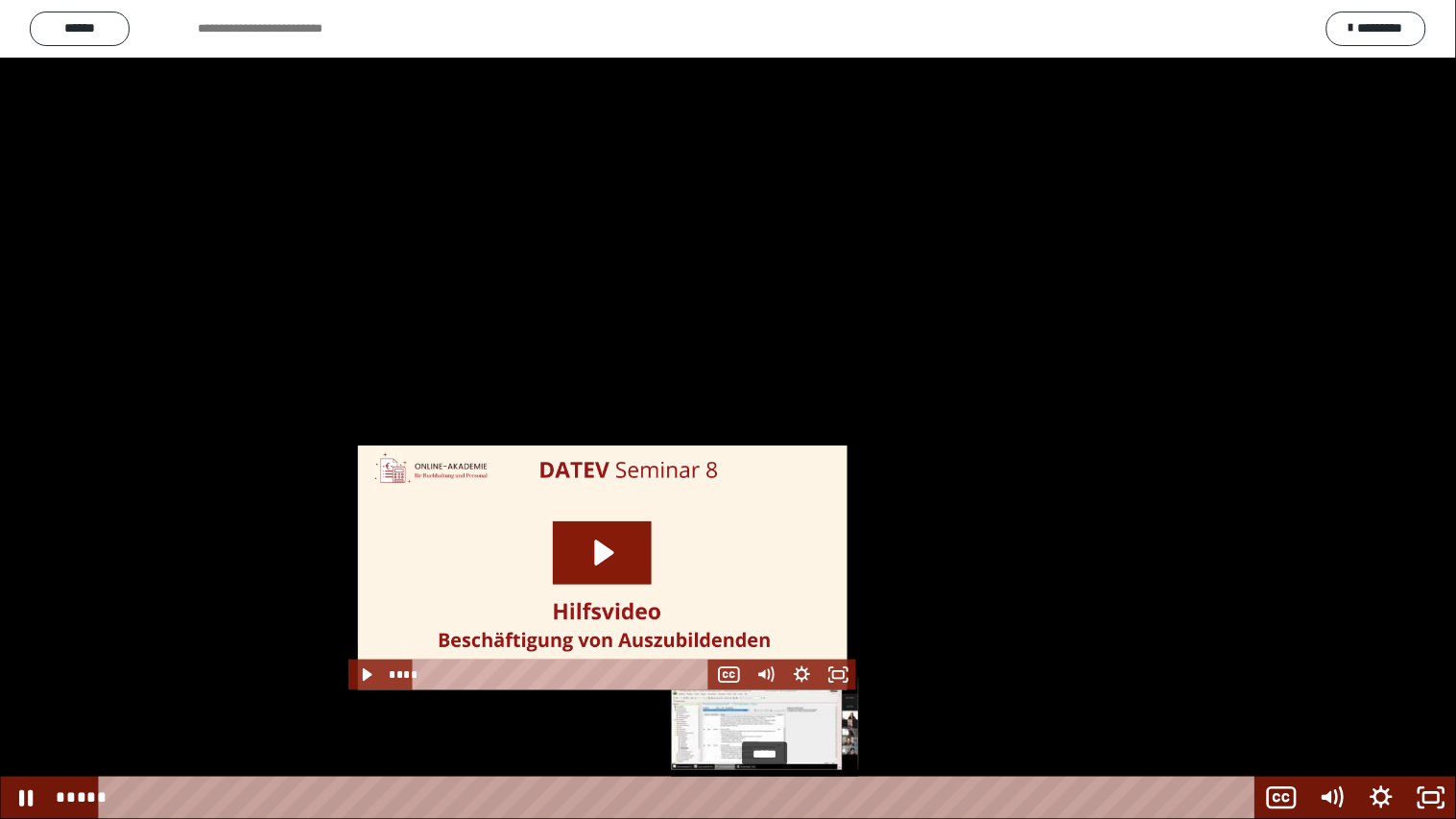click on "*****" at bounding box center (680, 798) 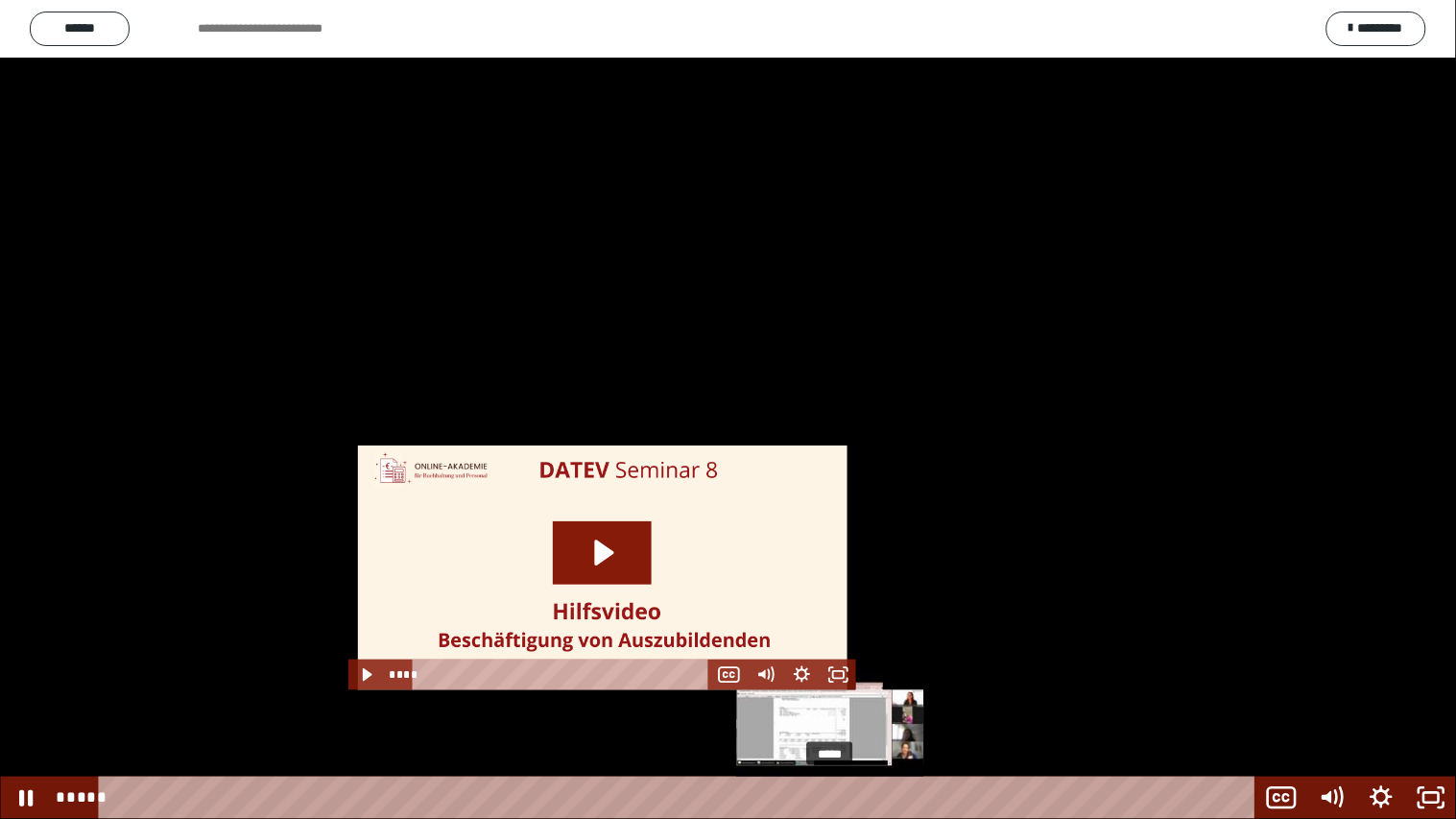 click on "*****" at bounding box center (680, 798) 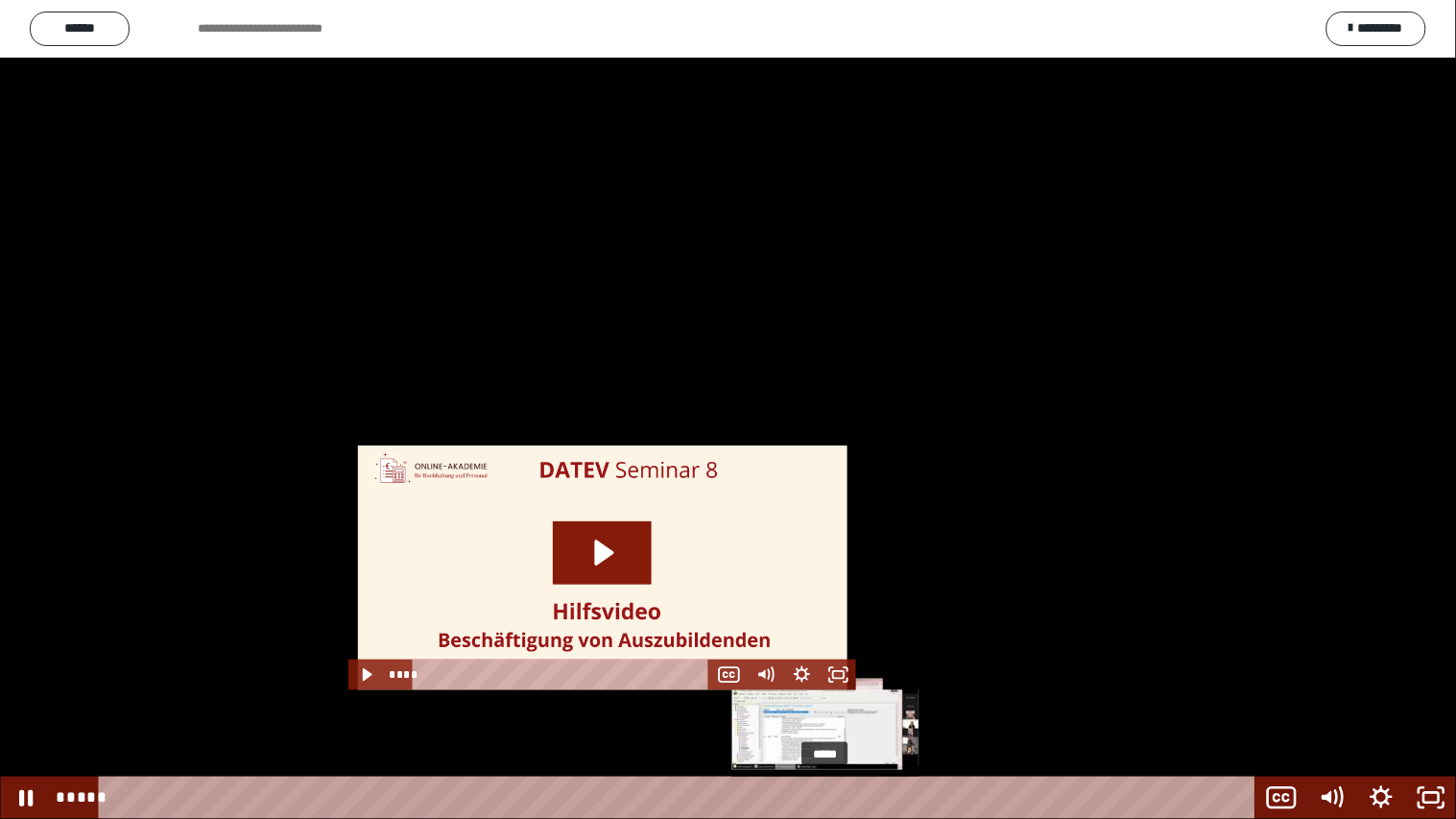 click at bounding box center (830, 798) 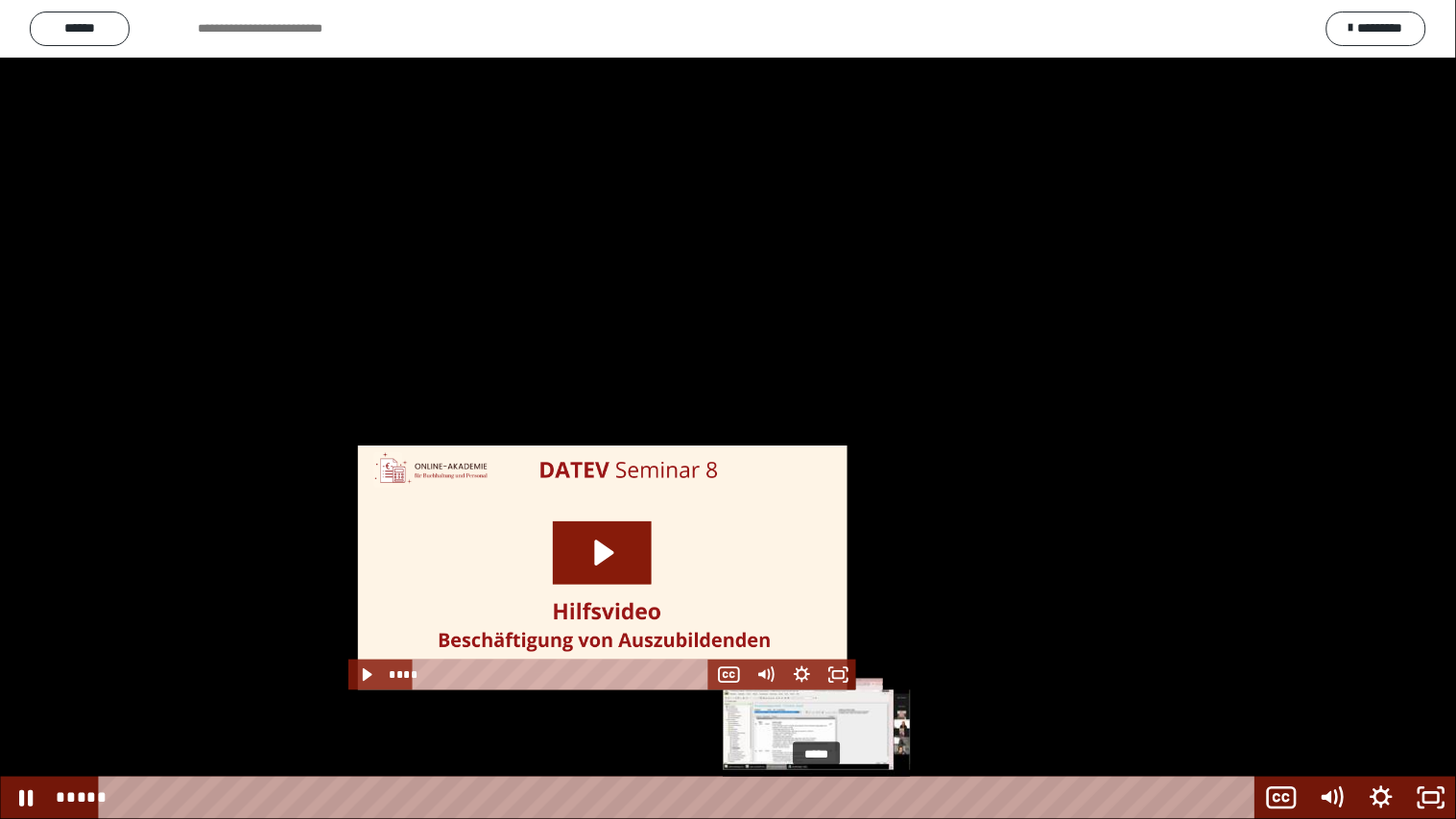 click at bounding box center (817, 798) 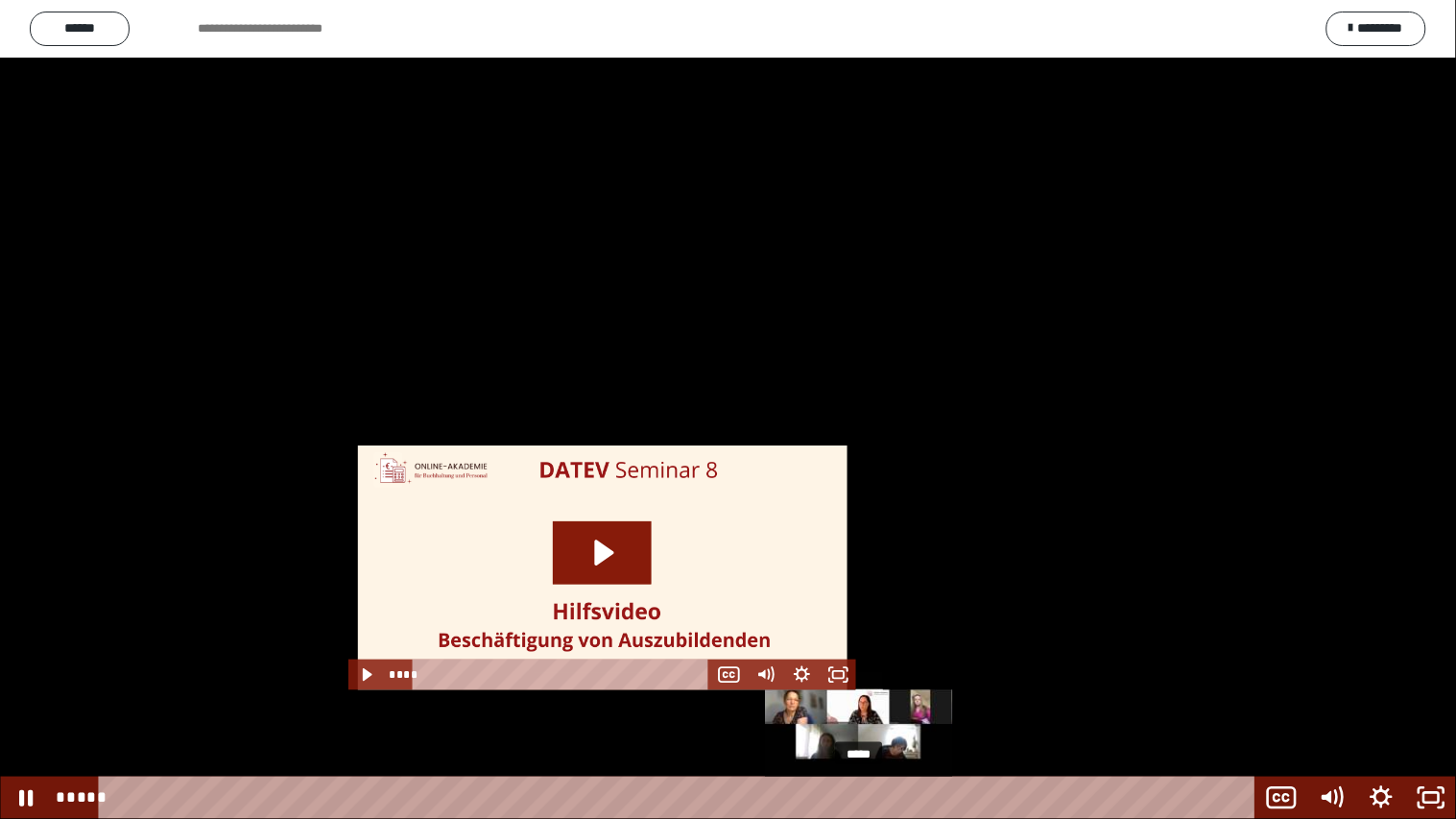 click on "*****" at bounding box center [680, 798] 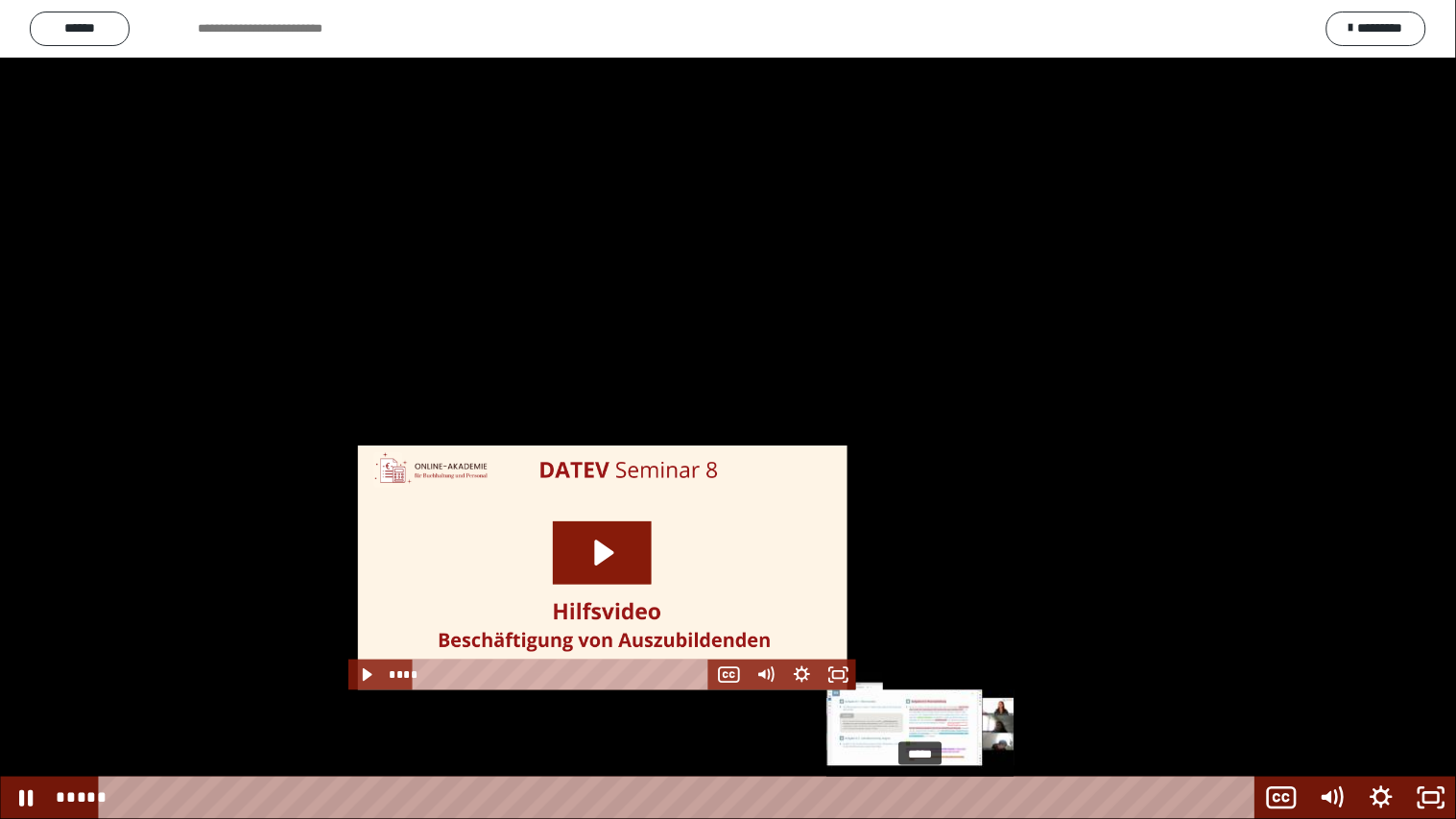 click on "*****" at bounding box center (680, 798) 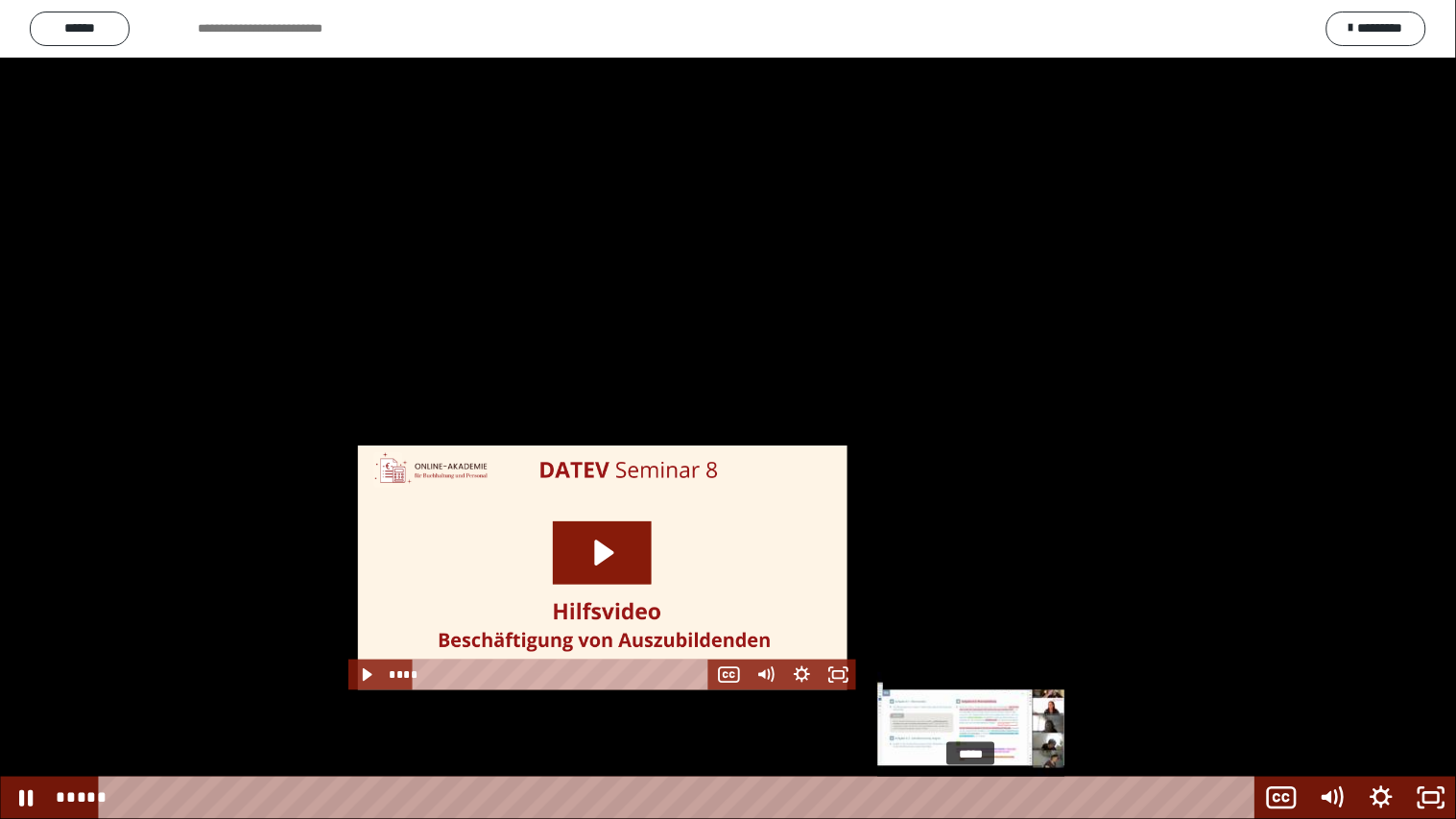 click on "*****" at bounding box center (680, 798) 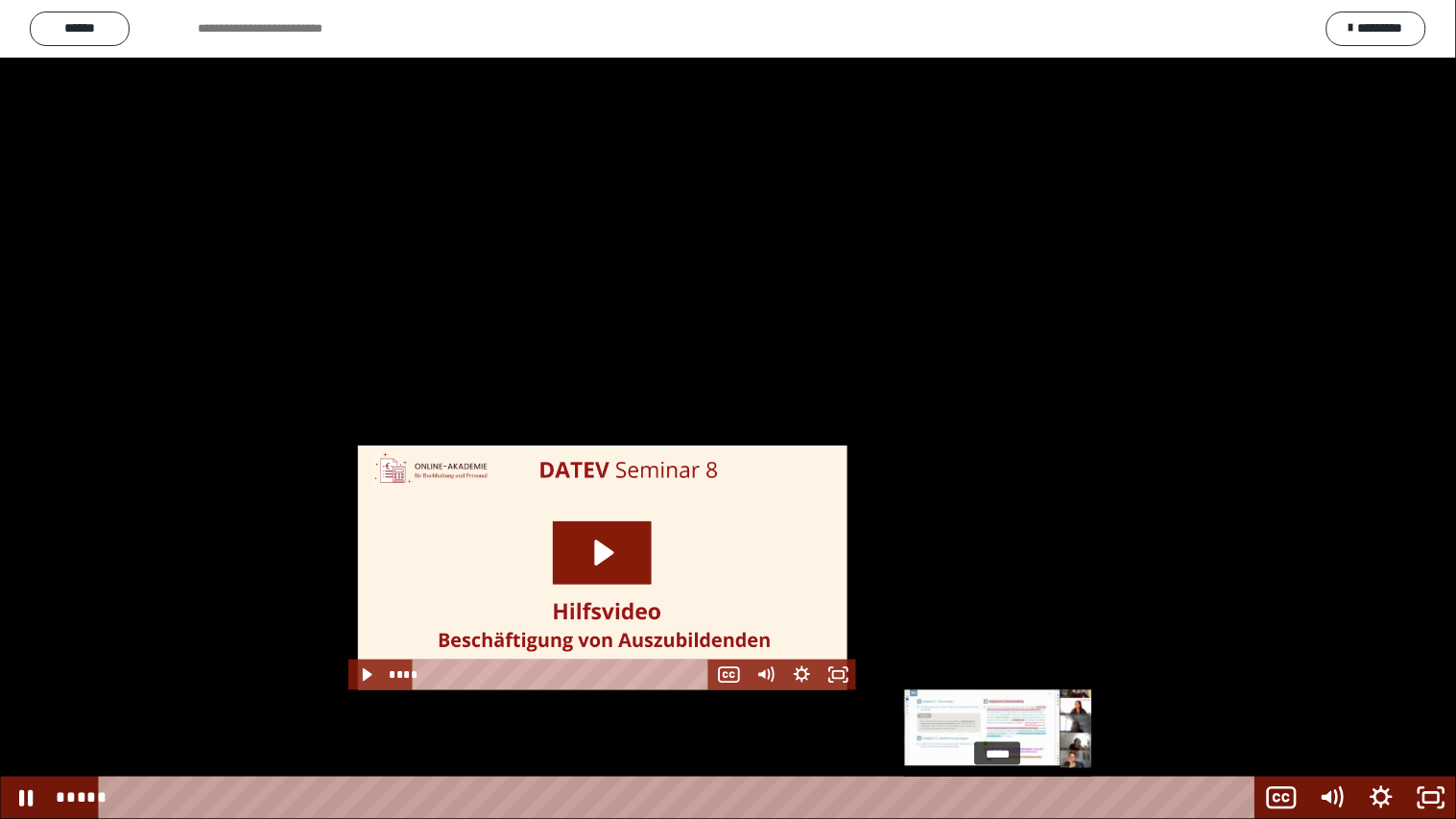 click on "*****" at bounding box center (680, 798) 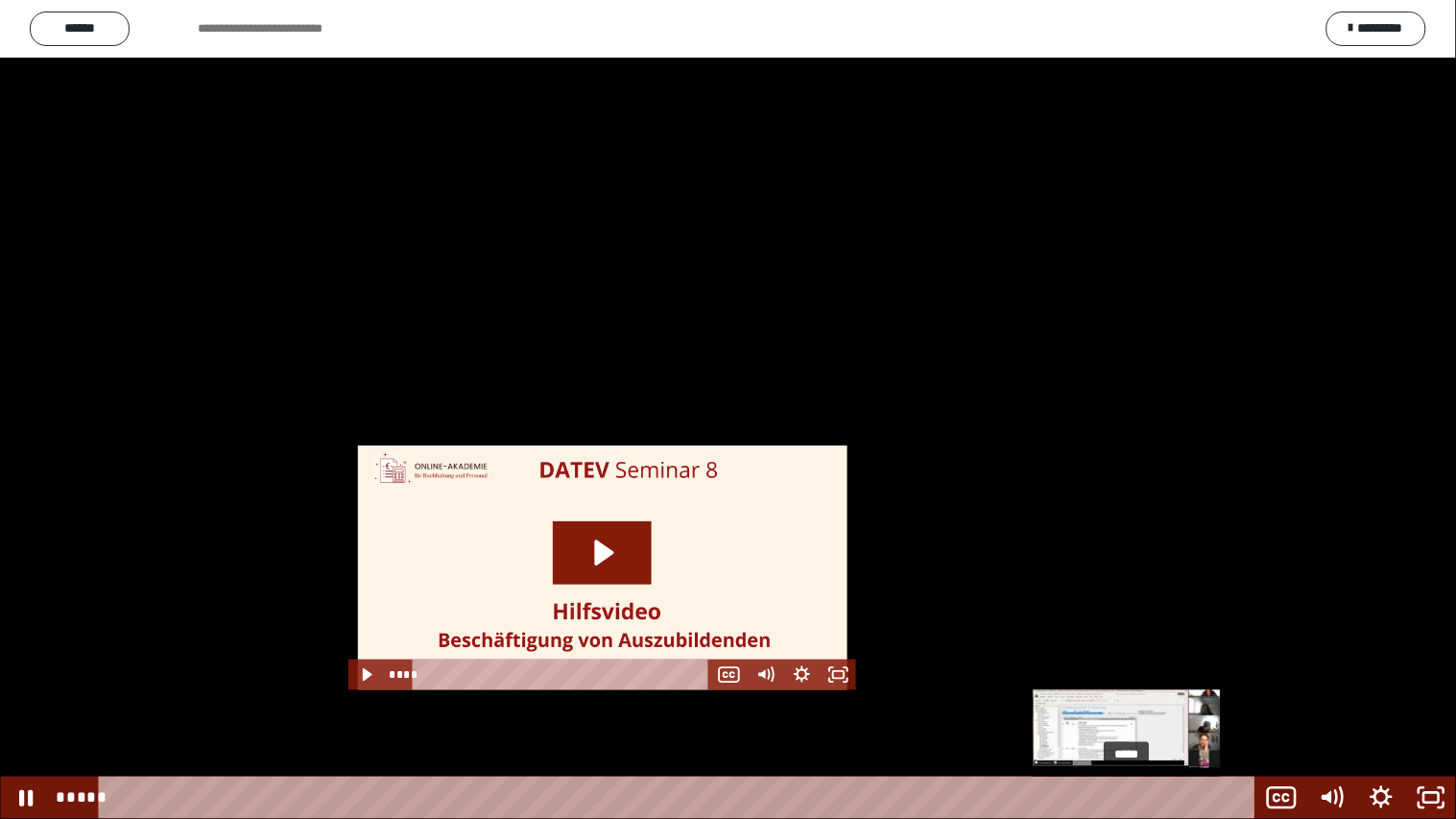 click on "*****" at bounding box center [680, 798] 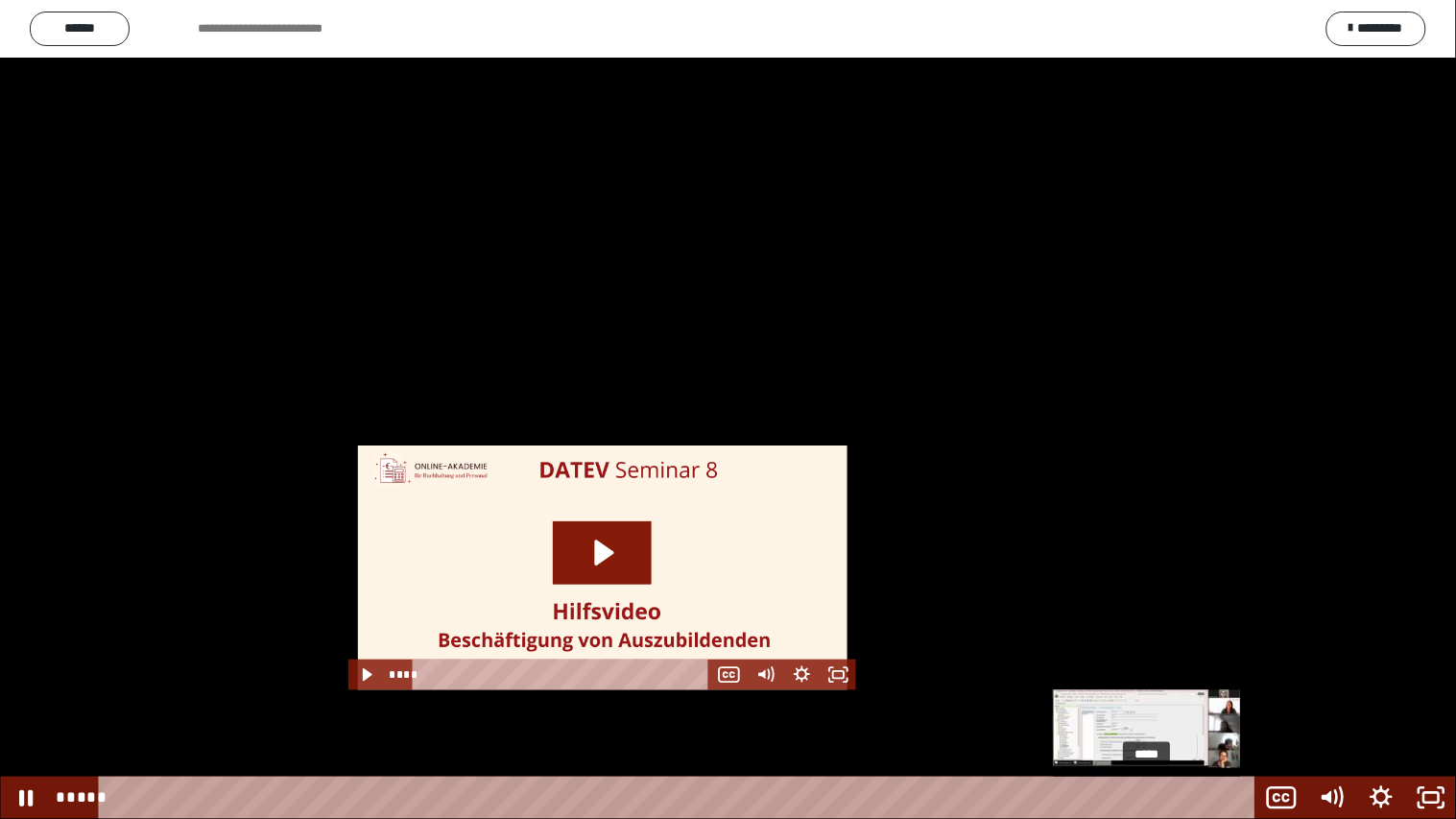 click on "*****" at bounding box center (680, 798) 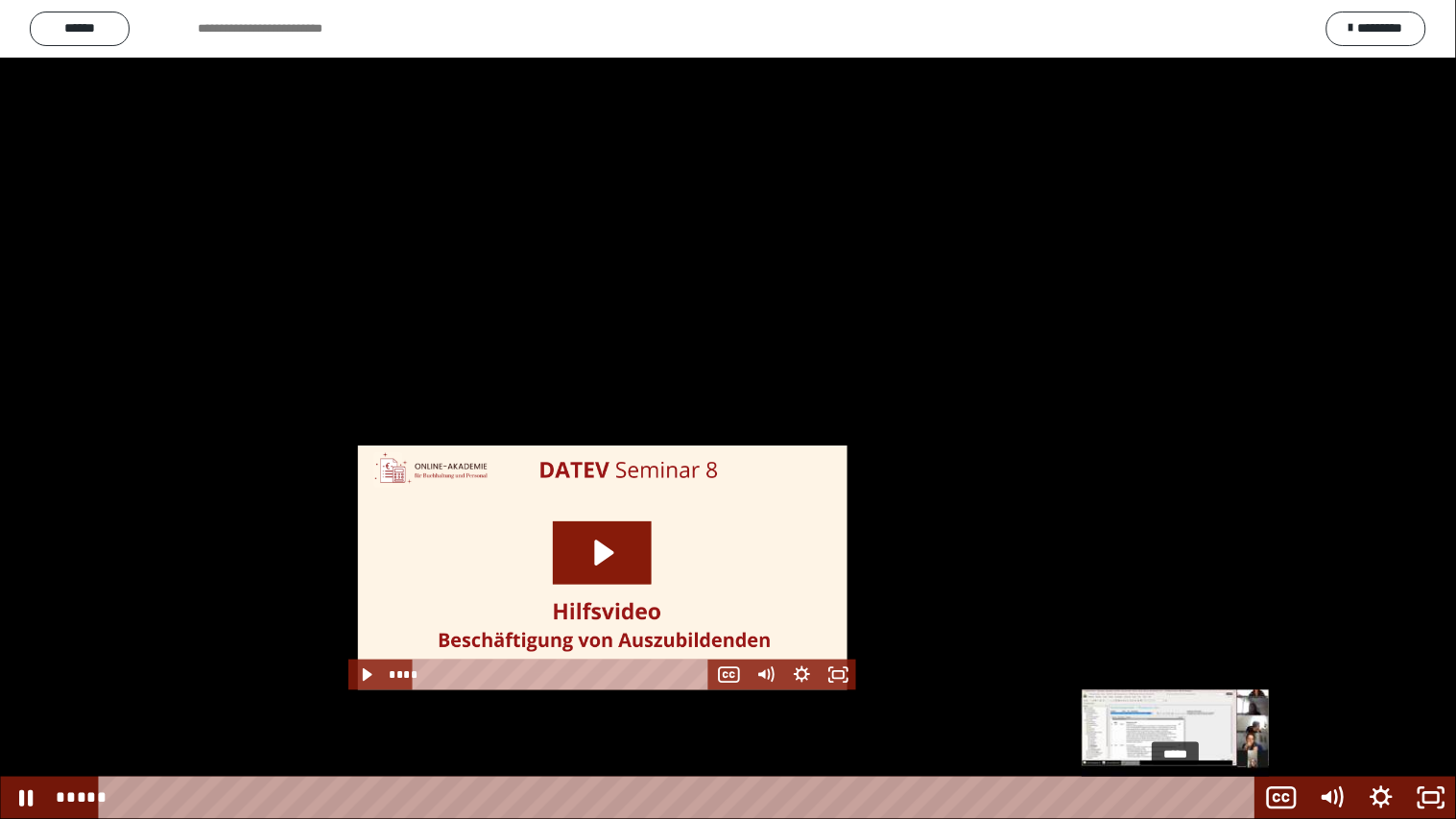 click on "*****" at bounding box center [680, 798] 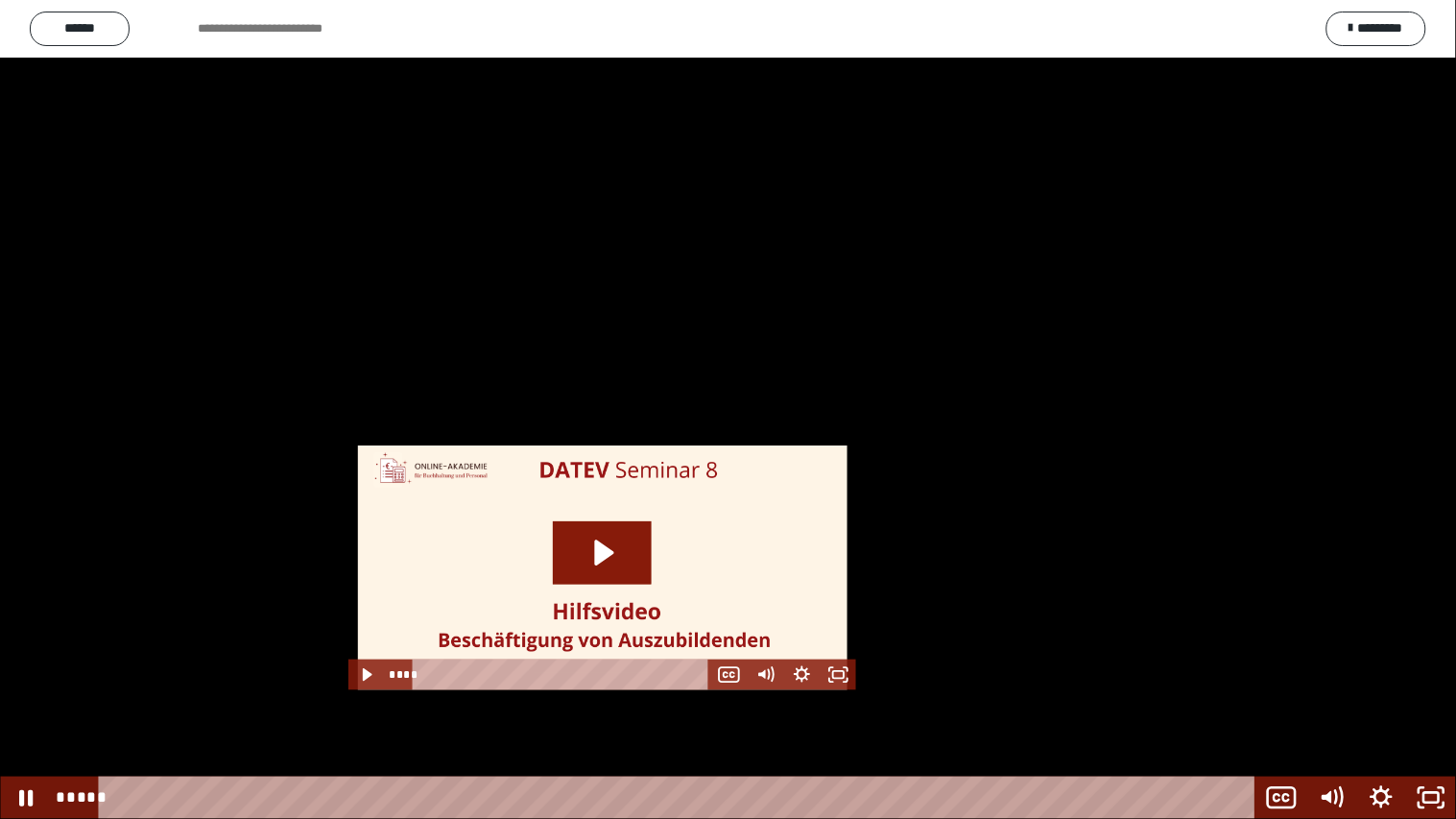 click at bounding box center [728, 409] 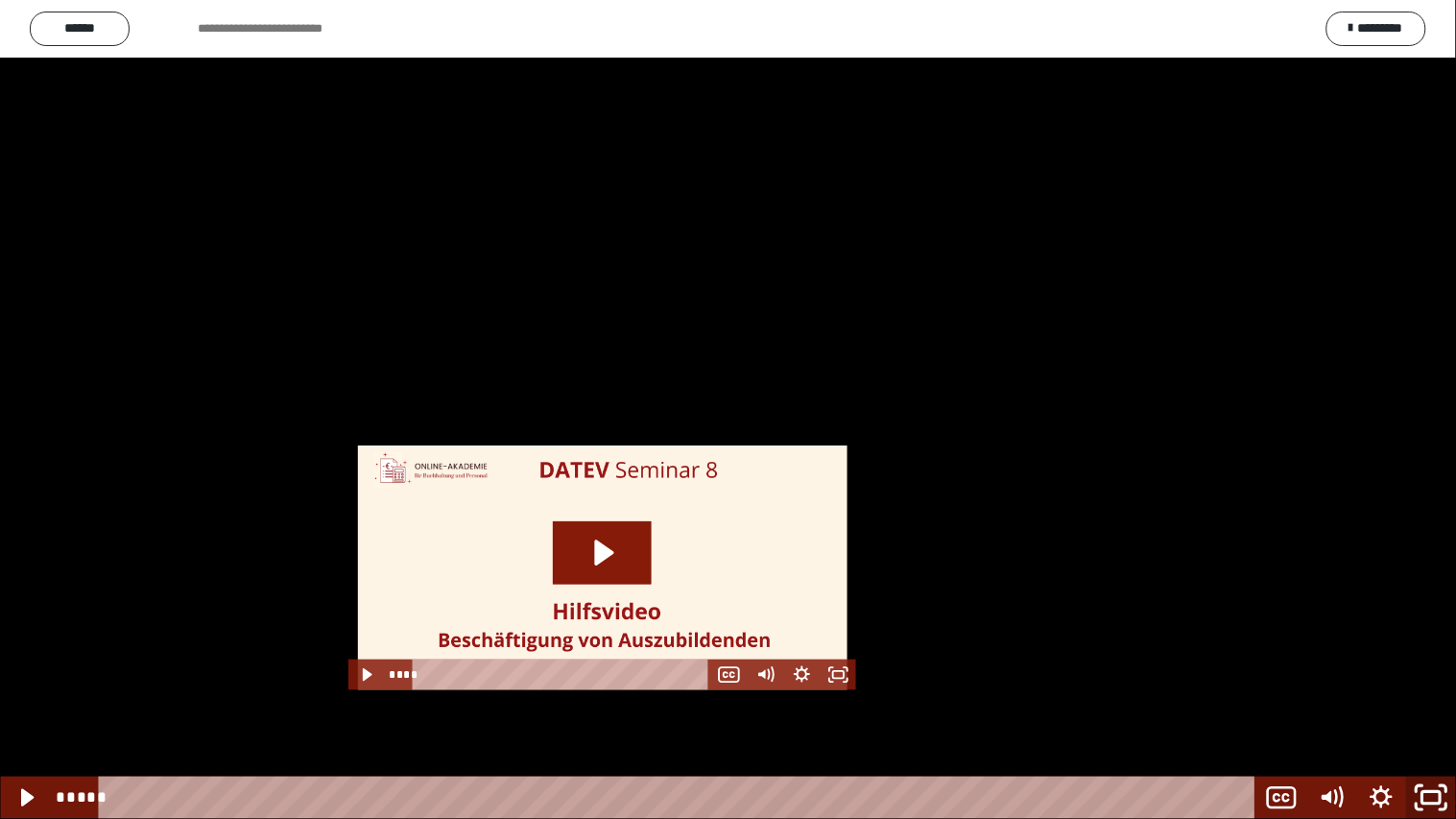 click 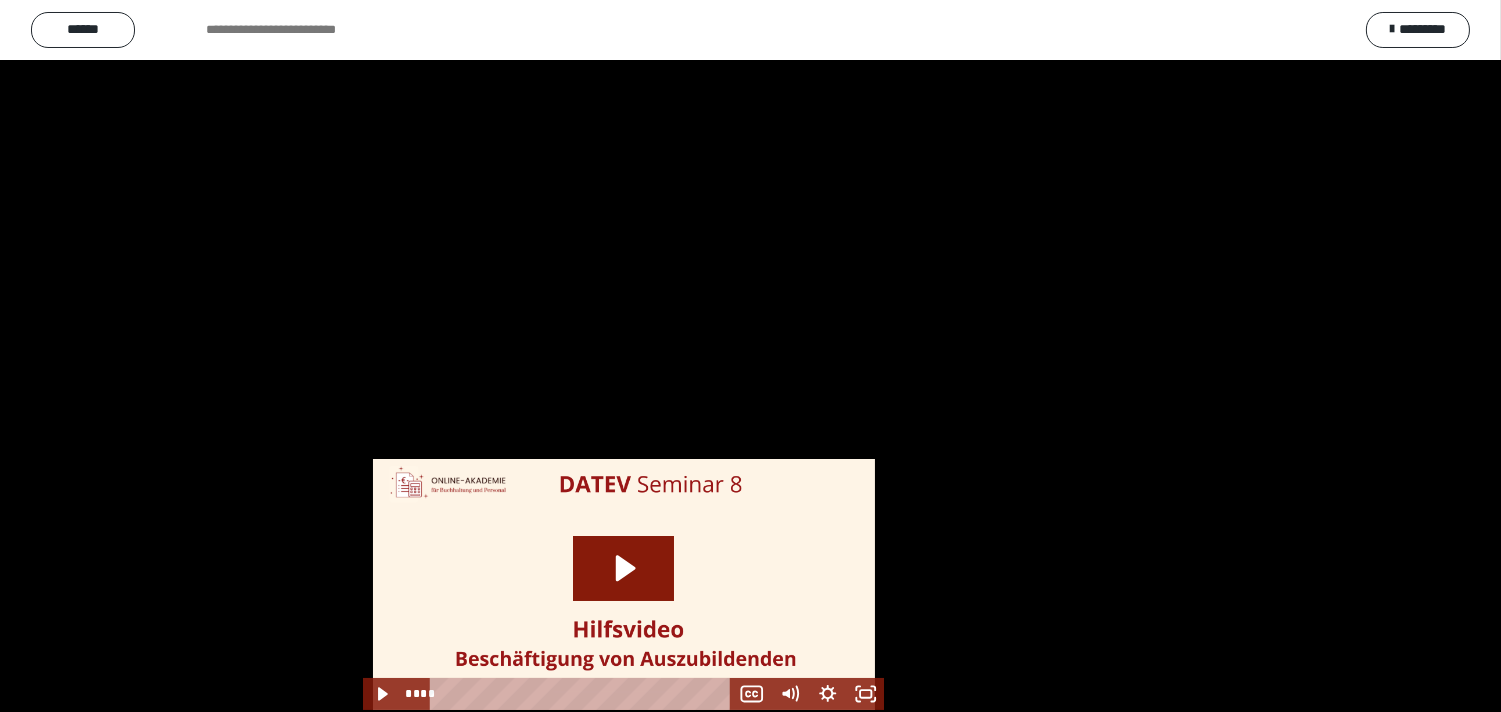 scroll, scrollTop: 2504, scrollLeft: 0, axis: vertical 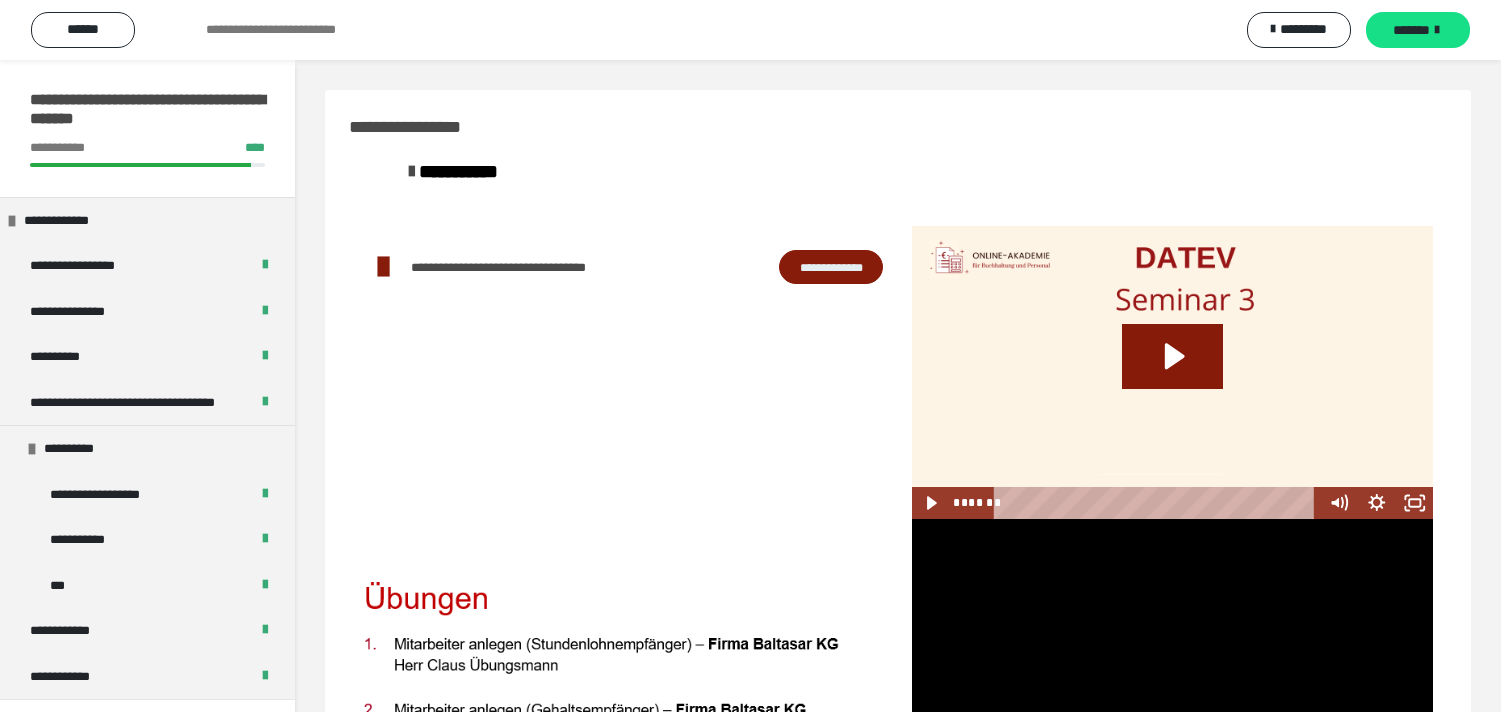 click at bounding box center (1173, 665) 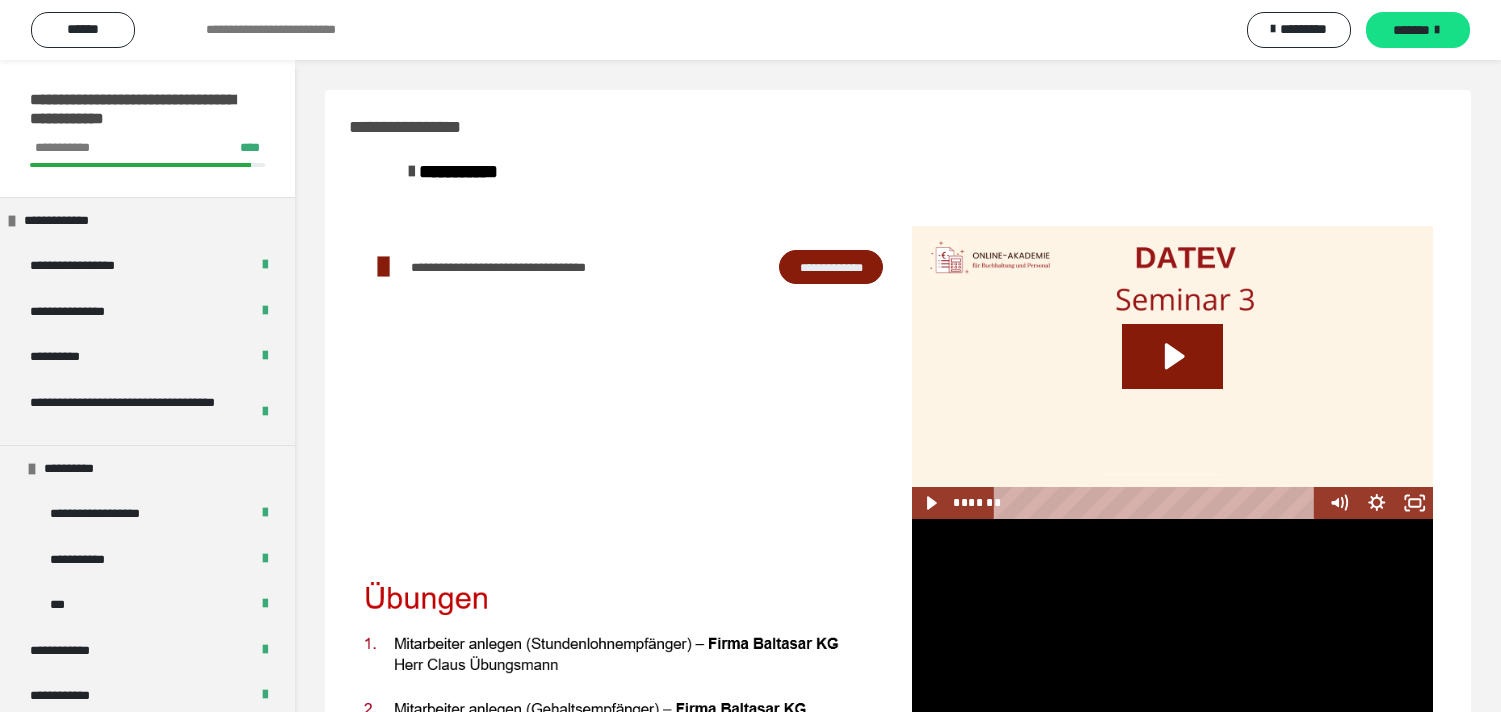 click 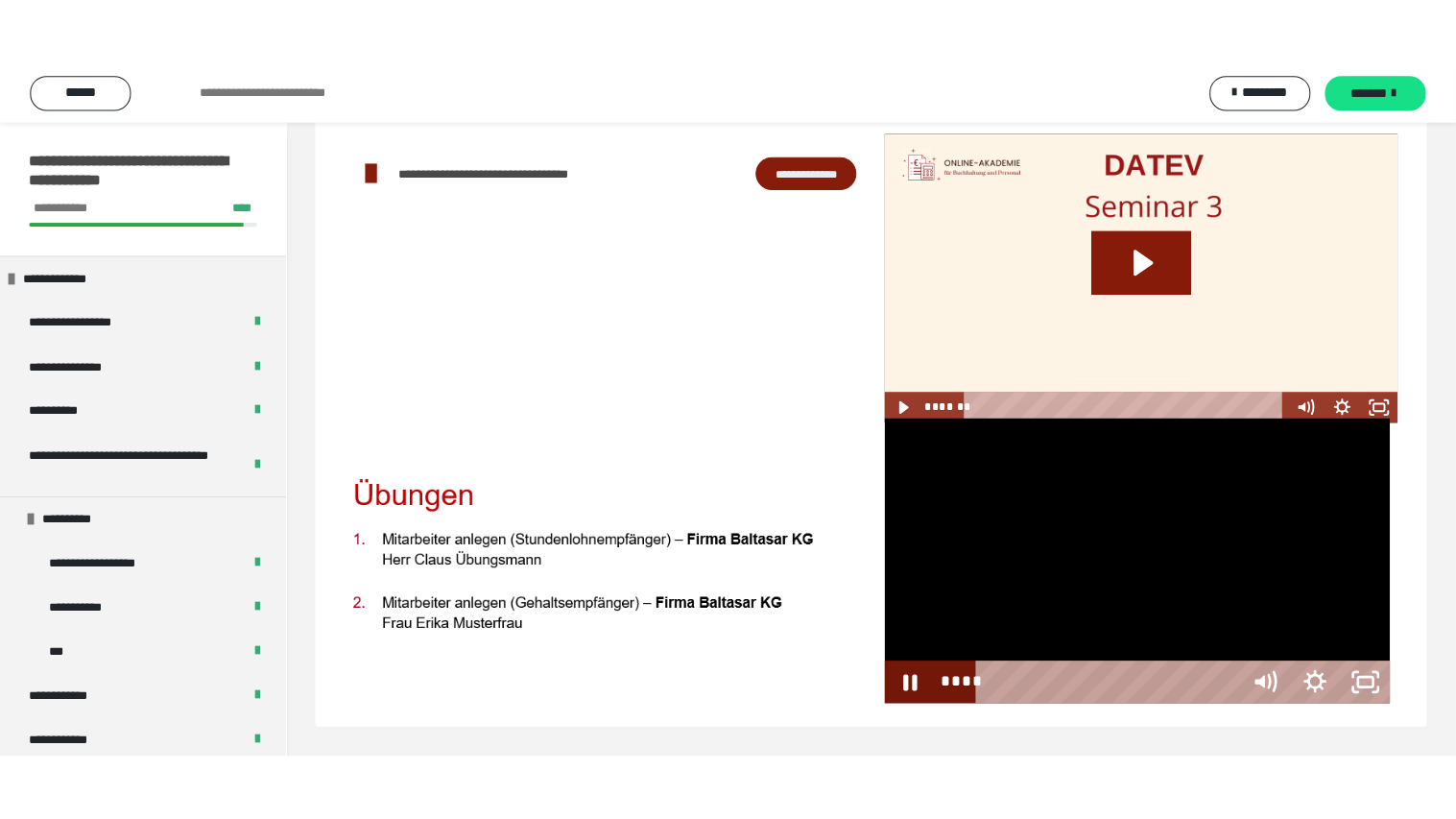 scroll, scrollTop: 58, scrollLeft: 0, axis: vertical 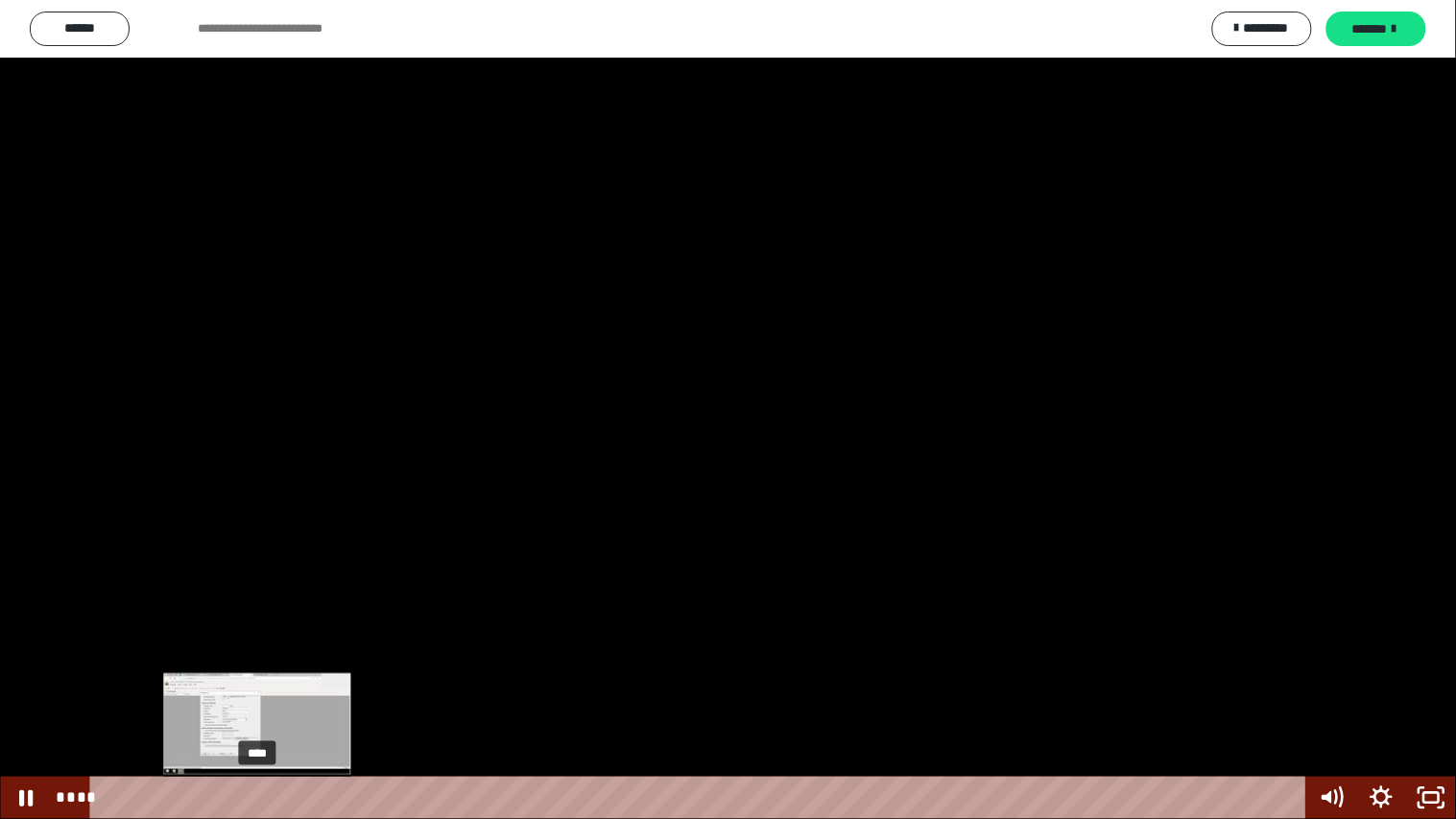 click on "****" at bounding box center [701, 798] 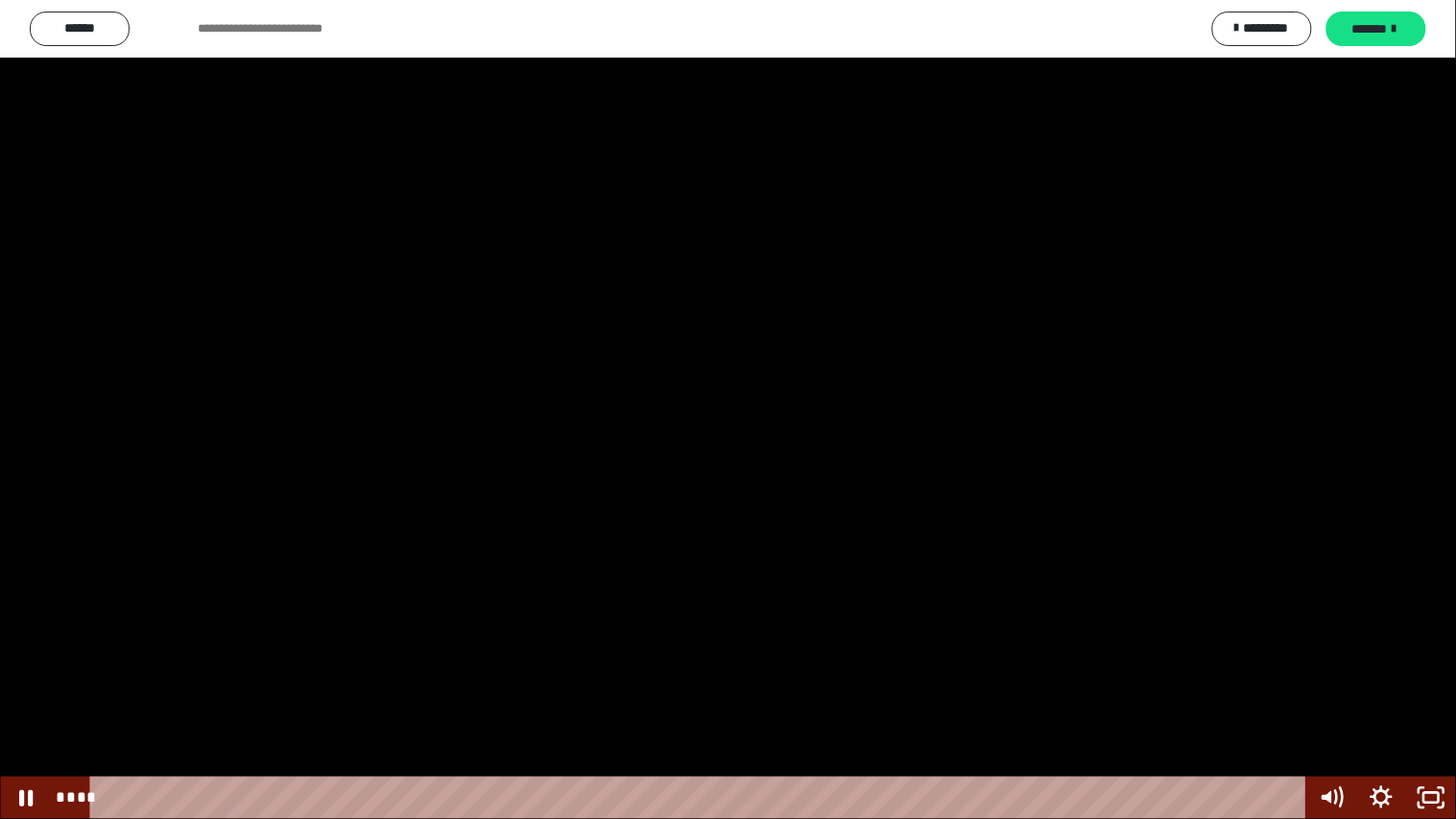 click at bounding box center [728, 409] 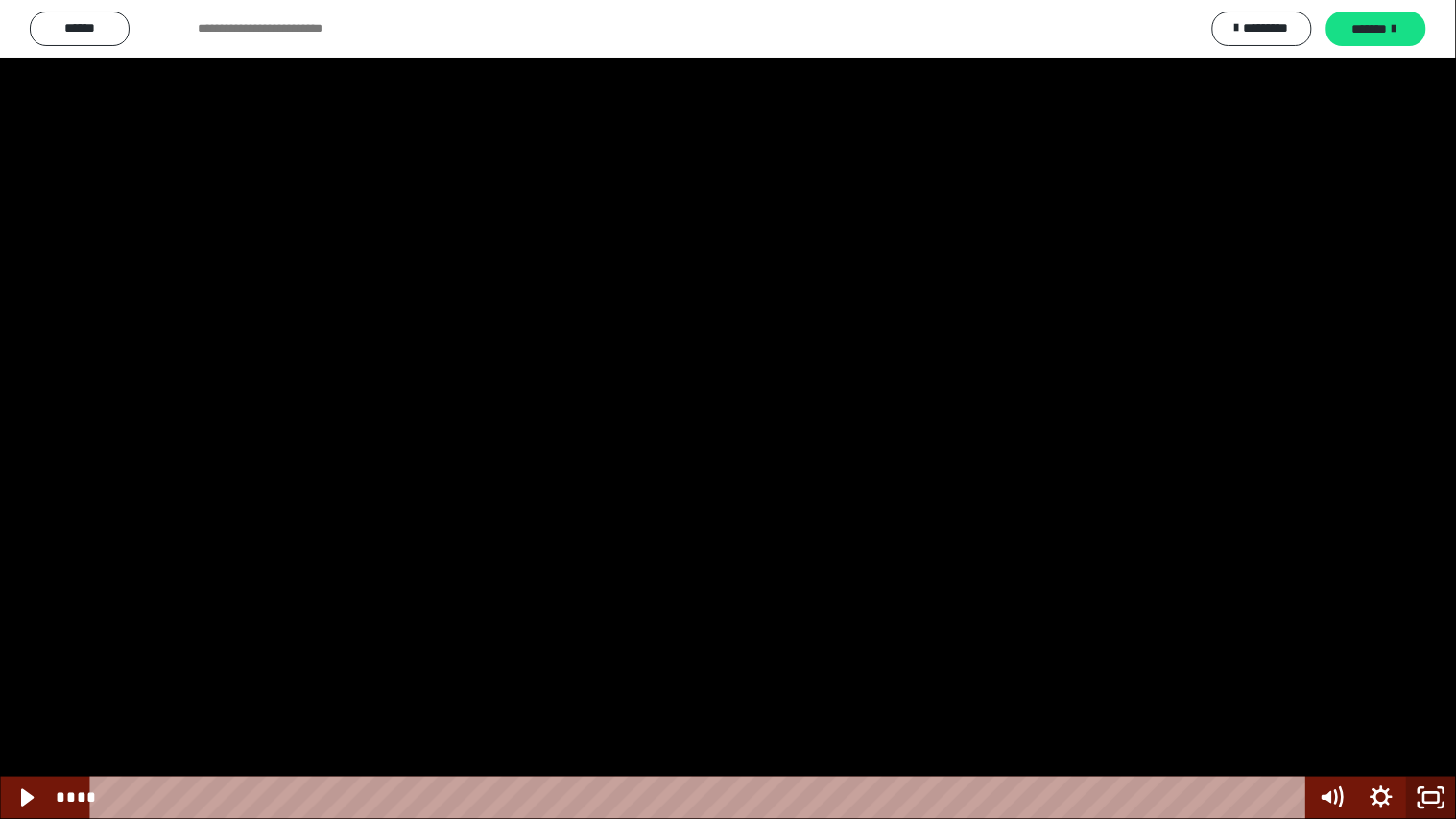 click 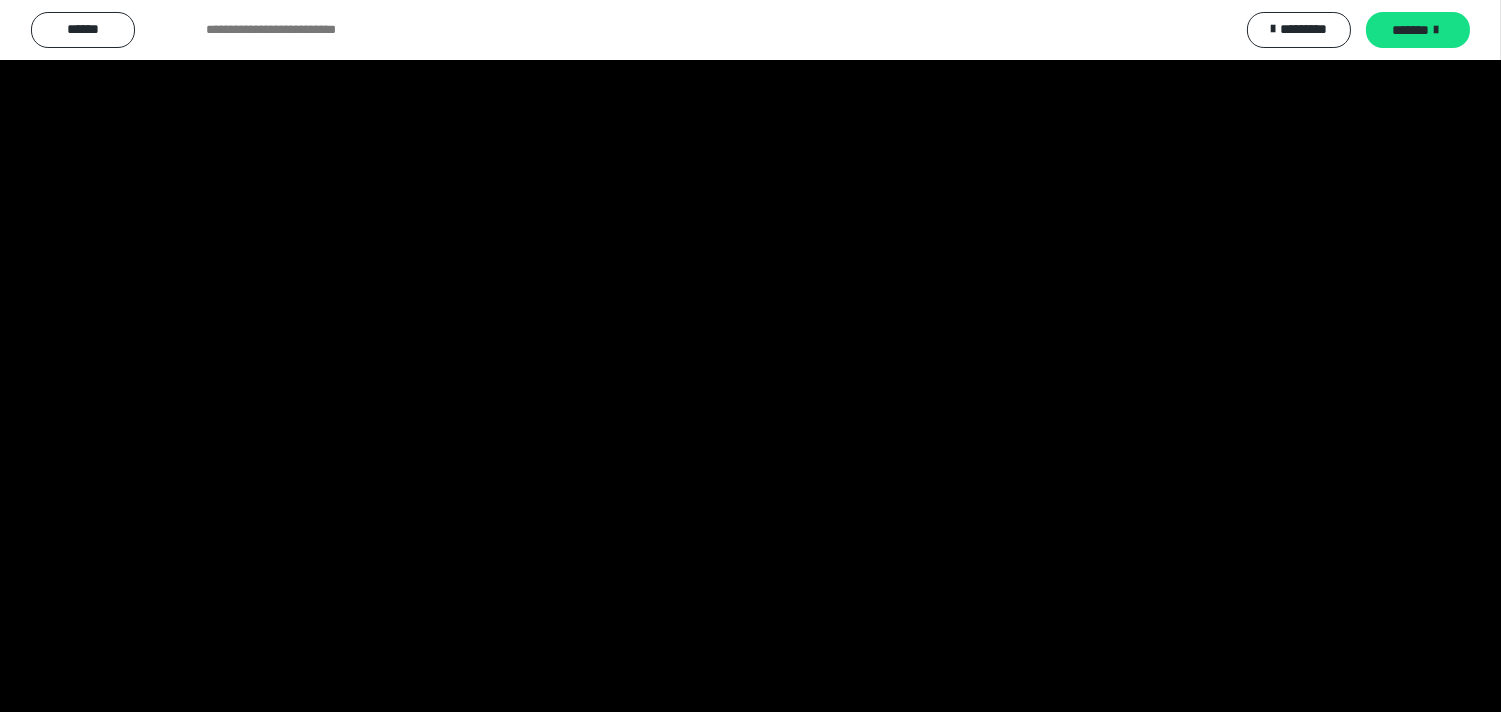 scroll, scrollTop: 2444, scrollLeft: 0, axis: vertical 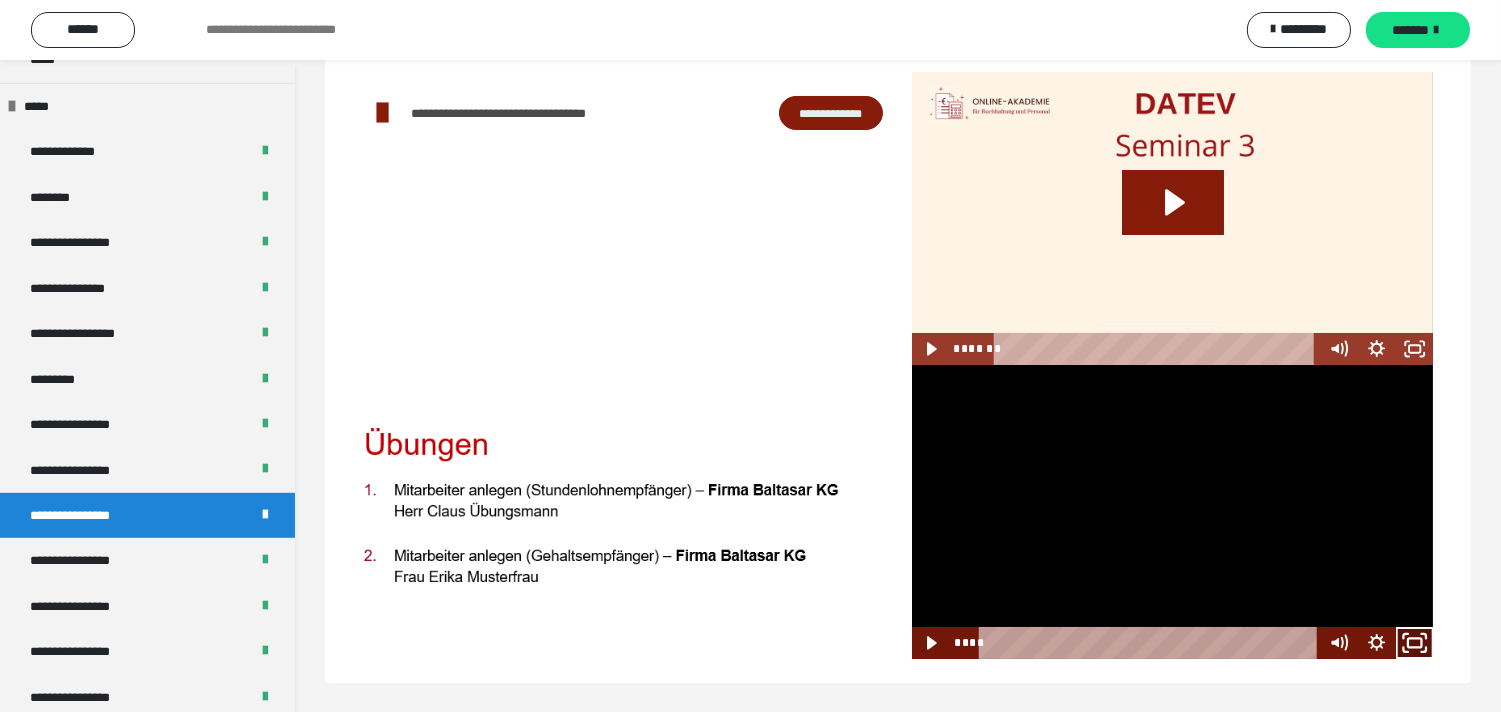 drag, startPoint x: 1418, startPoint y: 647, endPoint x: 1248, endPoint y: 607, distance: 174.64249 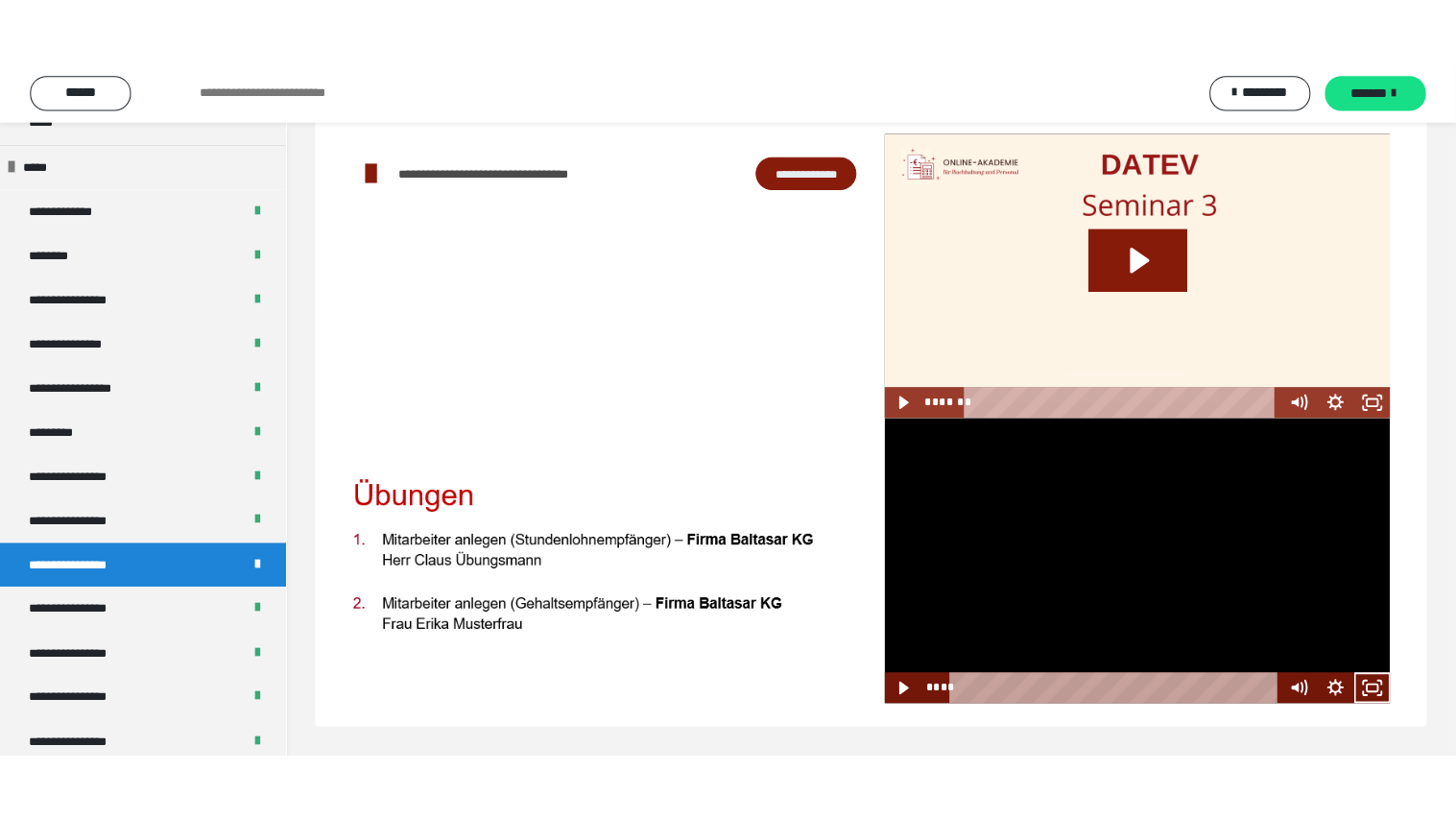 scroll, scrollTop: 58, scrollLeft: 0, axis: vertical 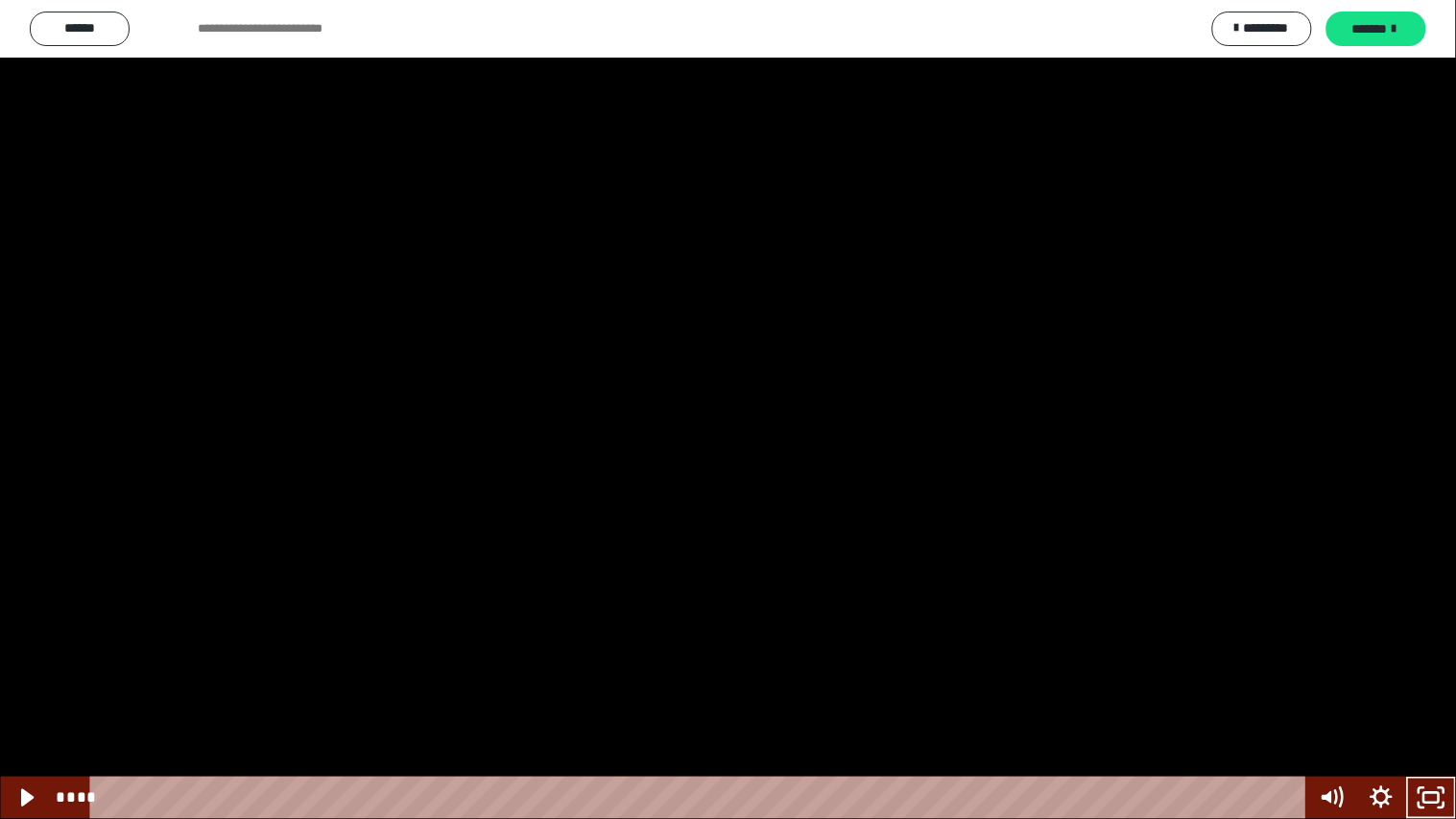 click at bounding box center (728, 409) 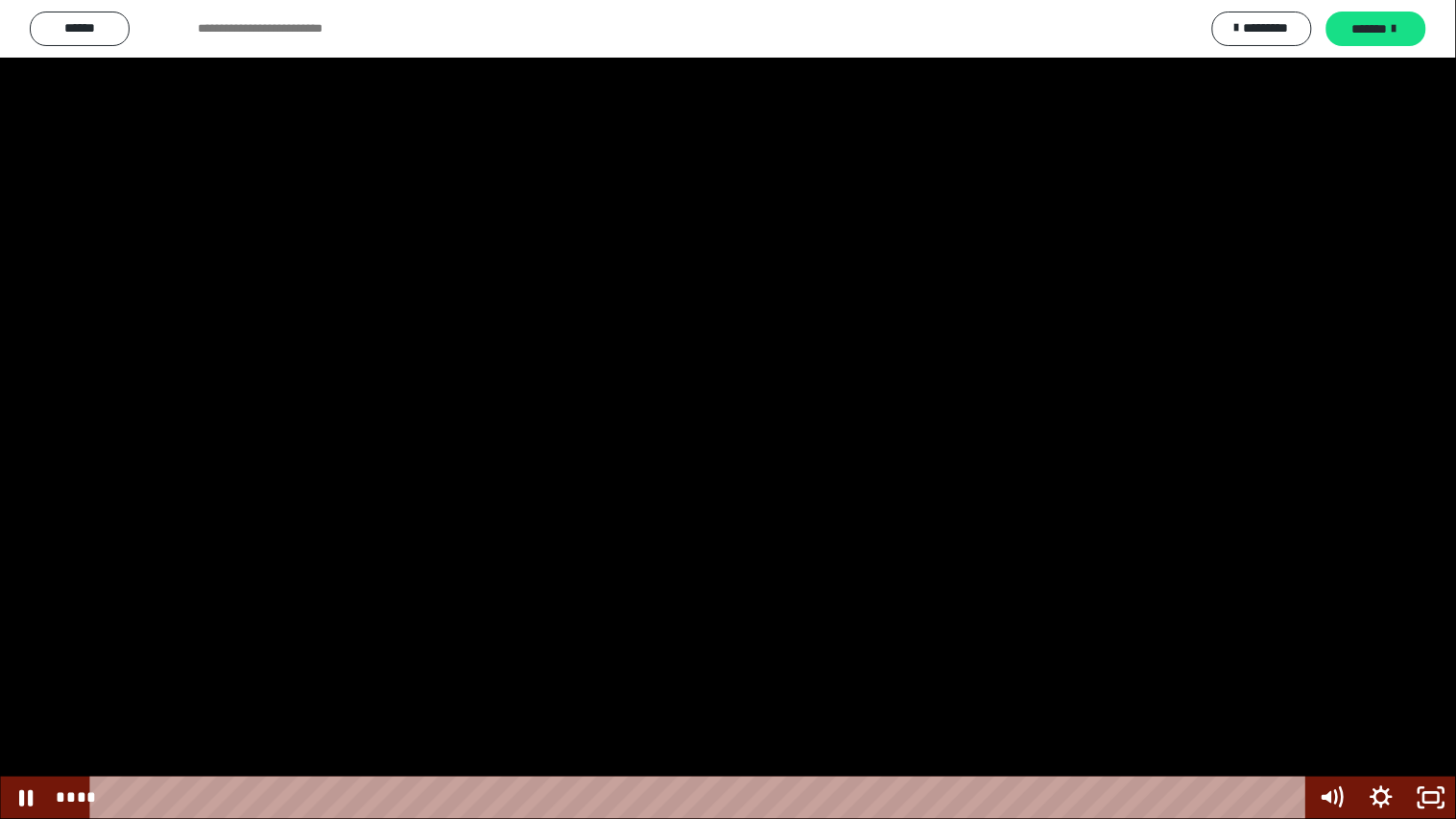 click at bounding box center [728, 409] 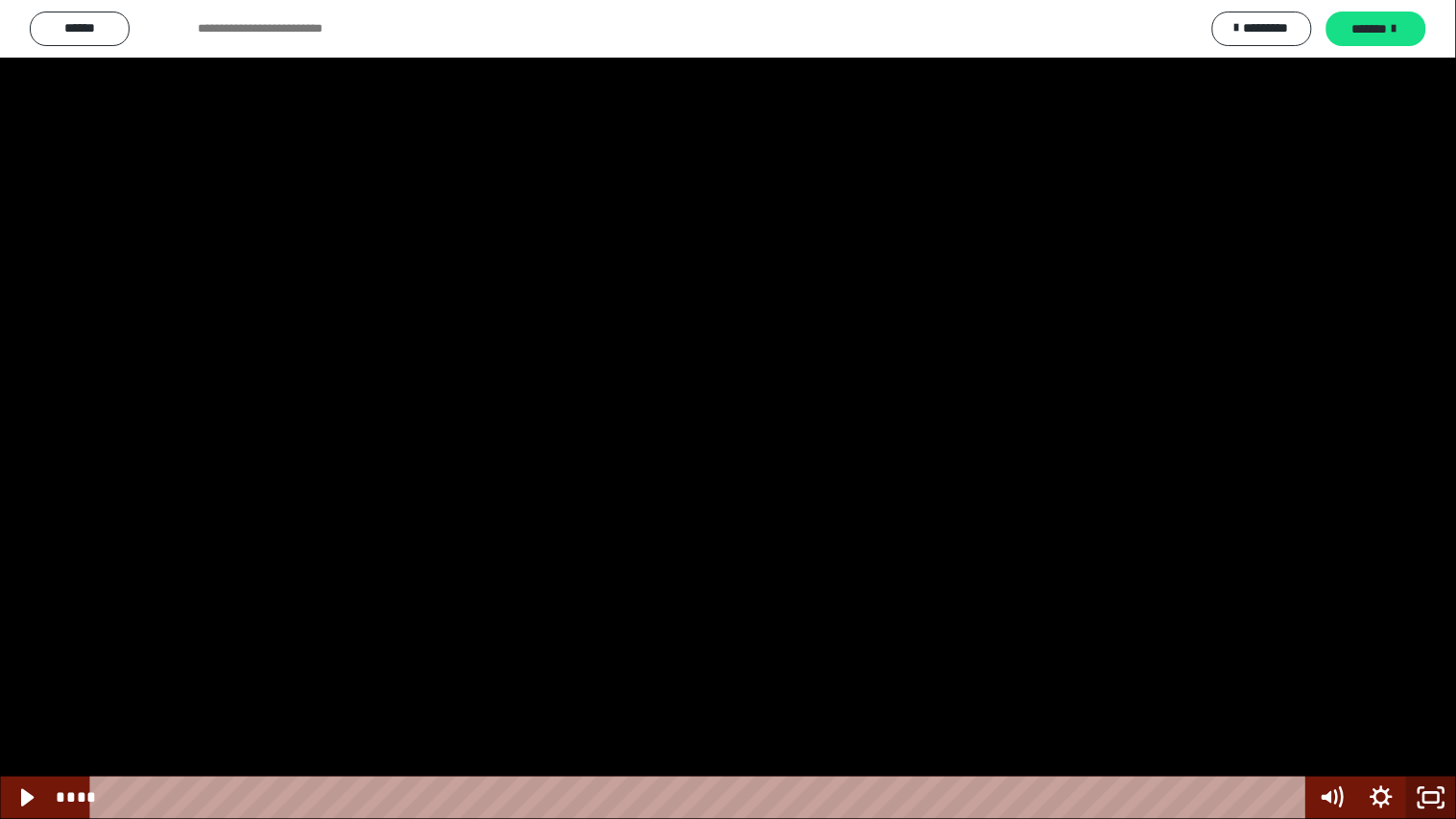 click 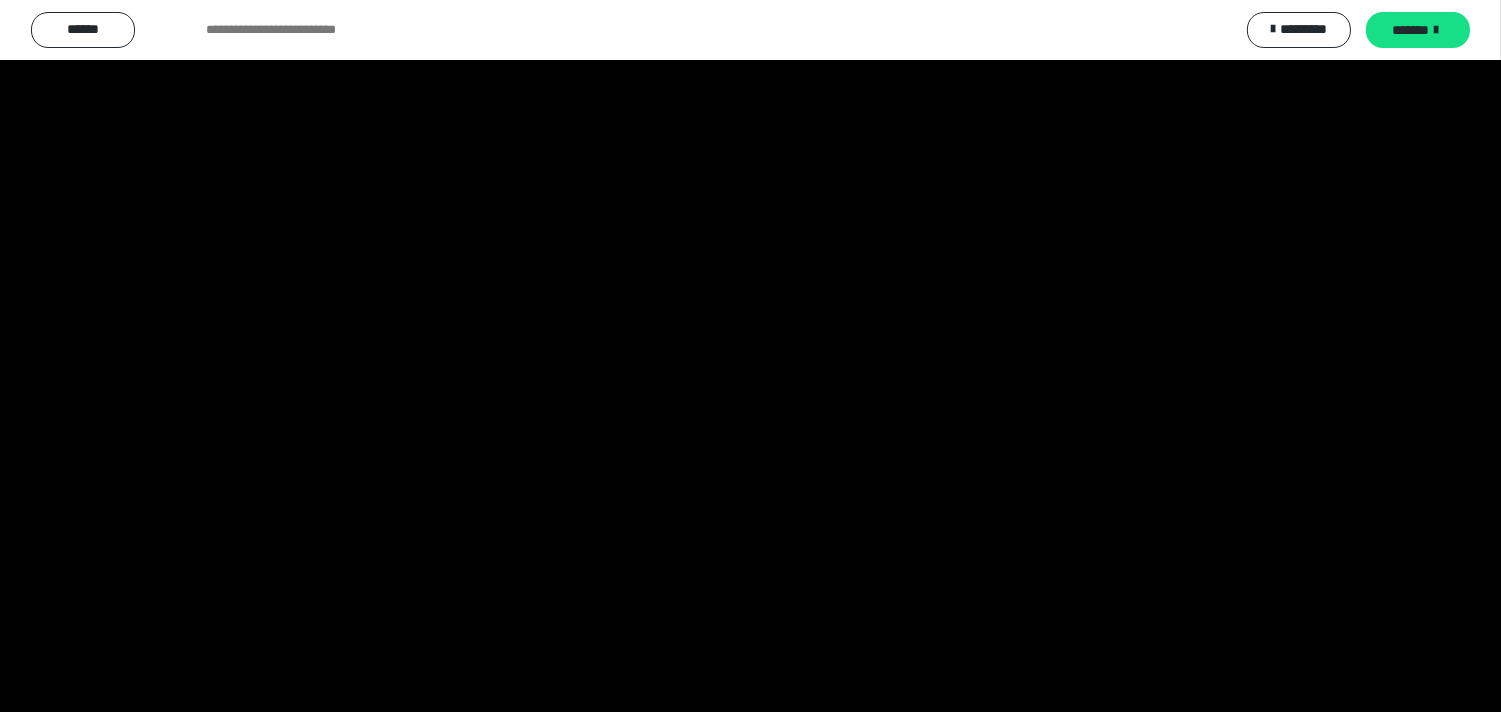 scroll, scrollTop: 2444, scrollLeft: 0, axis: vertical 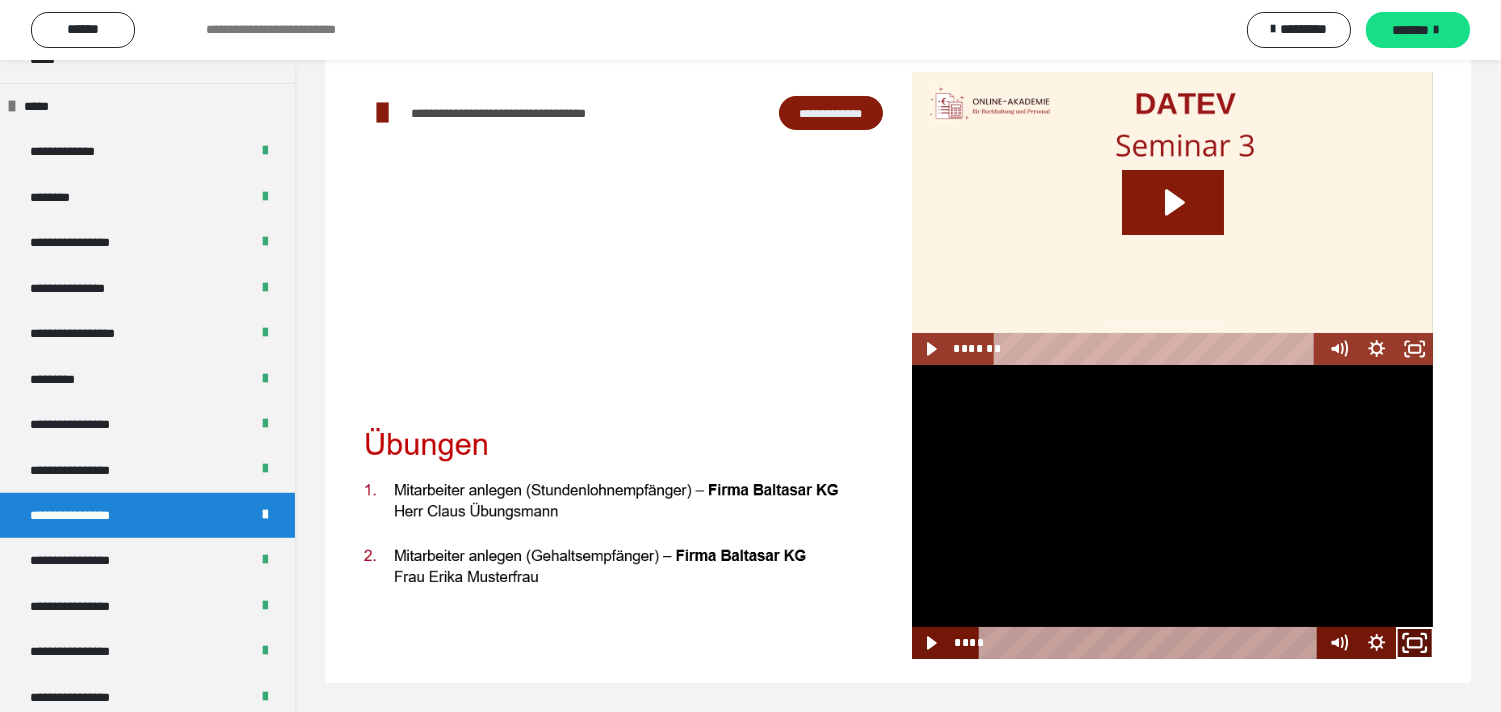 click 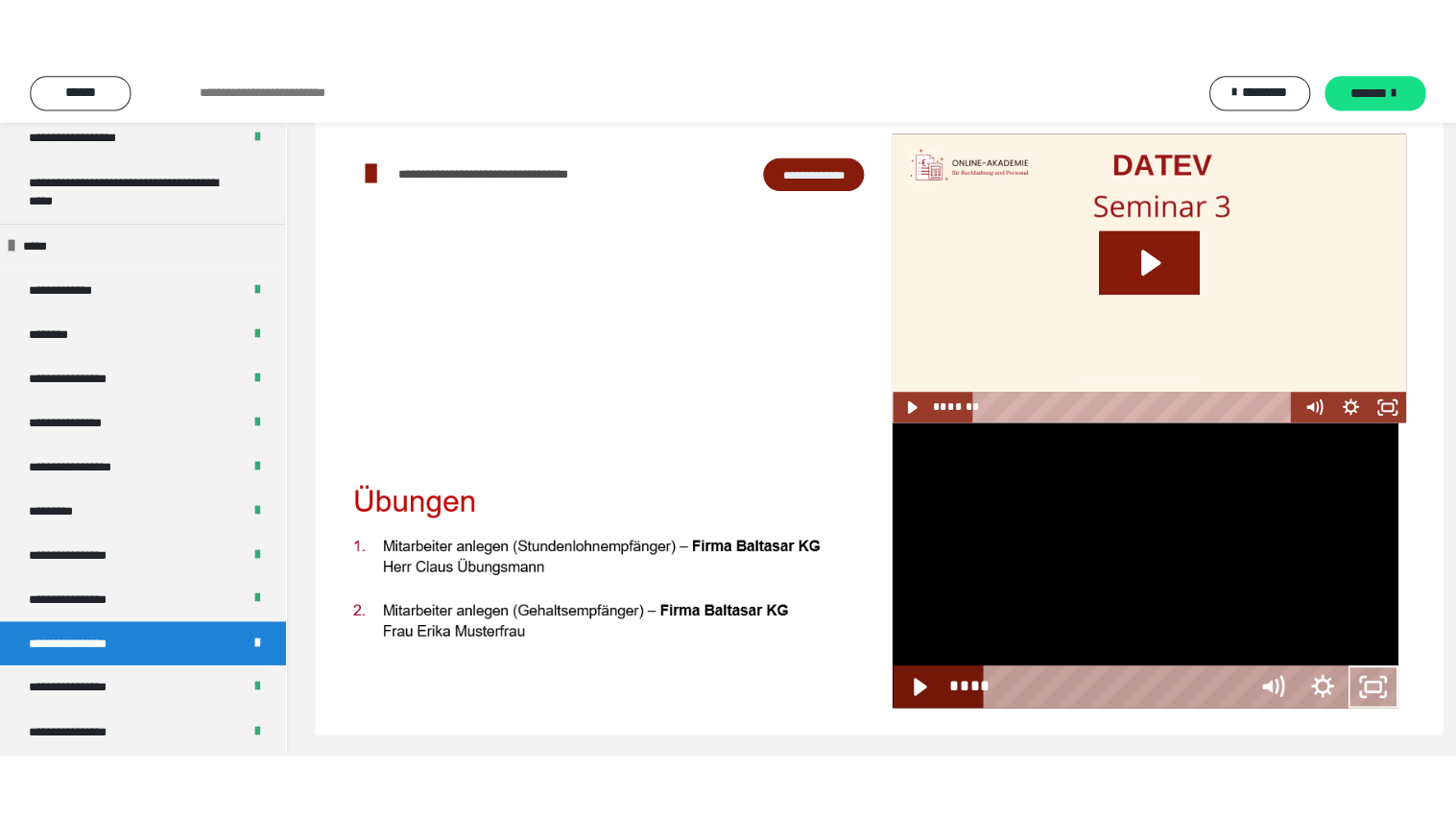 scroll, scrollTop: 58, scrollLeft: 0, axis: vertical 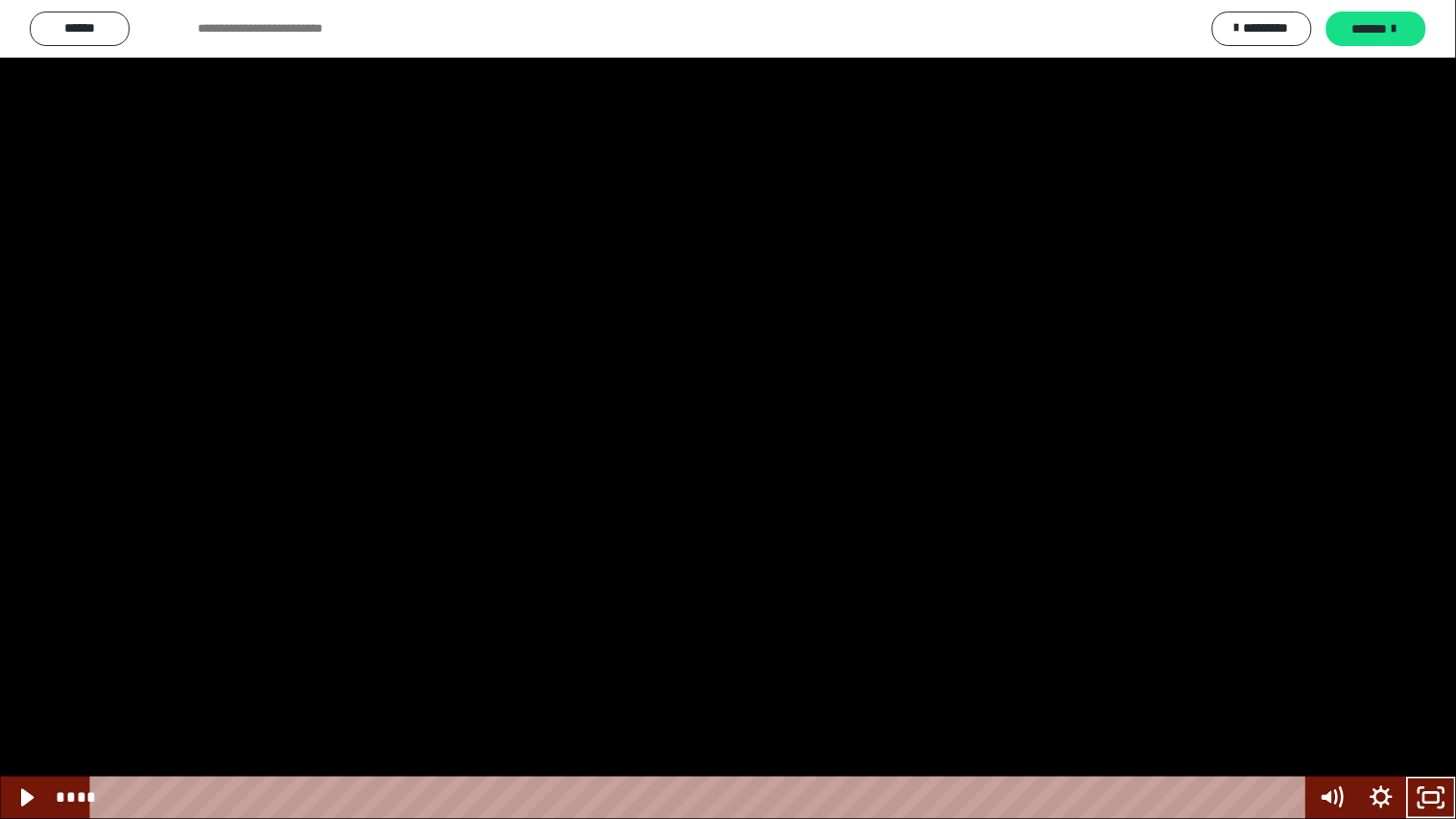click at bounding box center (728, 409) 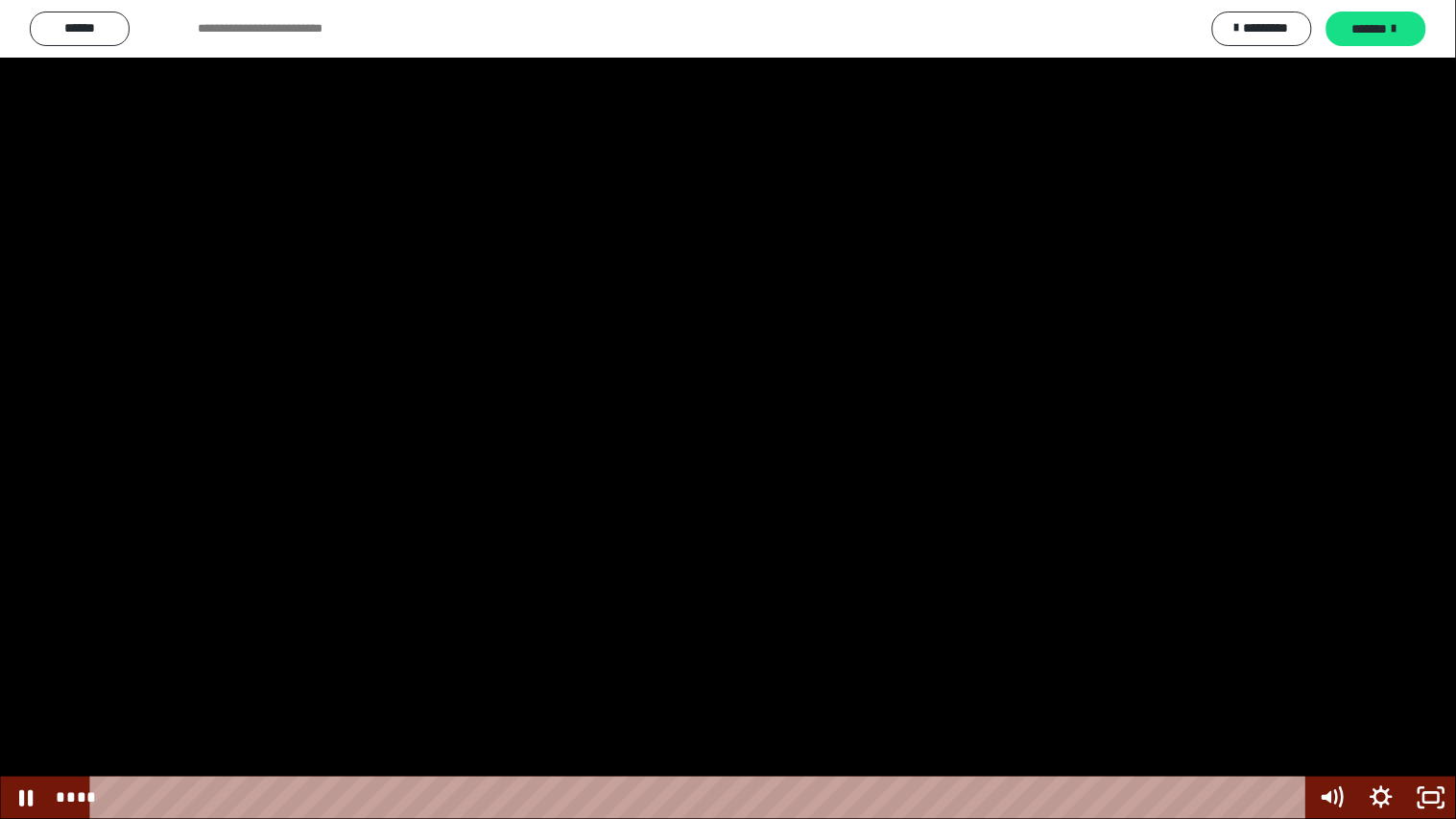 click at bounding box center [728, 409] 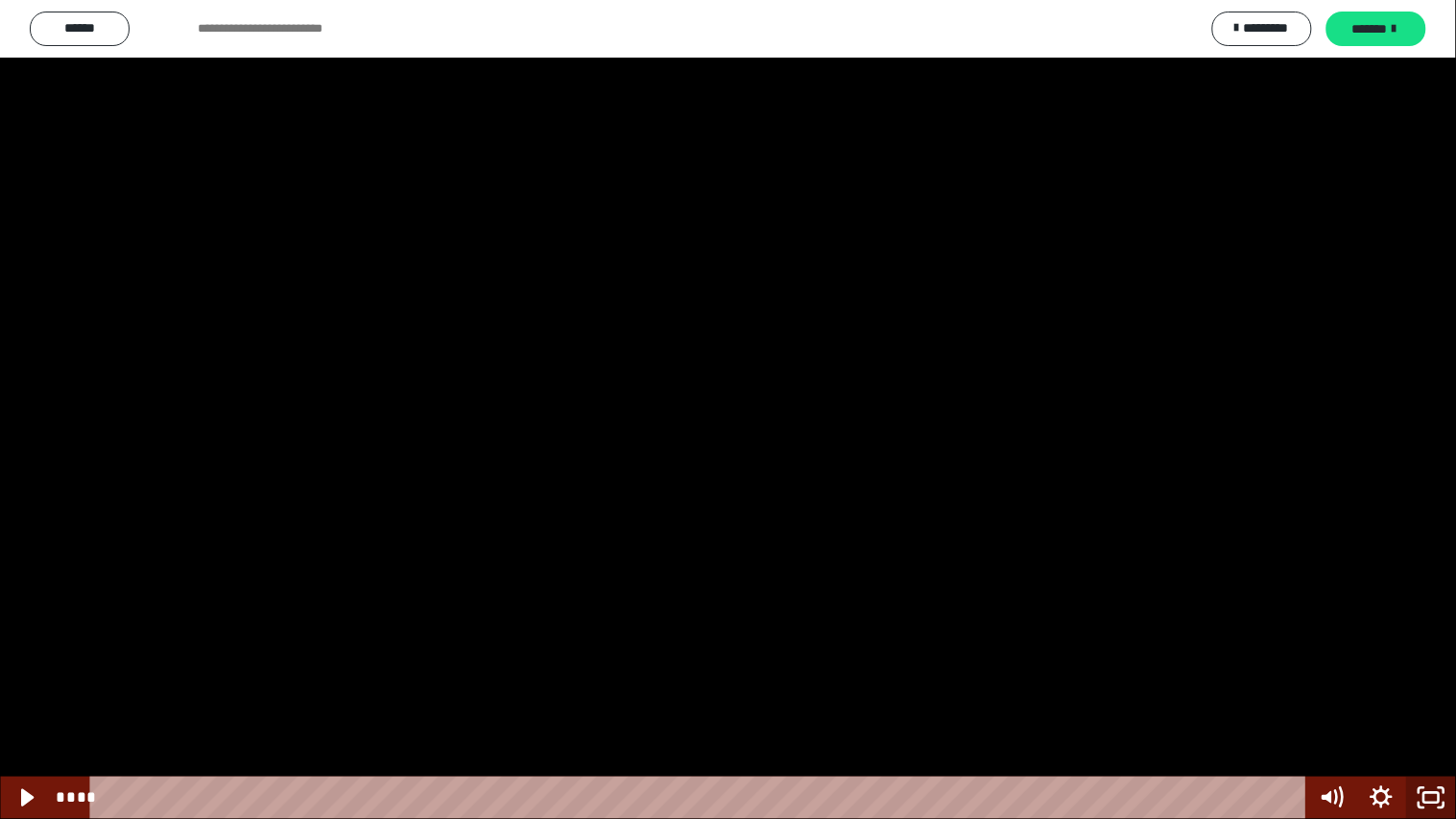 click 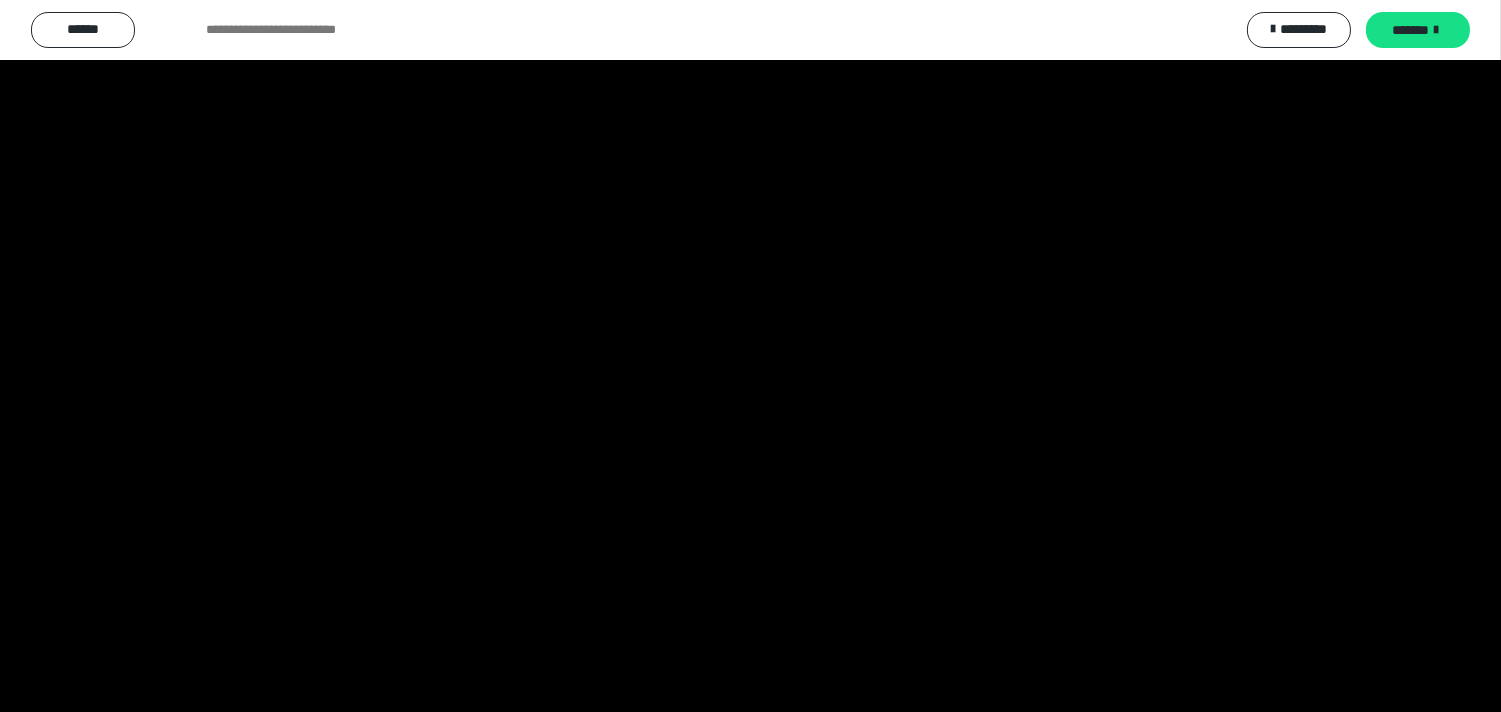 scroll, scrollTop: 2444, scrollLeft: 0, axis: vertical 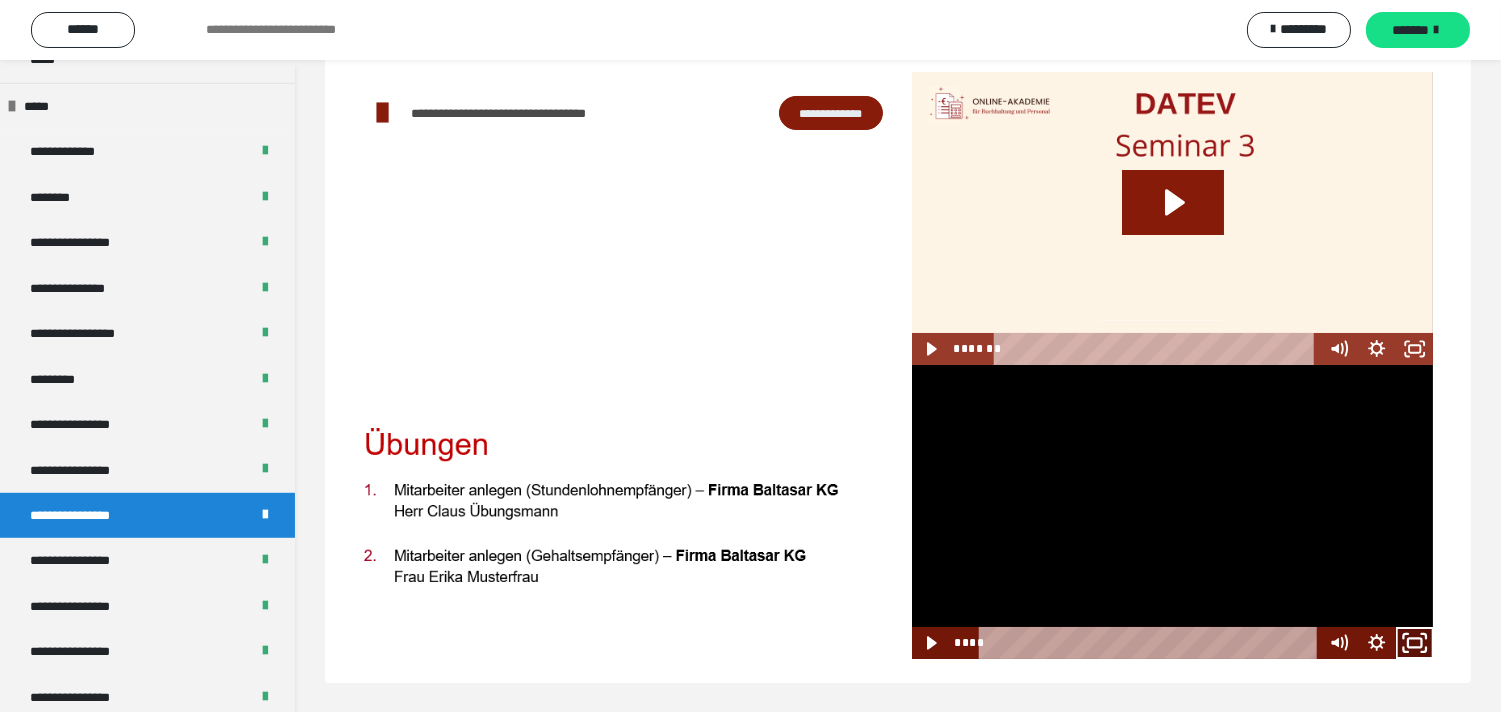 click 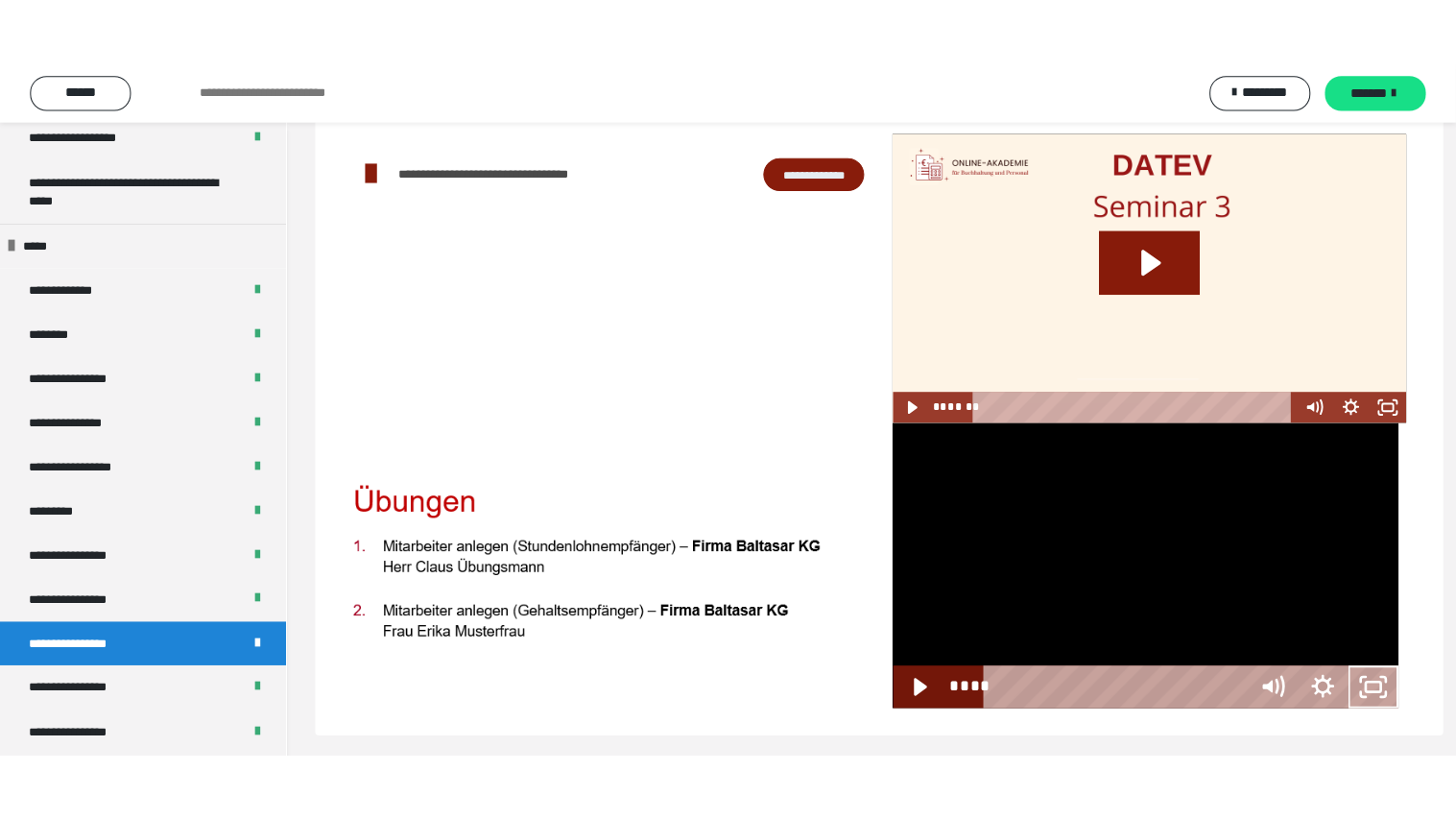 scroll, scrollTop: 58, scrollLeft: 0, axis: vertical 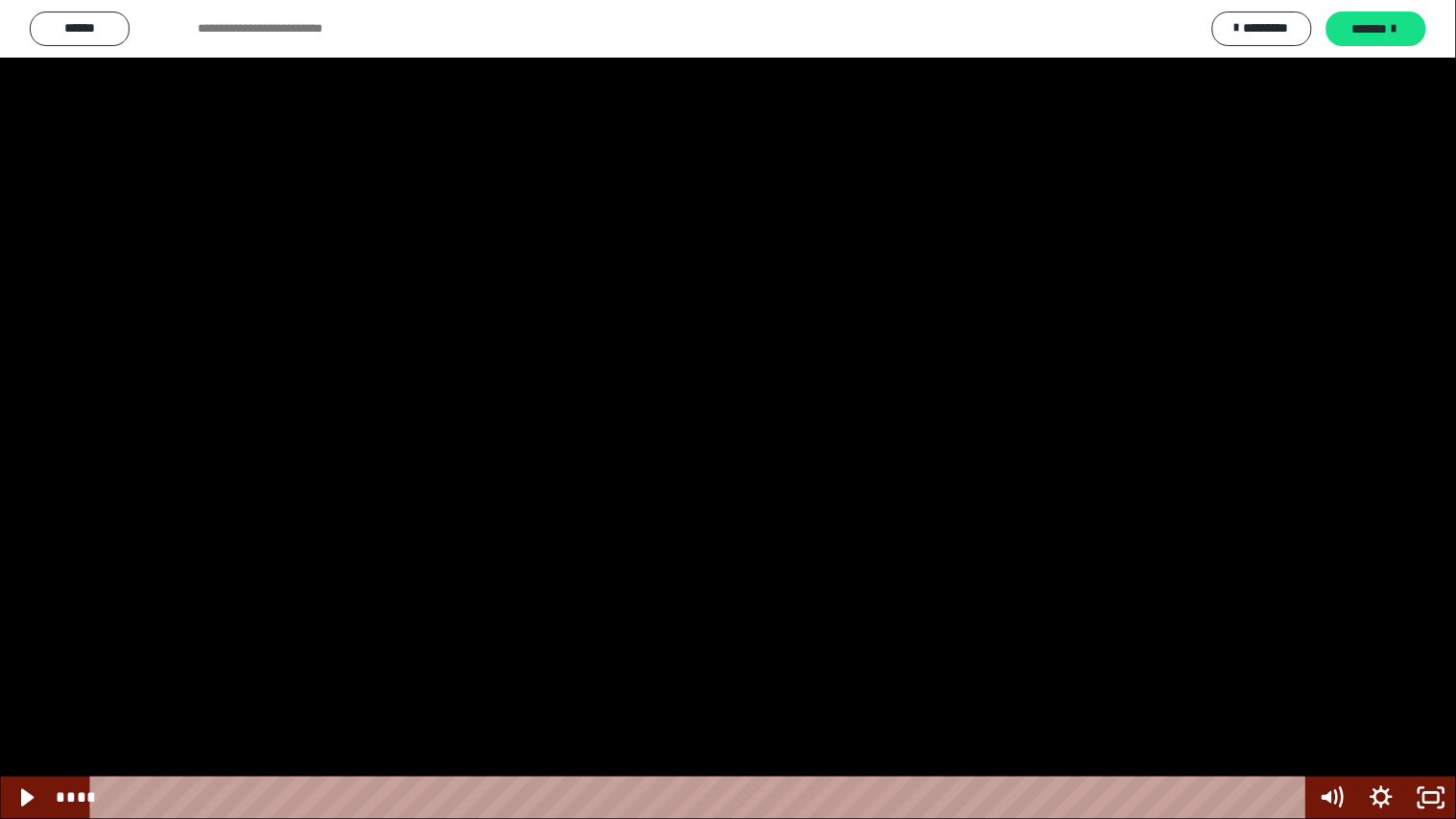 drag, startPoint x: 811, startPoint y: 536, endPoint x: 803, endPoint y: 683, distance: 147.21753 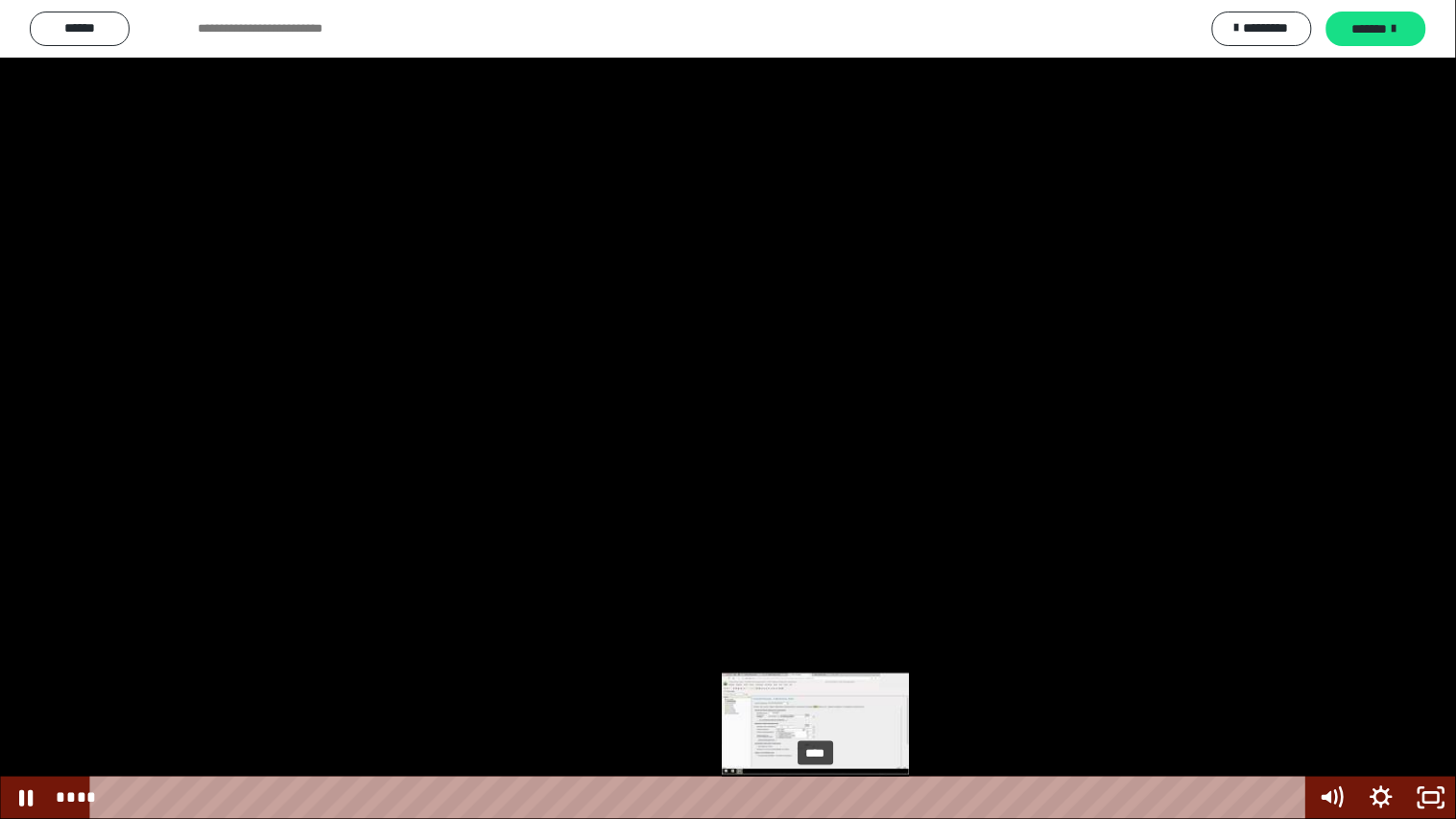 click on "****" at bounding box center (701, 798) 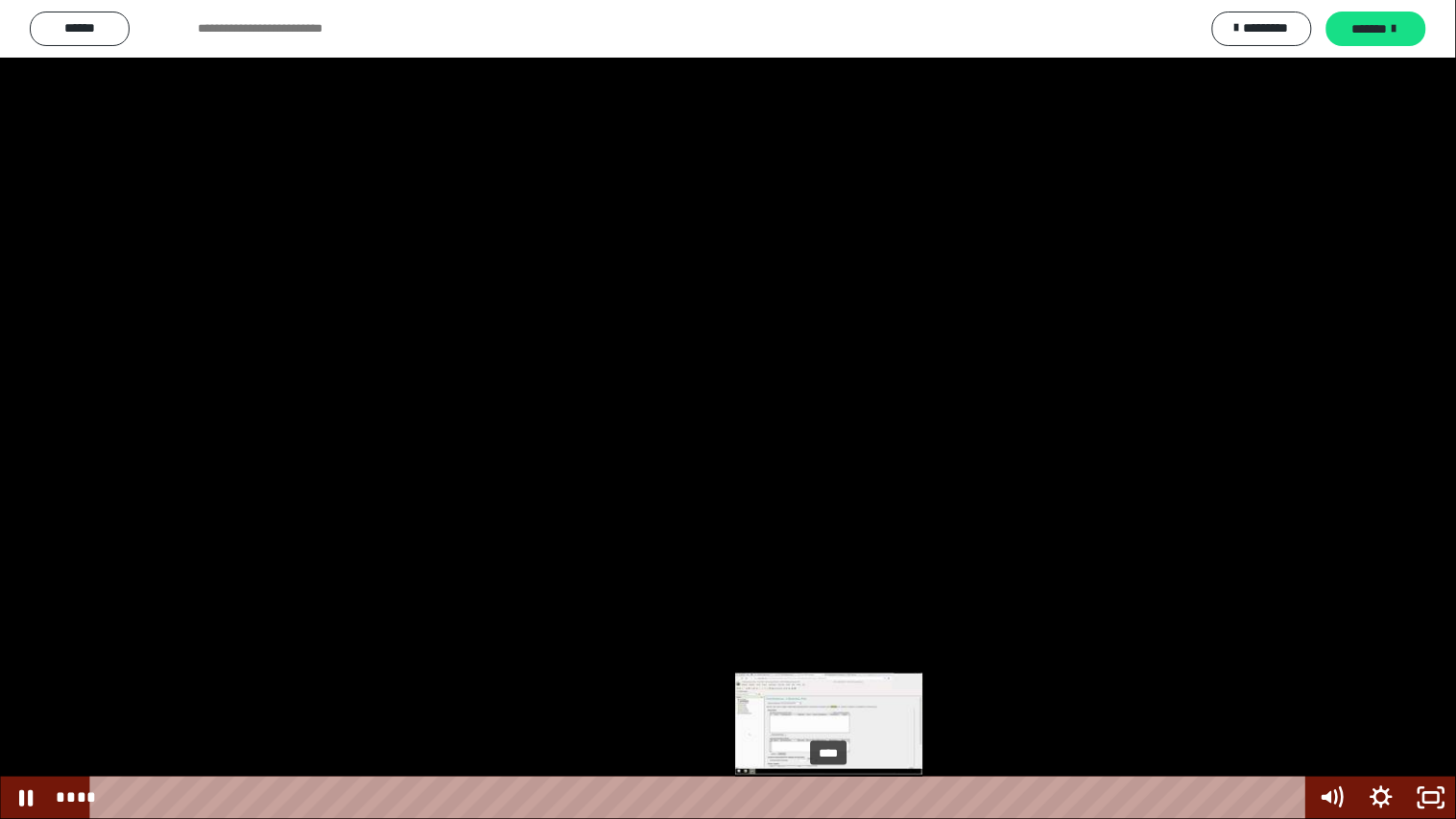 click on "****" at bounding box center [701, 798] 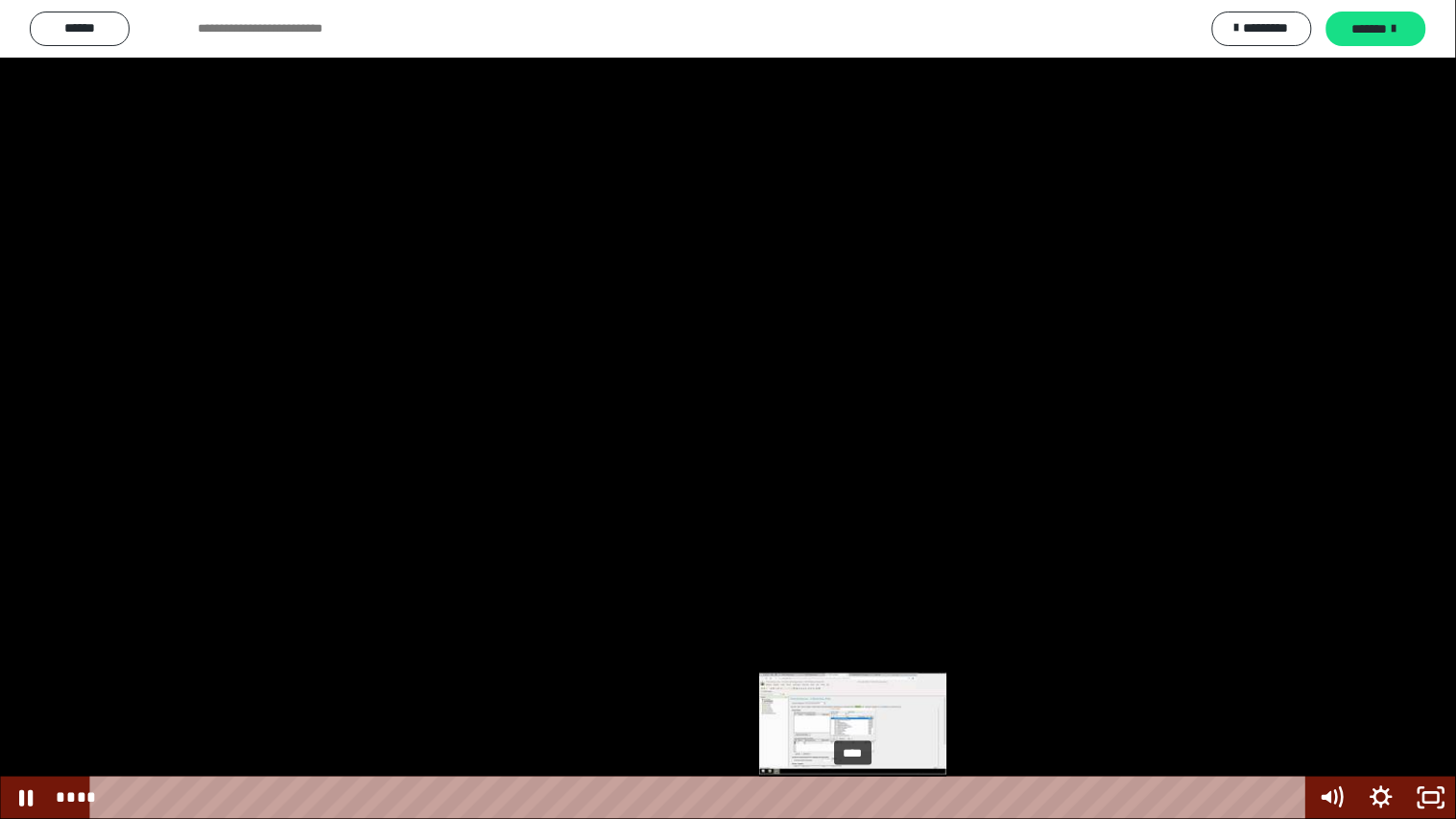 click on "****" at bounding box center [701, 798] 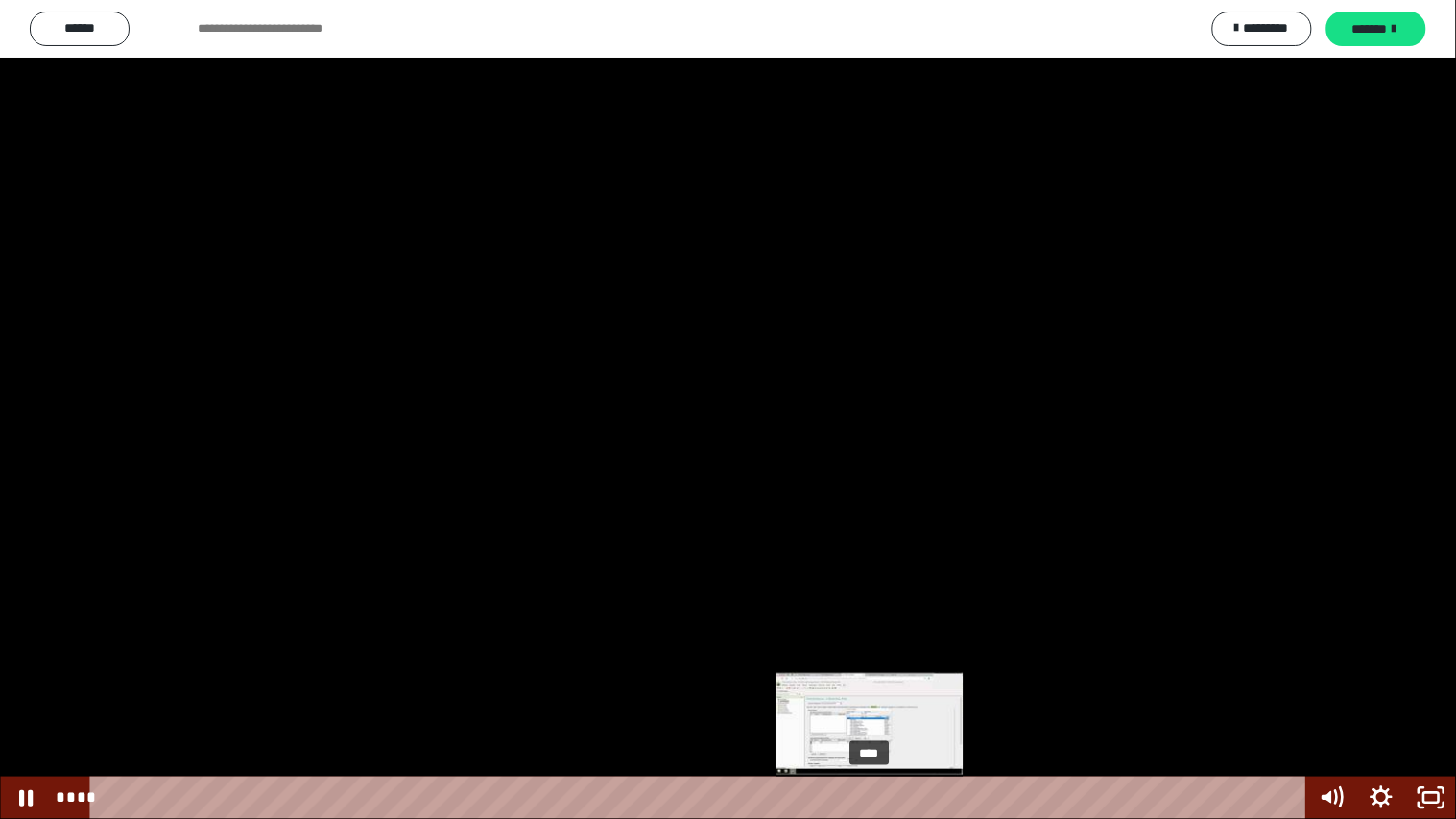 click on "****" at bounding box center (701, 798) 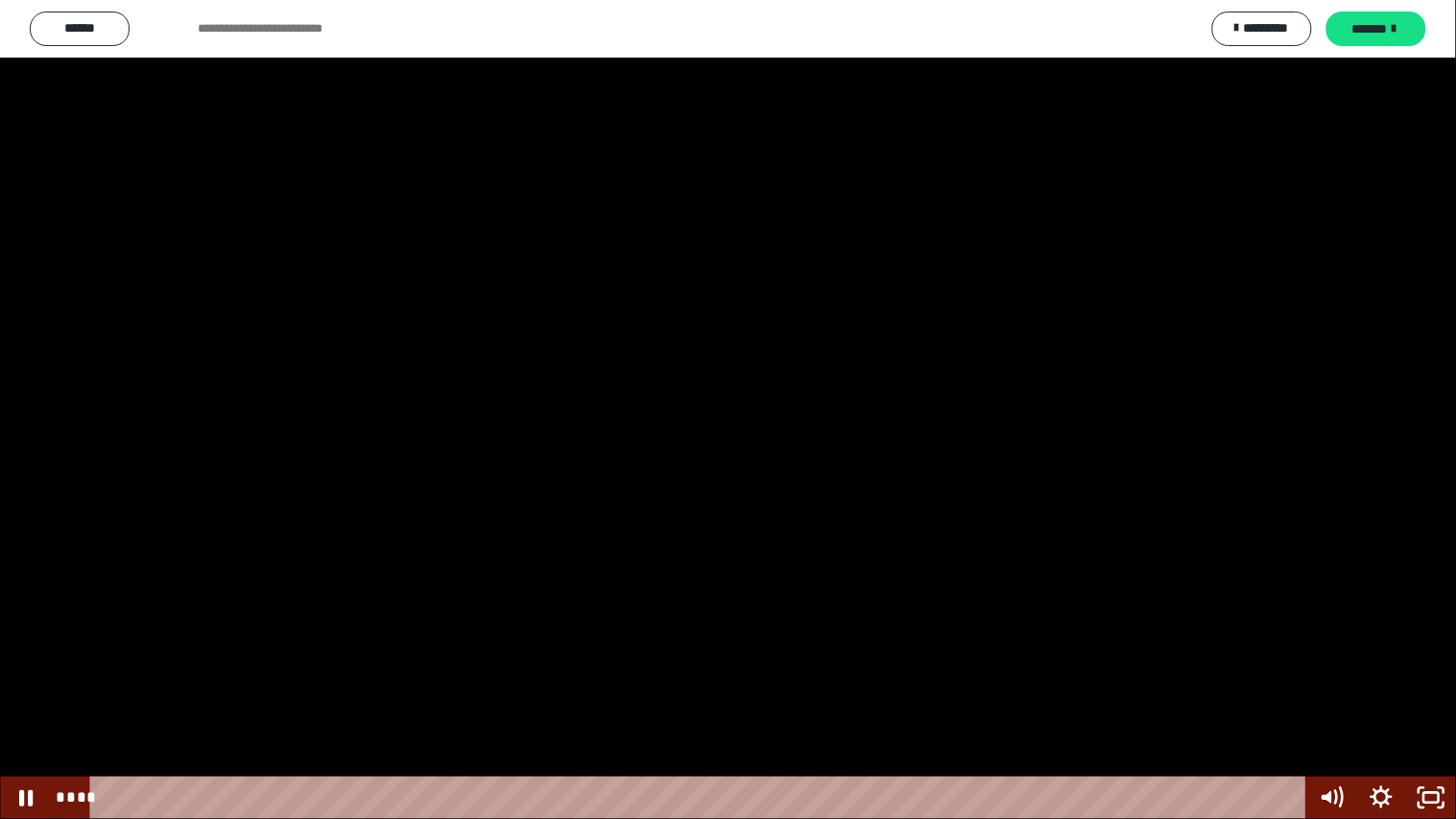 click at bounding box center [728, 409] 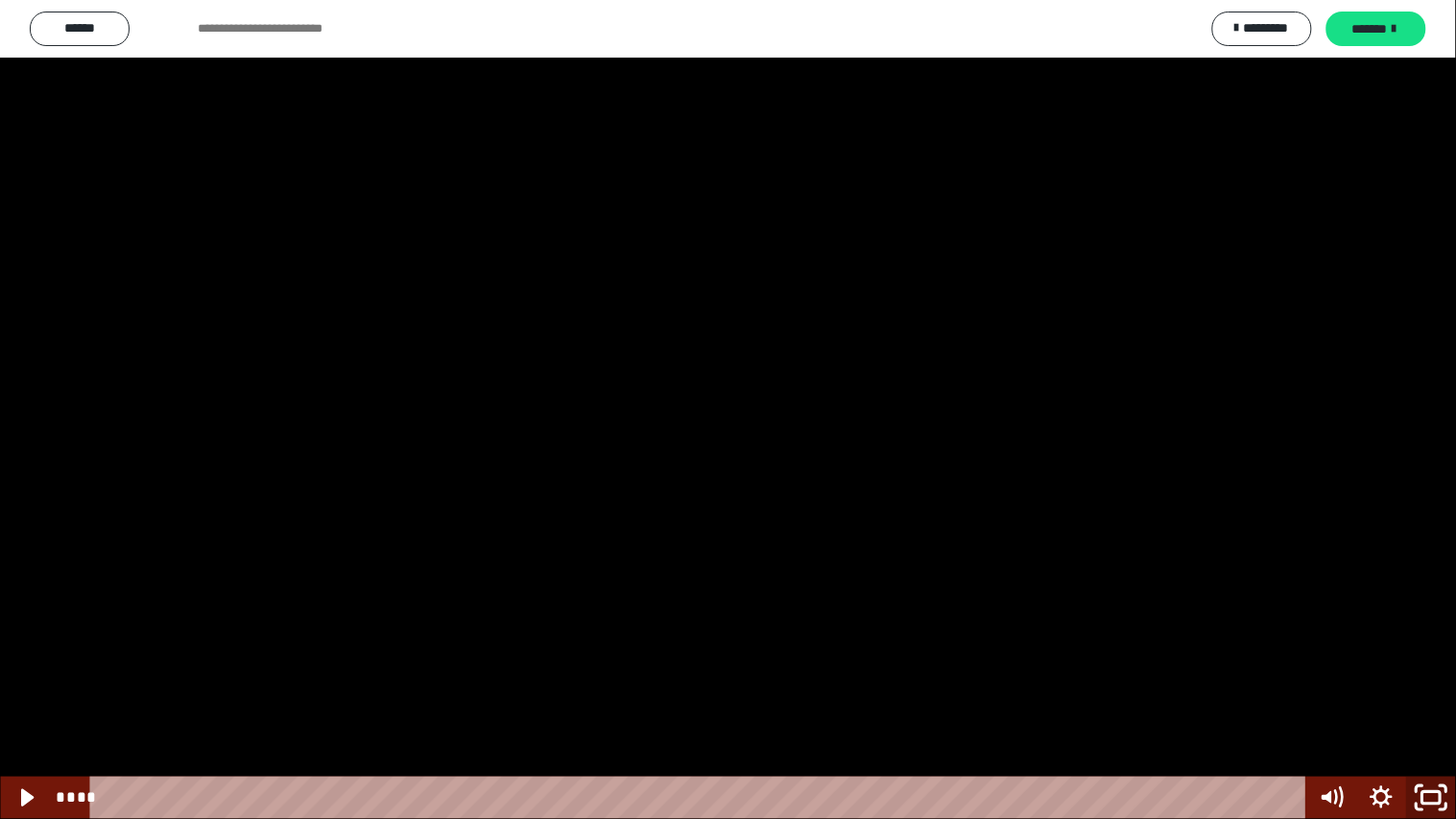 click 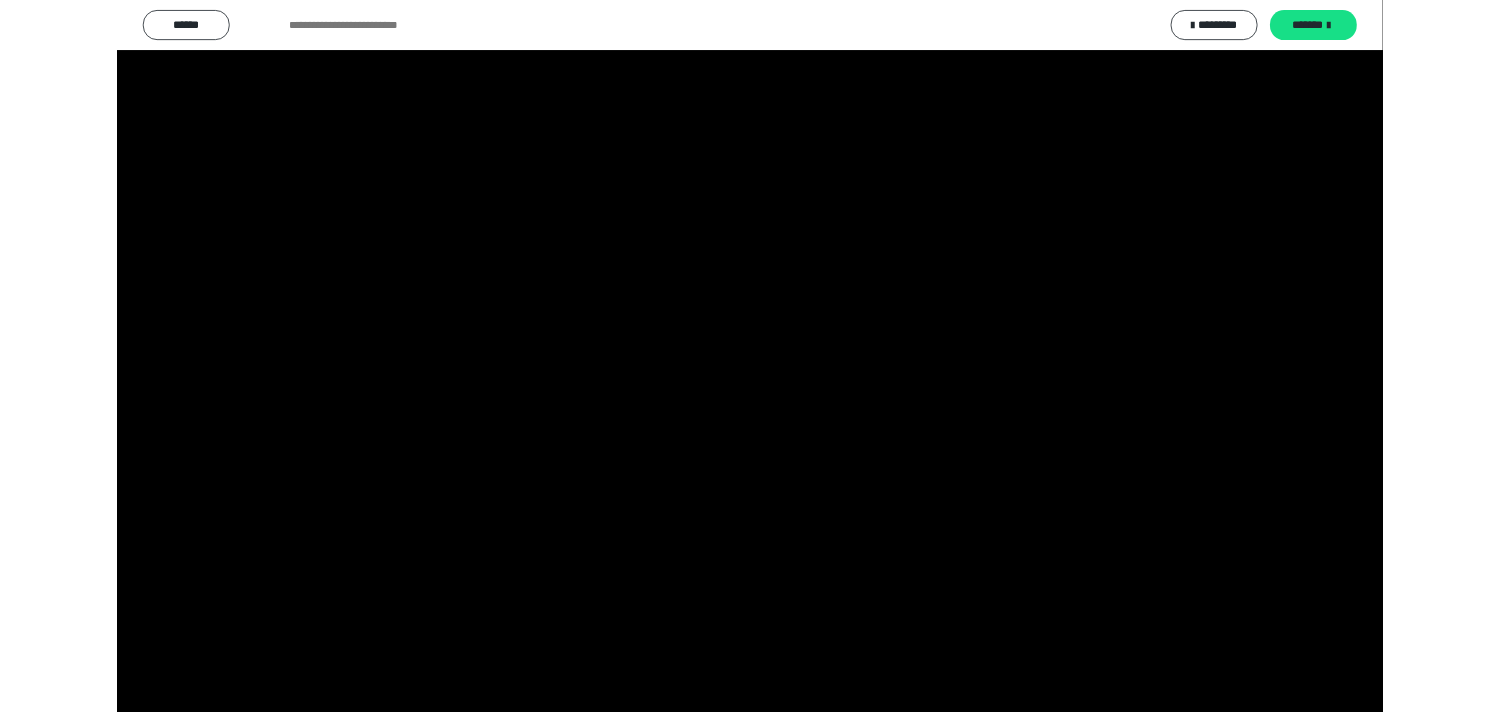 scroll, scrollTop: 2444, scrollLeft: 0, axis: vertical 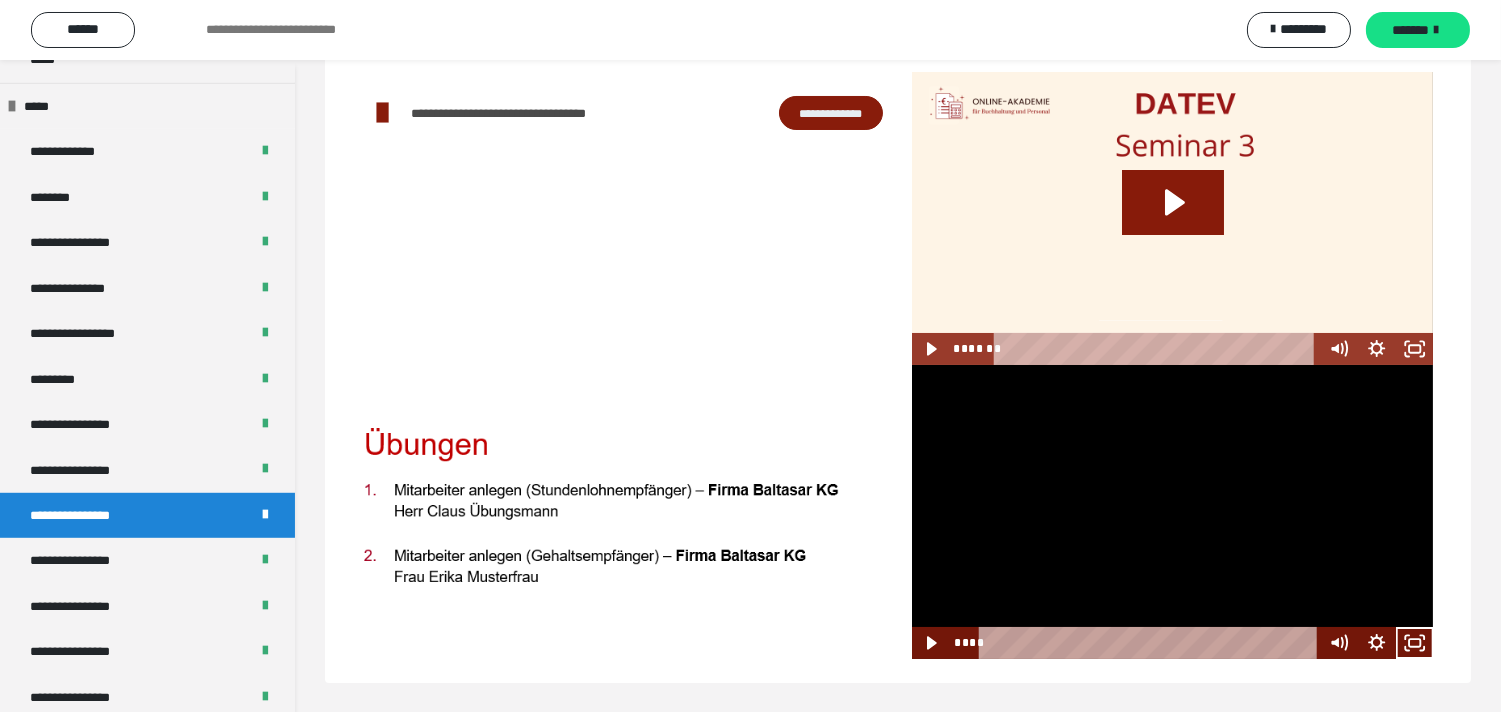 click at bounding box center [1173, 511] 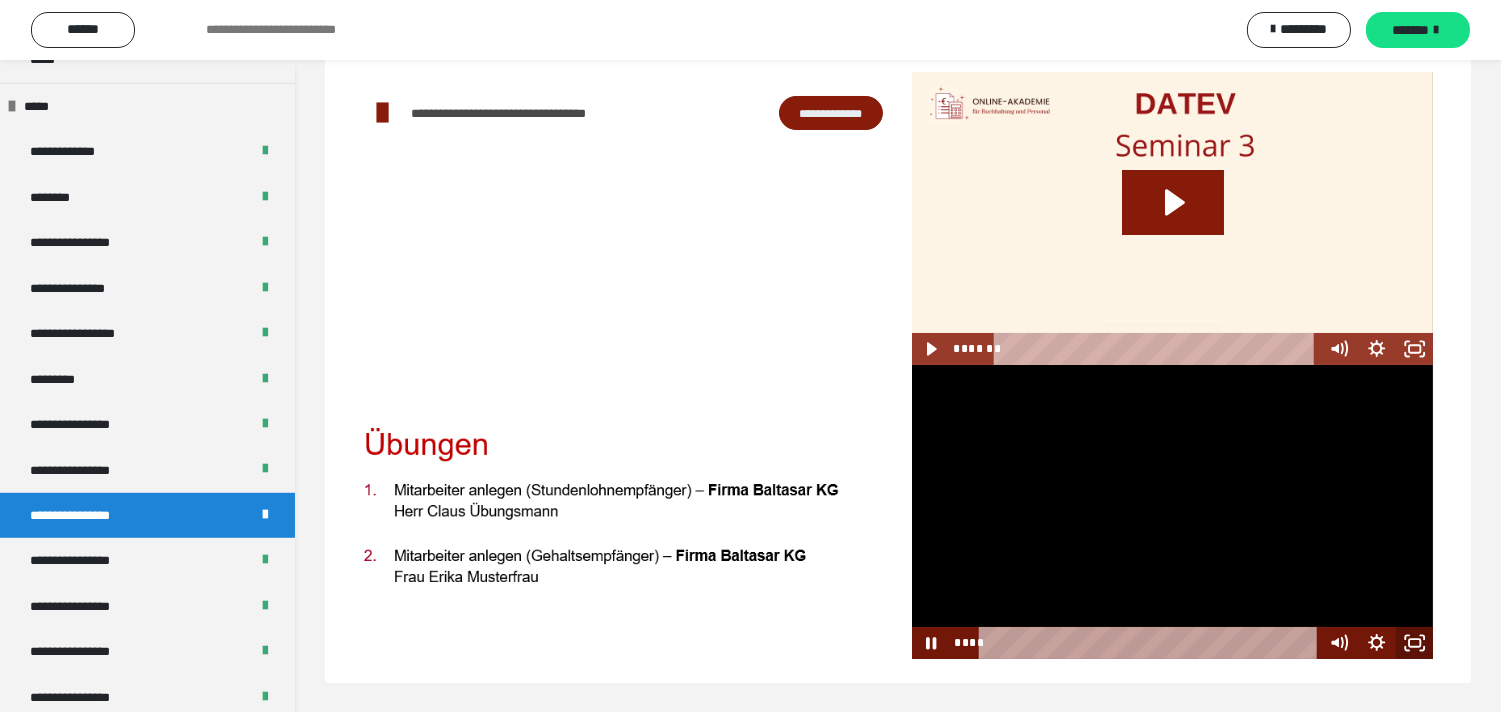 click 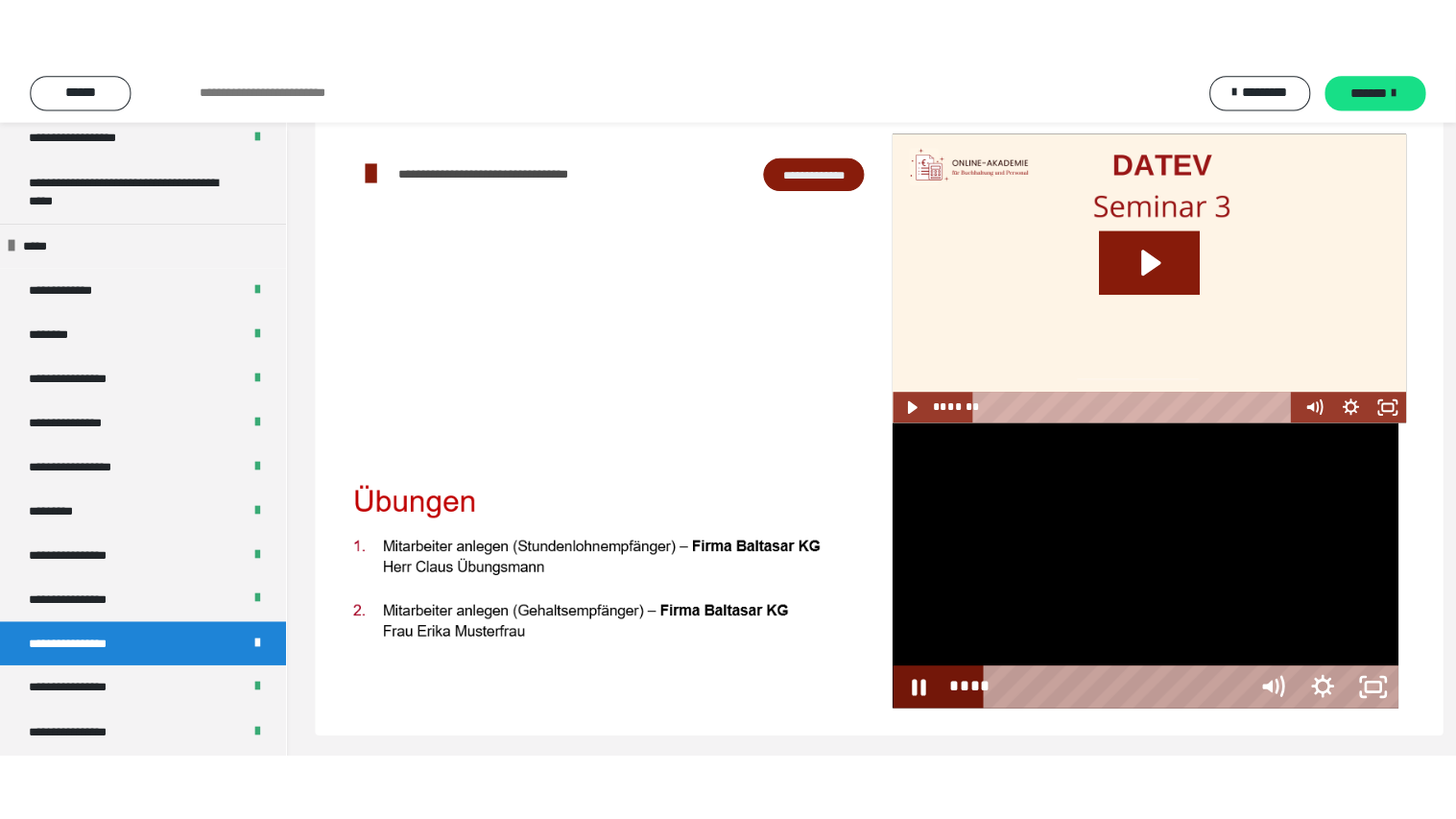 scroll, scrollTop: 58, scrollLeft: 0, axis: vertical 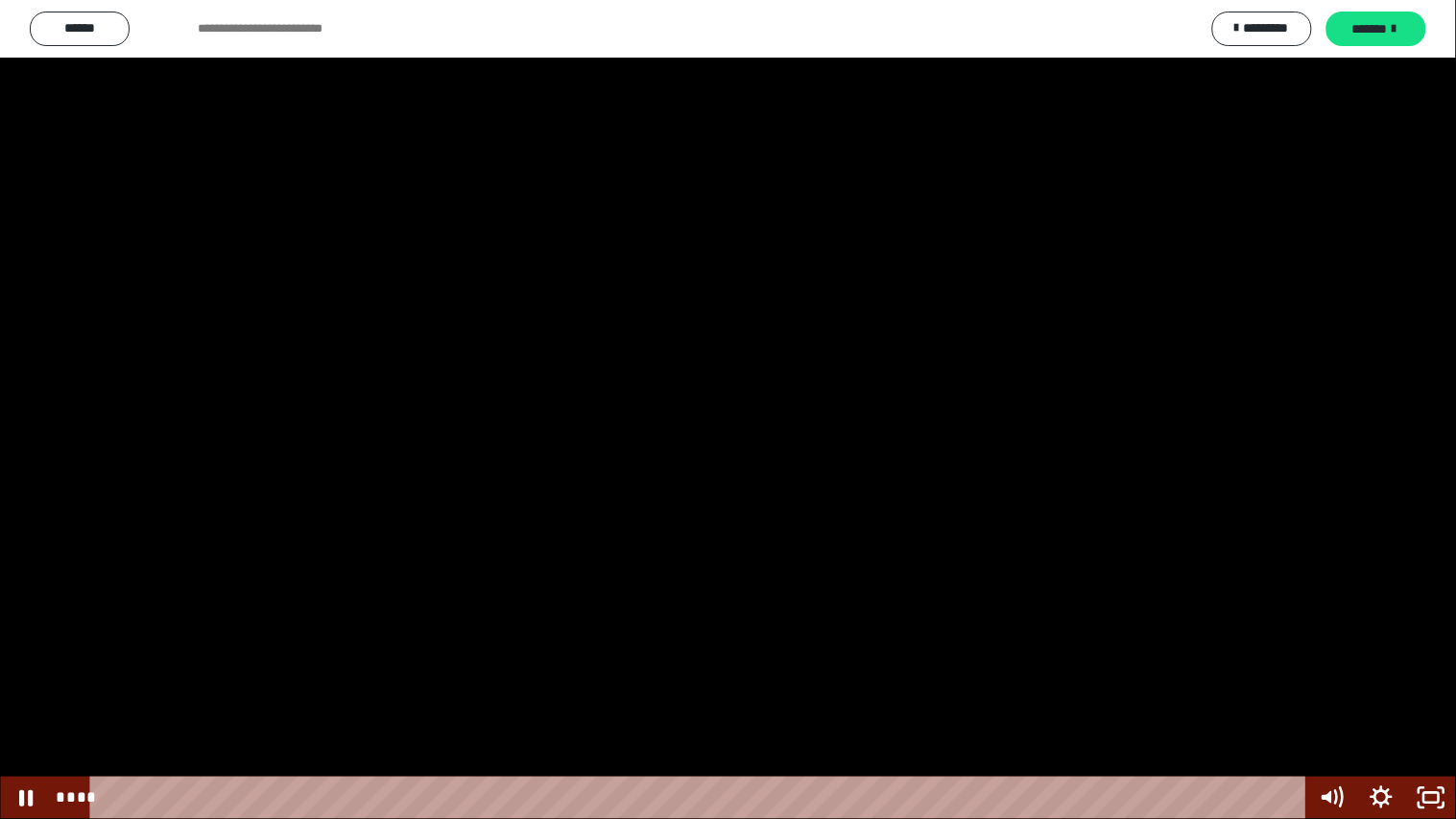 click at bounding box center [728, 409] 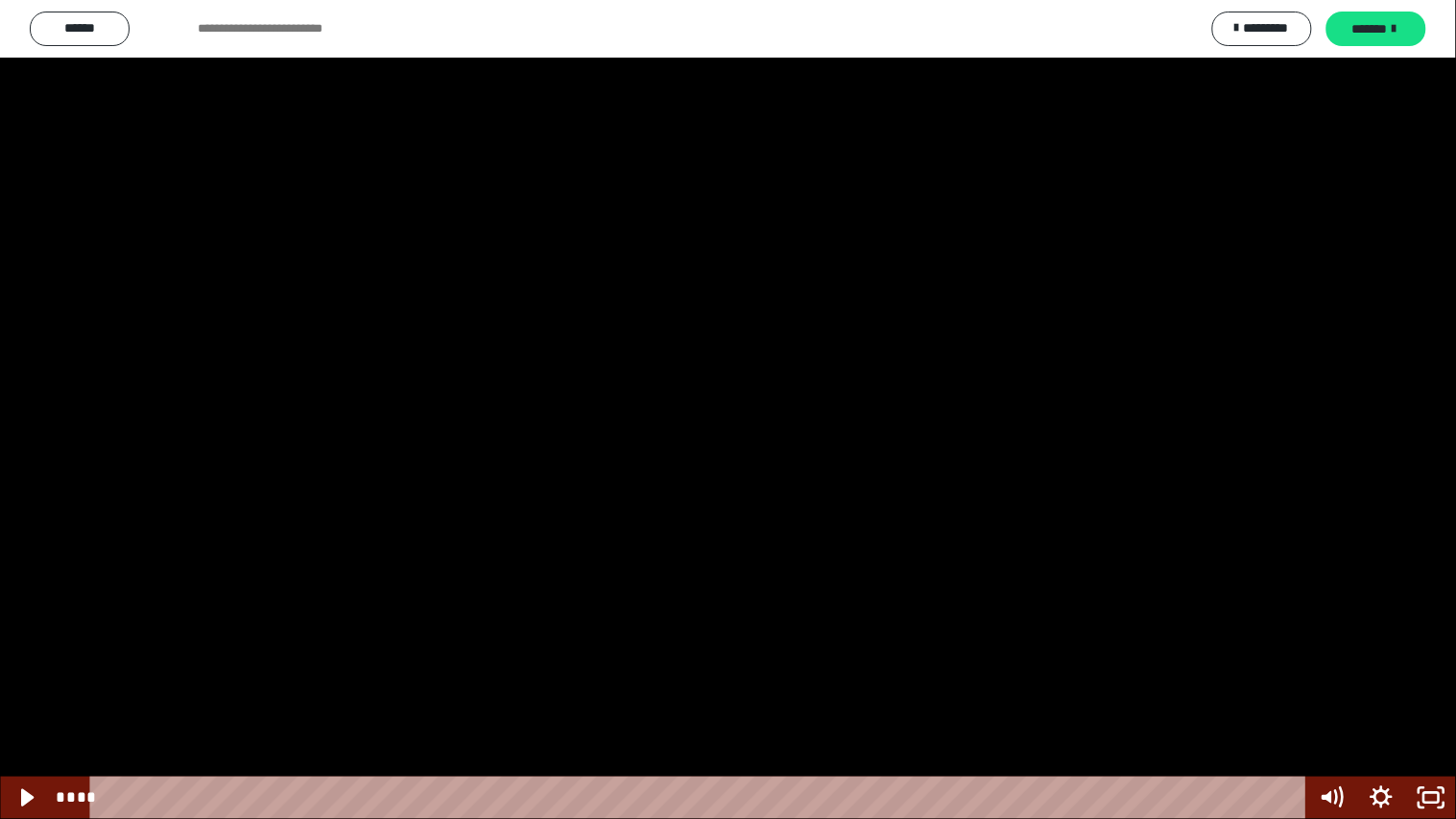 click at bounding box center [728, 409] 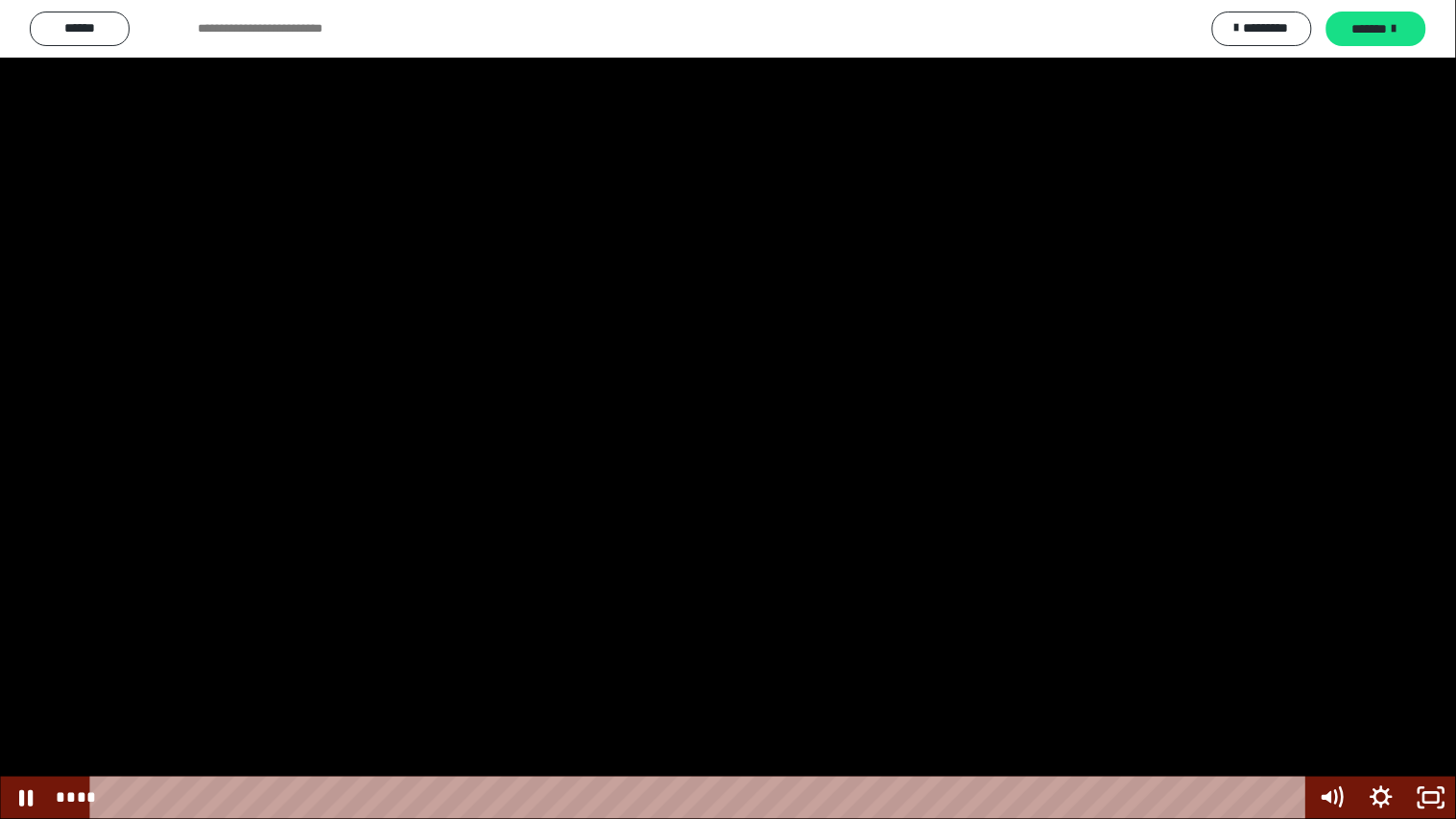 click at bounding box center (728, 409) 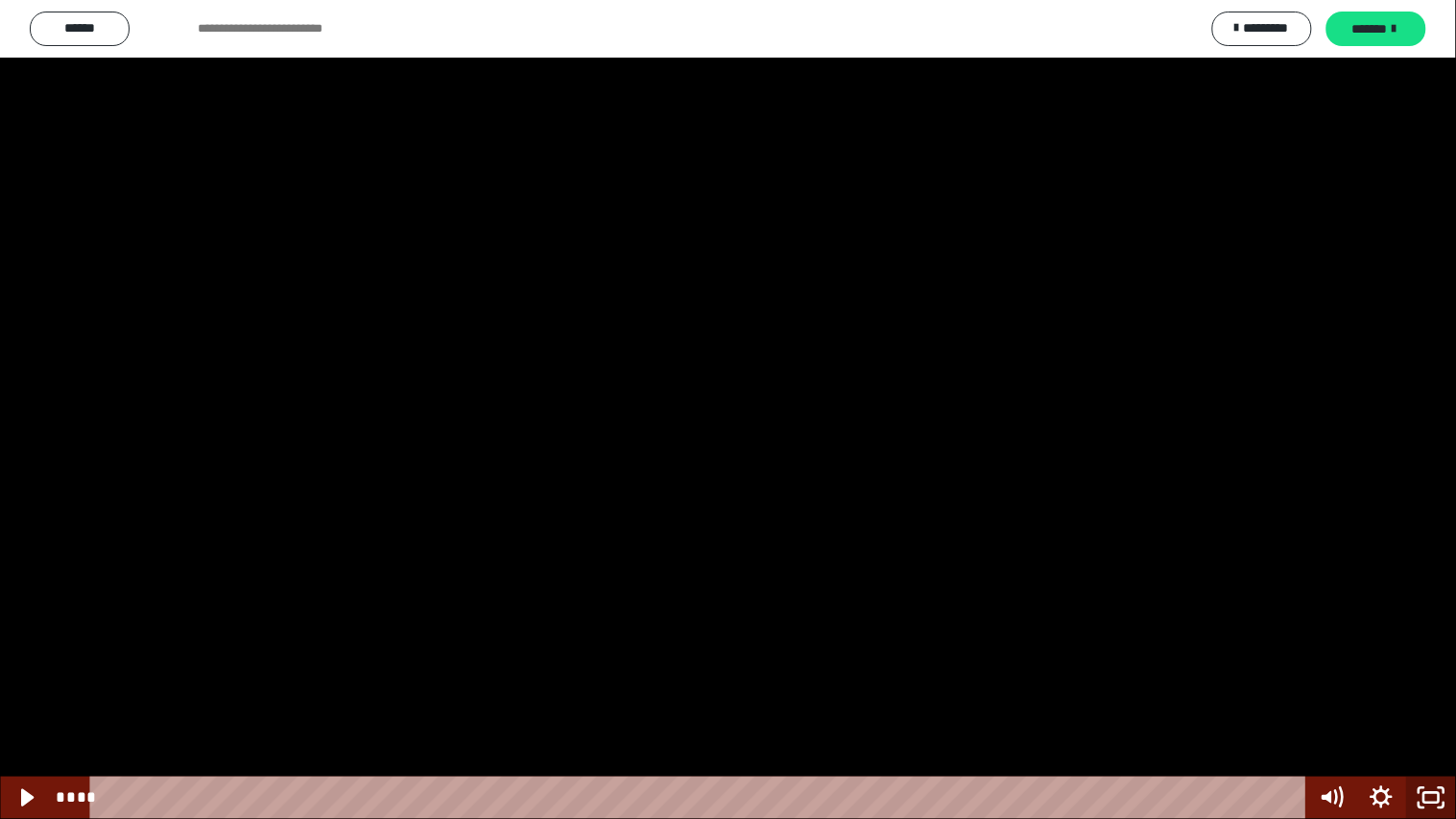 click 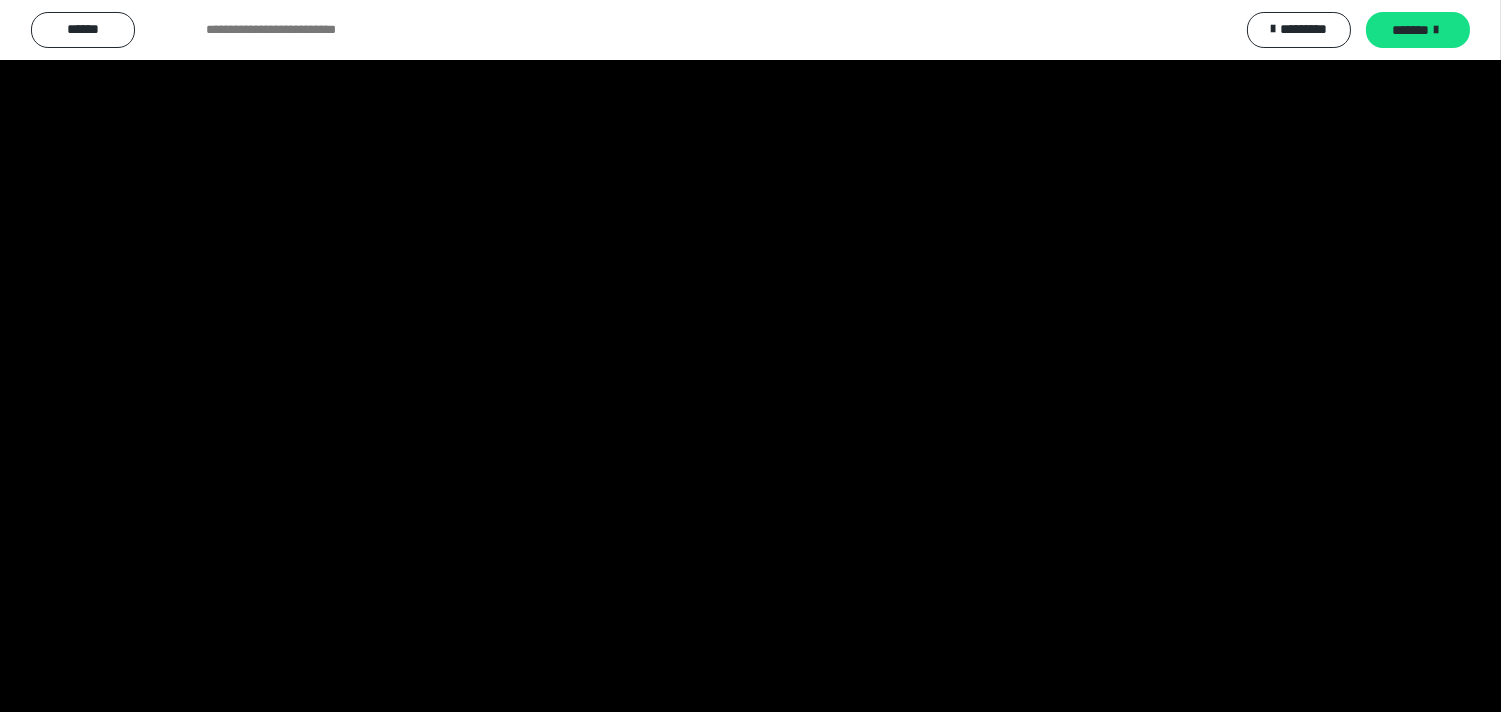 scroll, scrollTop: 2444, scrollLeft: 0, axis: vertical 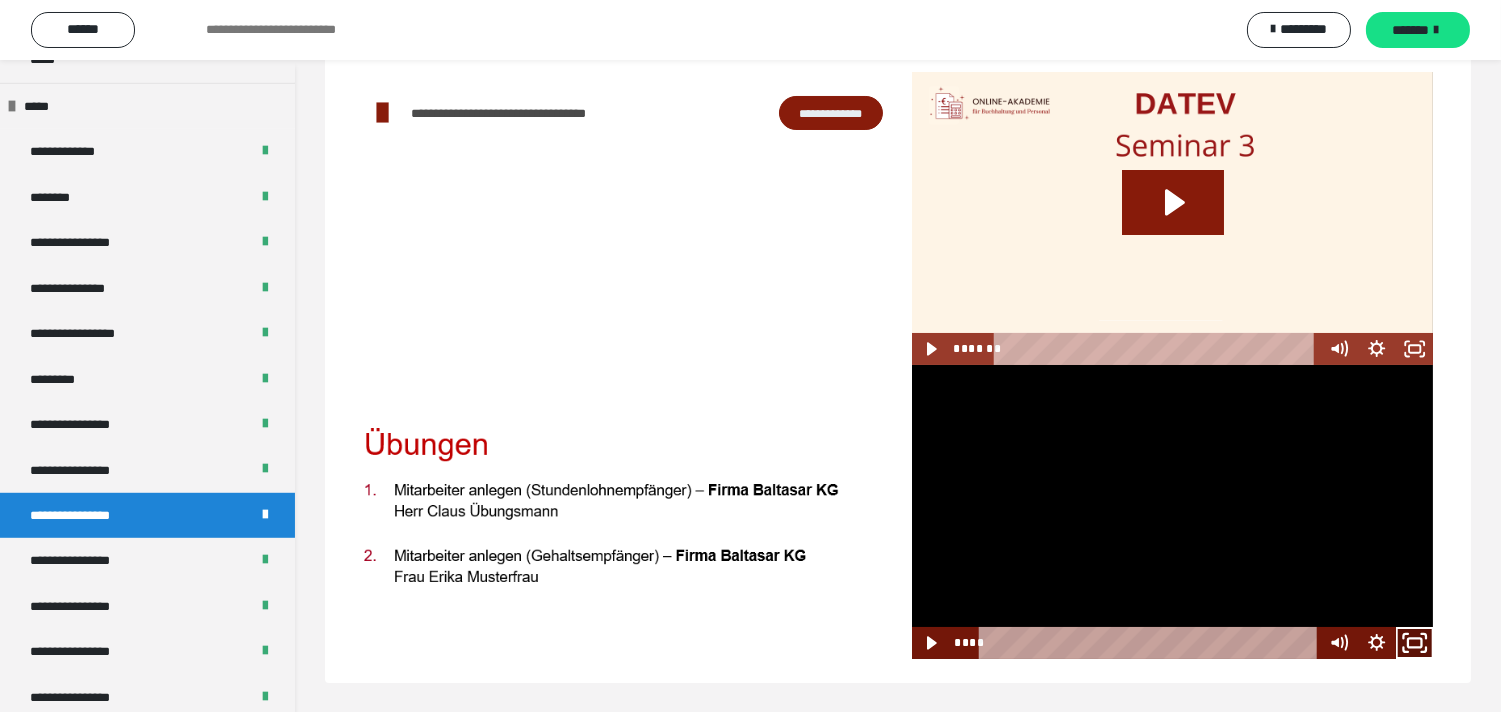 drag, startPoint x: 1413, startPoint y: 642, endPoint x: 1381, endPoint y: 643, distance: 32.01562 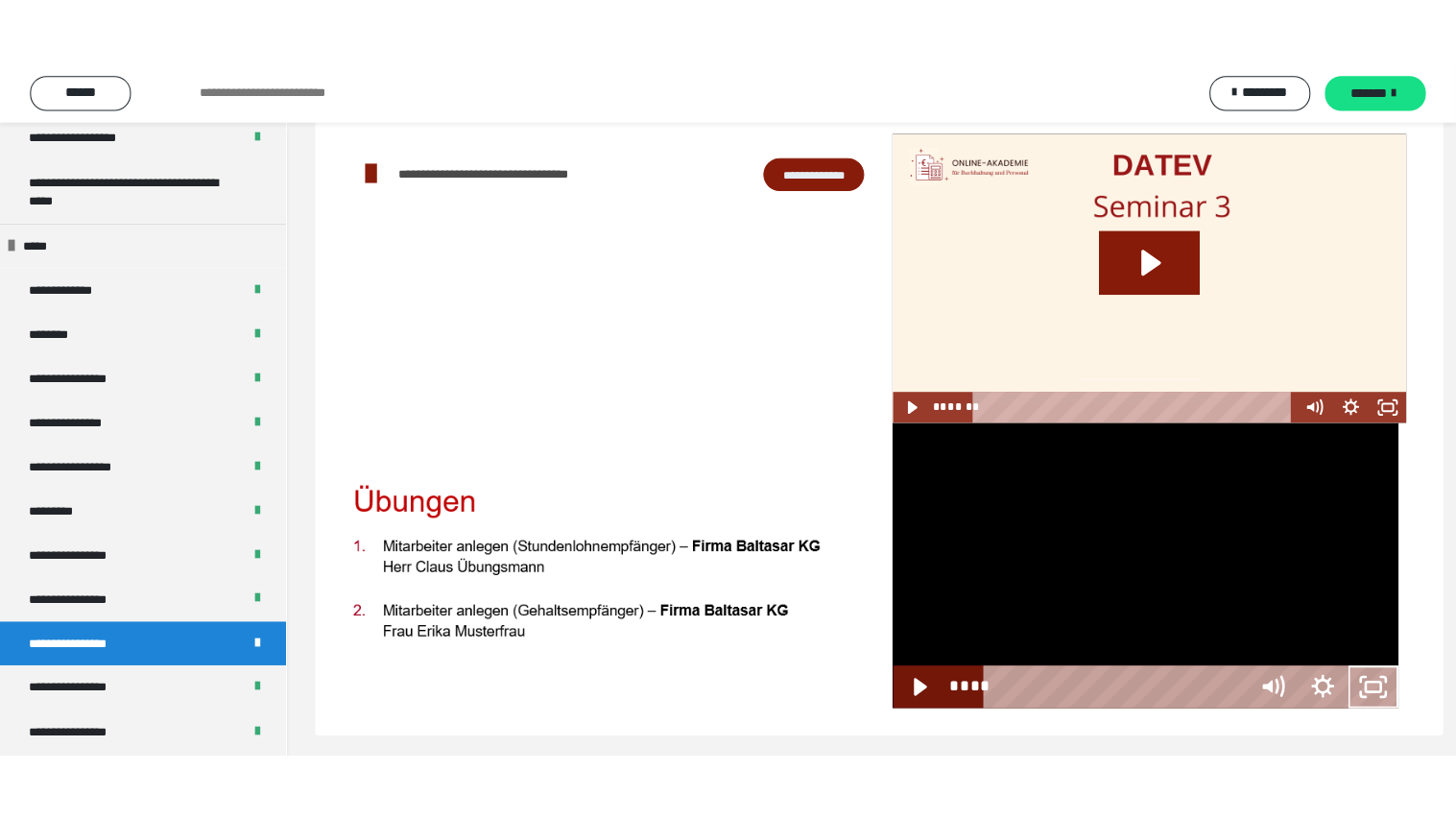scroll, scrollTop: 58, scrollLeft: 0, axis: vertical 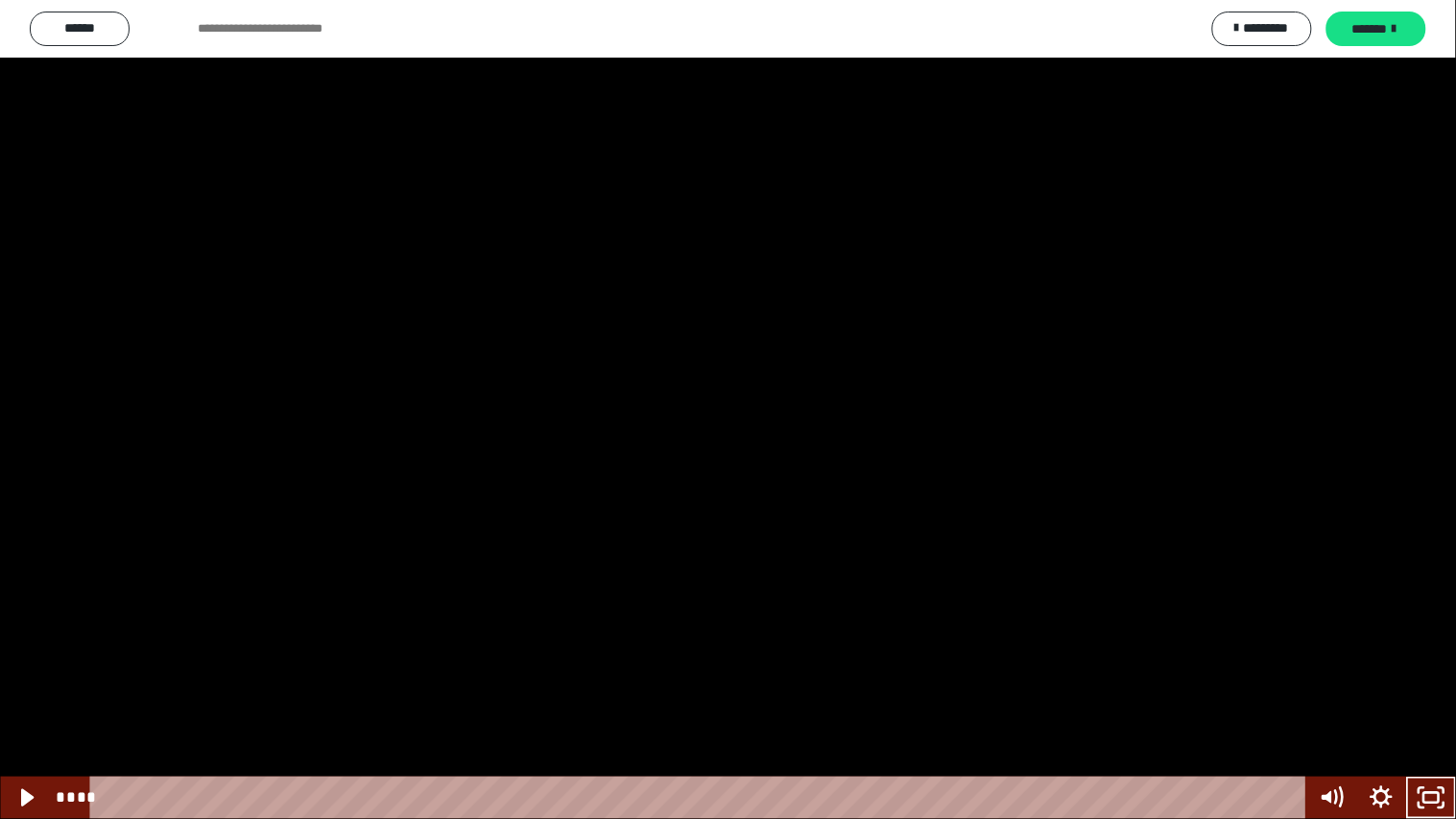 click at bounding box center [728, 409] 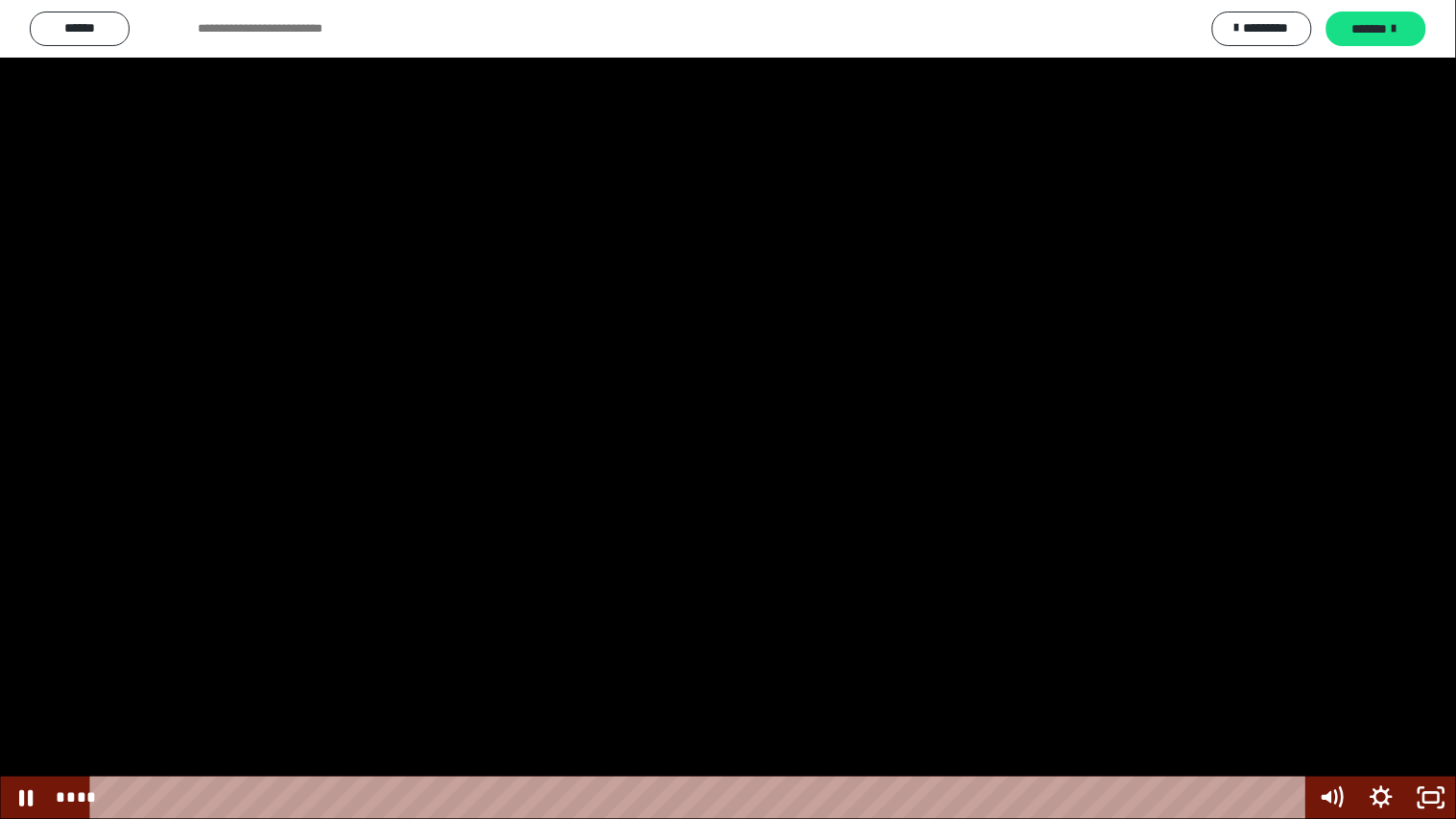 click at bounding box center (728, 409) 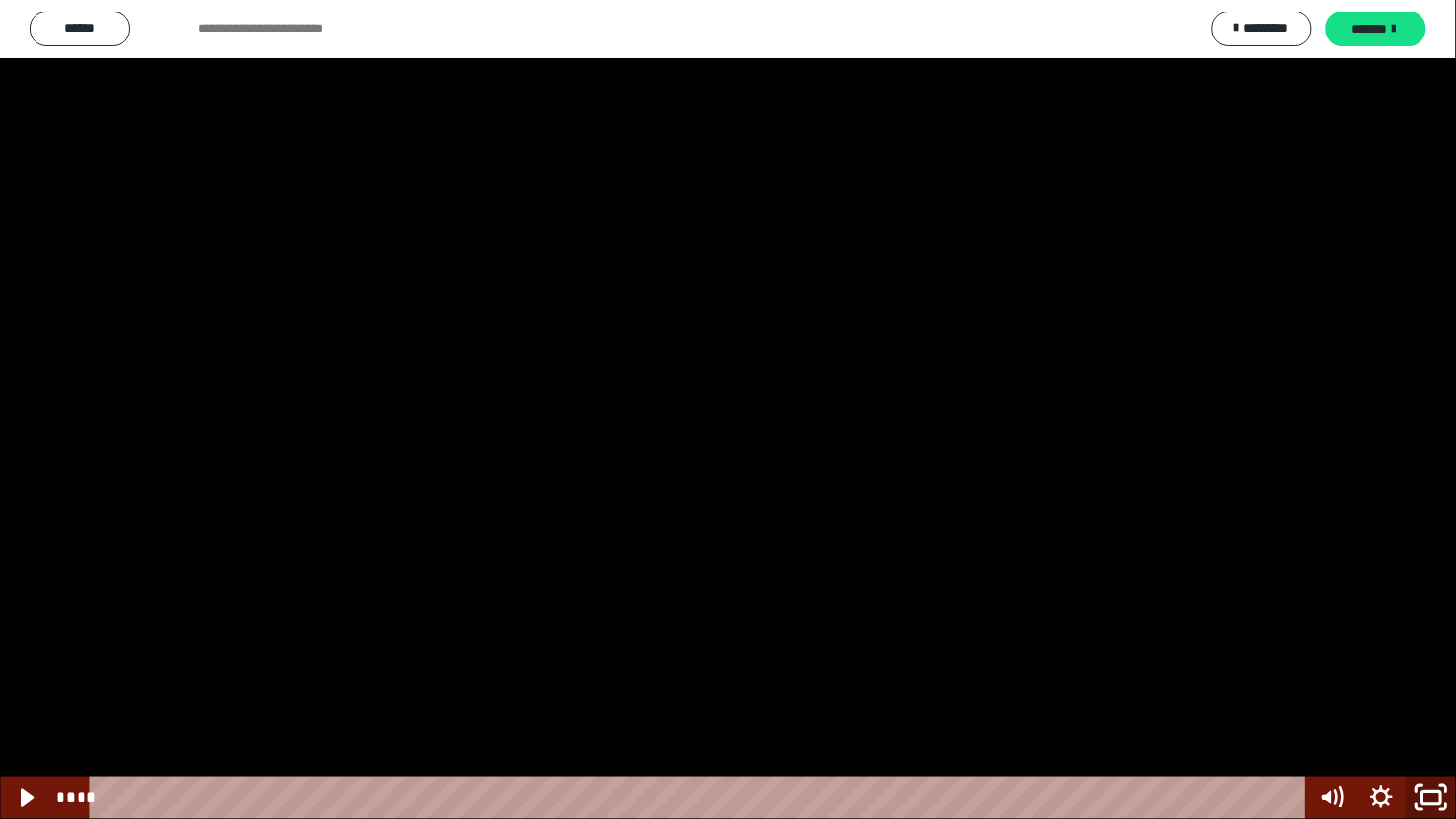 click 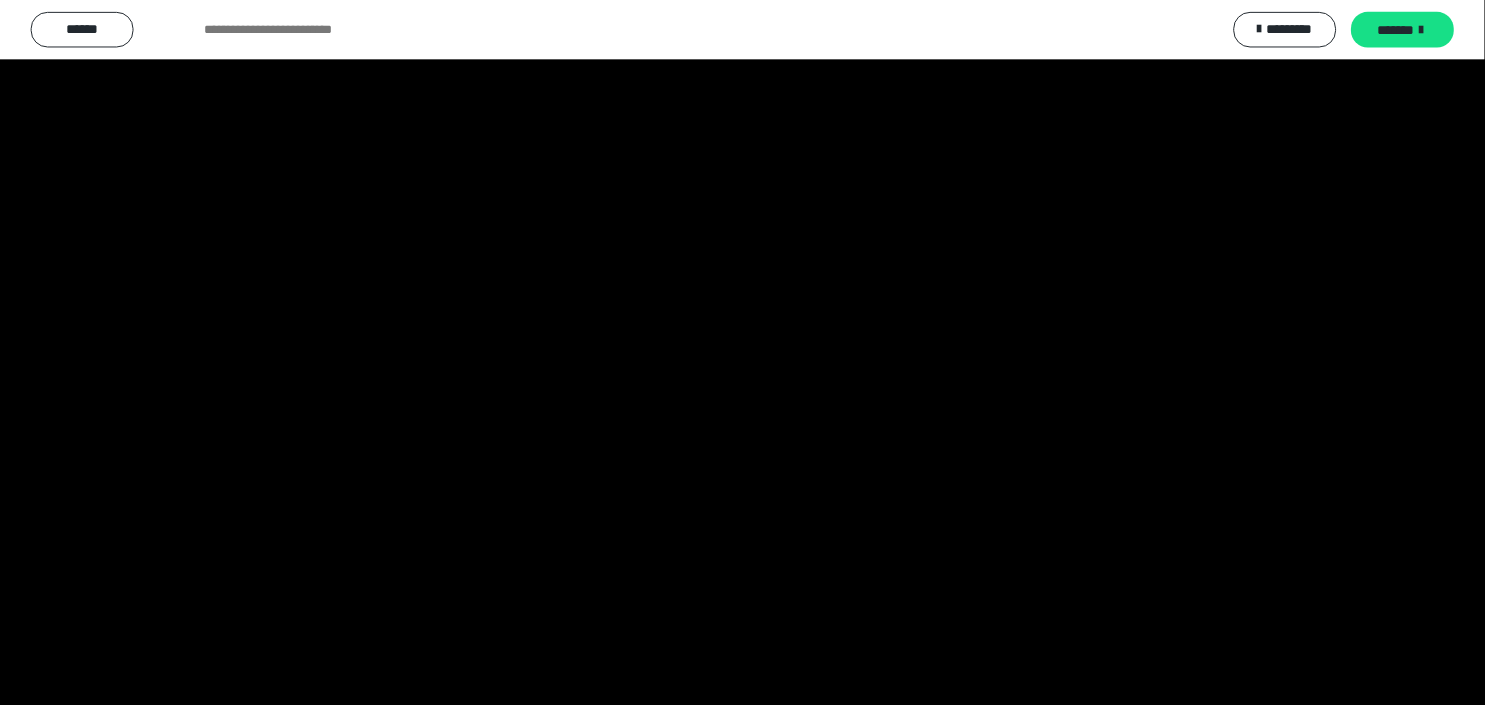 scroll, scrollTop: 2444, scrollLeft: 0, axis: vertical 